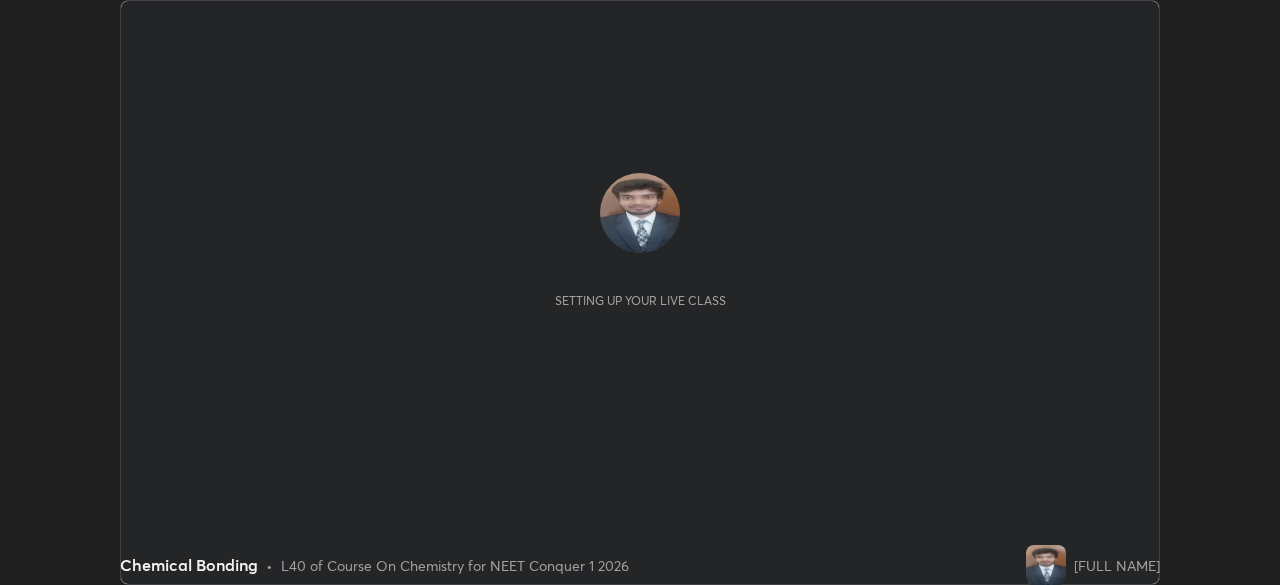 scroll, scrollTop: 0, scrollLeft: 0, axis: both 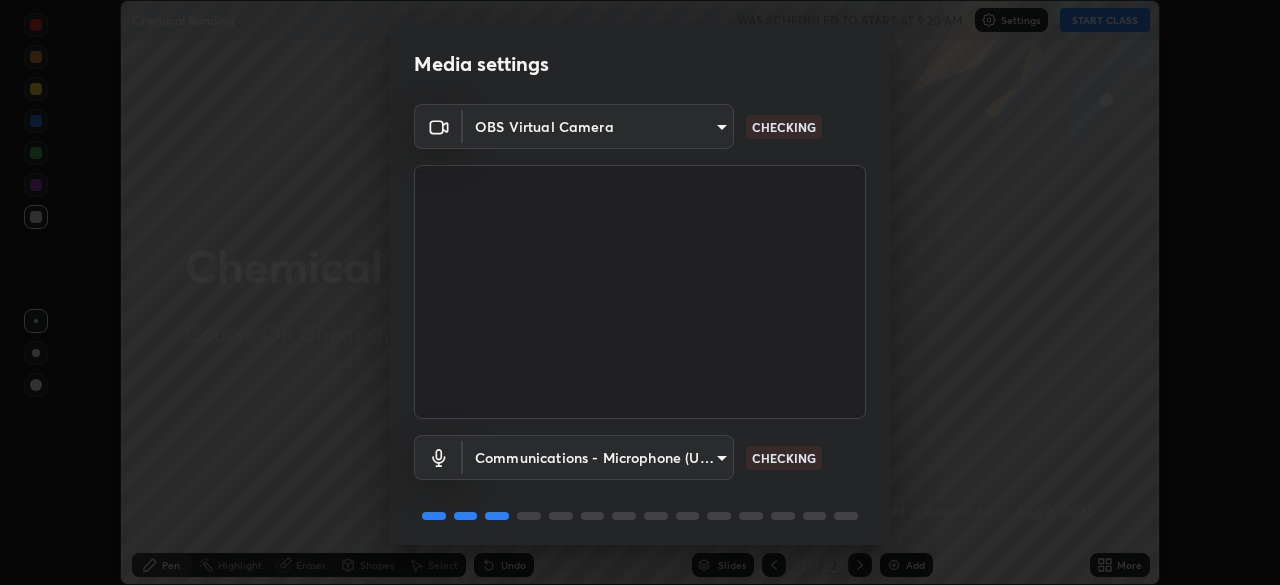 click on "Erase all Chemical Bonding WAS SCHEDULED TO START AT  9:20 AM Settings START CLASS Setting up your live class Chemical Bonding • L40 of Course On Chemistry for NEET Conquer 1 2026 [FULL NAME] Pen Highlight Eraser Shapes Select Undo Slides 2 / 2 Add More Enable hand raising Enable raise hand to speak to learners. Once enabled, chat will be turned off temporarily. Enable x   No doubts shared Encourage your learners to ask a doubt for better clarity Report an issue Reason for reporting Buffering Chat not working Audio - Video sync issue Educator video quality low ​ Attach an image Report Media settings OBS Virtual Camera [HASH] CHECKING Communications - Microphone (USB PnP Sound Device) communications CHECKING 1 / 5 Next" at bounding box center (640, 292) 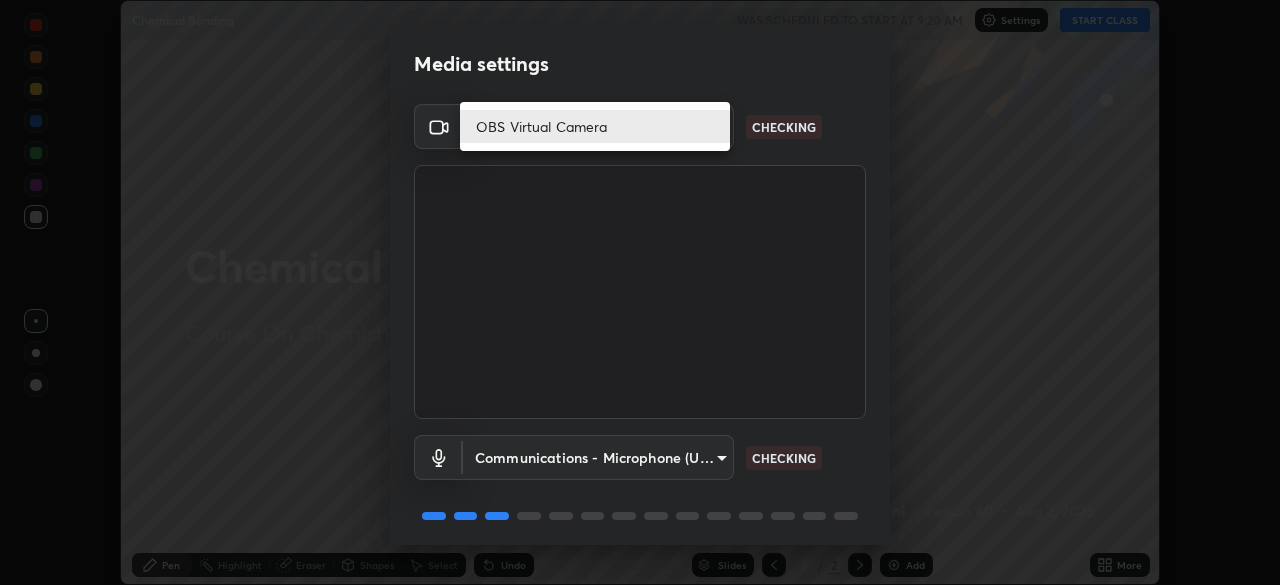 click on "OBS Virtual Camera" at bounding box center [595, 126] 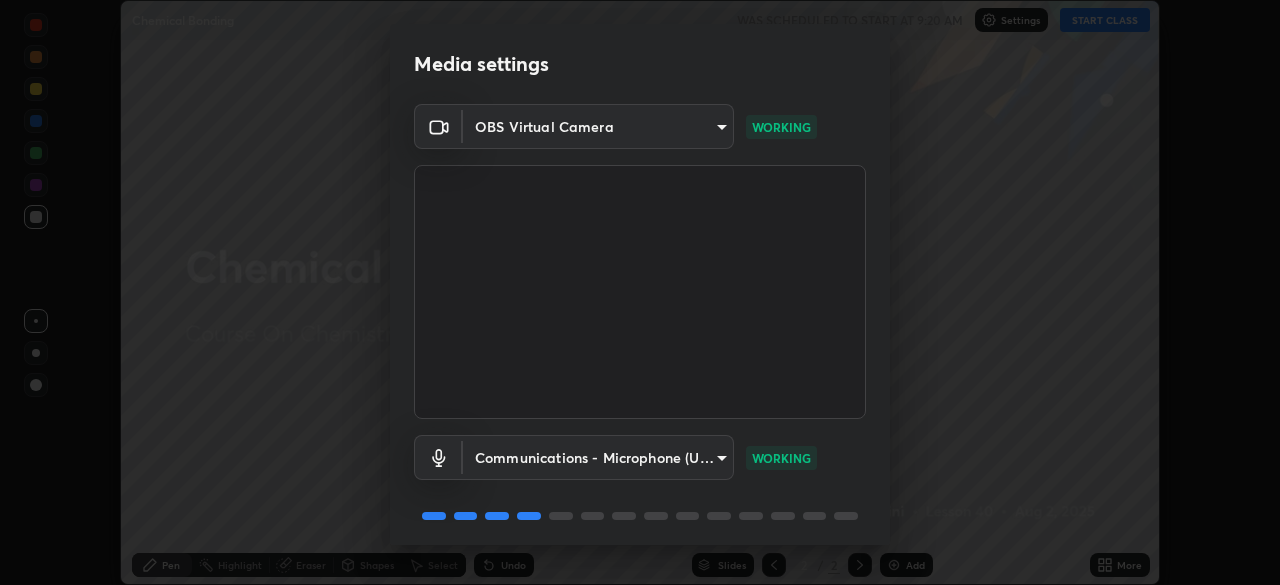 click on "Erase all Chemical Bonding WAS SCHEDULED TO START AT  9:20 AM Settings START CLASS Setting up your live class Chemical Bonding • L40 of Course On Chemistry for NEET Conquer 1 2026 [FULL NAME] Pen Highlight Eraser Shapes Select Undo Slides 2 / 2 Add More Enable hand raising Enable raise hand to speak to learners. Once enabled, chat will be turned off temporarily. Enable x   No doubts shared Encourage your learners to ask a doubt for better clarity Report an issue Reason for reporting Buffering Chat not working Audio - Video sync issue Educator video quality low ​ Attach an image Report Media settings OBS Virtual Camera [HASH] WORKING Communications - Microphone (USB PnP Sound Device) communications WORKING 1 / 5 Next" at bounding box center [640, 292] 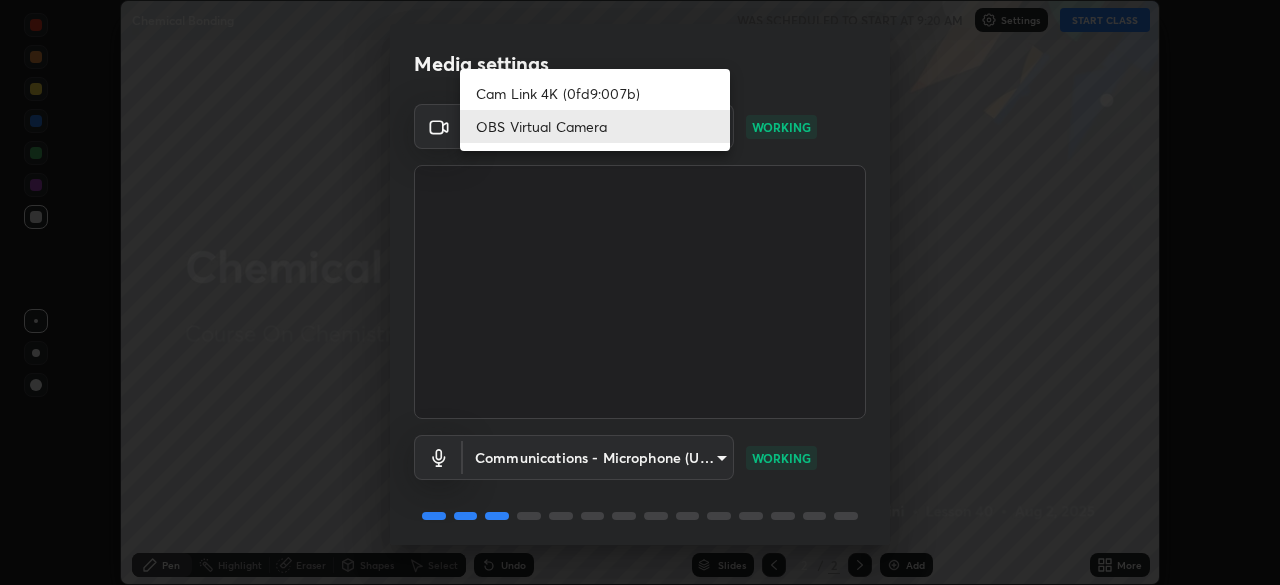 click on "Cam Link 4K (0fd9:007b)" at bounding box center (595, 93) 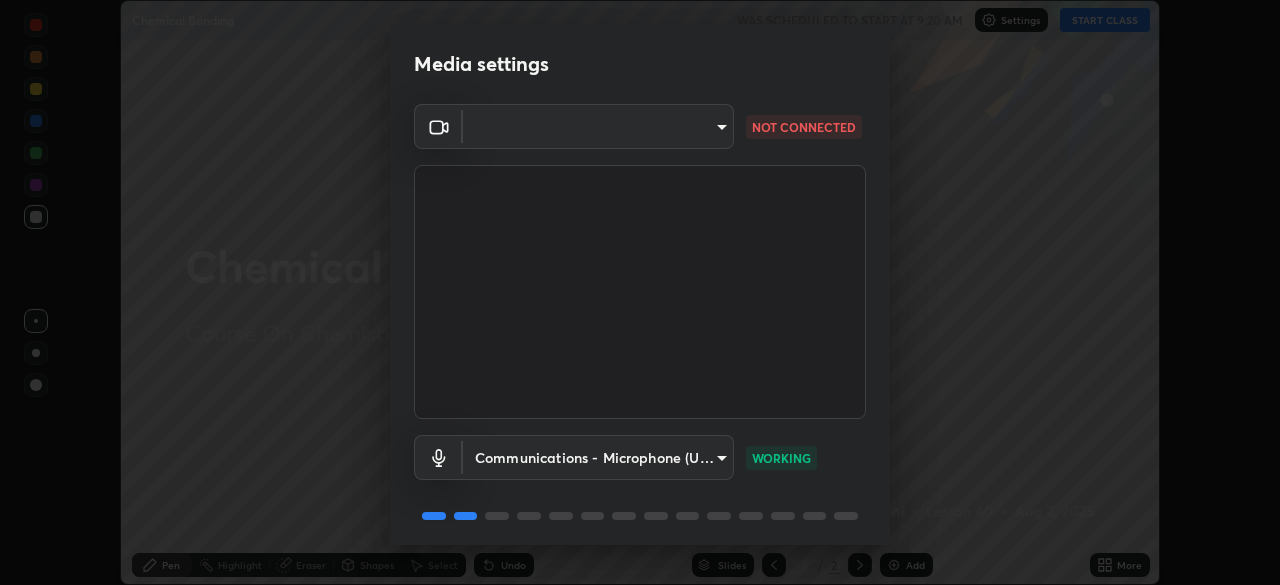 click on "Erase all Chemical Bonding WAS SCHEDULED TO START AT  9:20 AM Settings START CLASS Setting up your live class Chemical Bonding • L40 of Course On Chemistry for NEET Conquer 1 2026 [FULL NAME] Pen Highlight Eraser Shapes Select Undo Slides 2 / 2 Add More Enable hand raising Enable raise hand to speak to learners. Once enabled, chat will be turned off temporarily. Enable x   No doubts shared Encourage your learners to ask a doubt for better clarity Report an issue Reason for reporting Buffering Chat not working Audio - Video sync issue Educator video quality low ​ Attach an image Report Media settings ​ [HASH] NOT CONNECTED Communications - Microphone (USB PnP Sound Device) communications WORKING 1 / 5 Next" at bounding box center (640, 292) 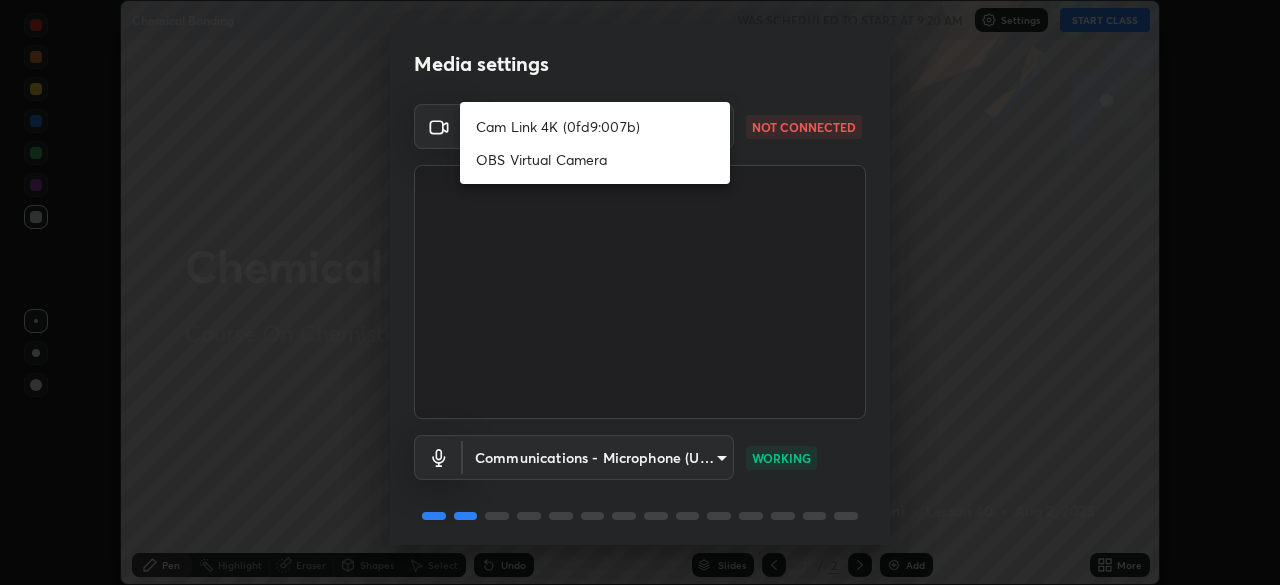 click on "Cam Link 4K (0fd9:007b)" at bounding box center [595, 126] 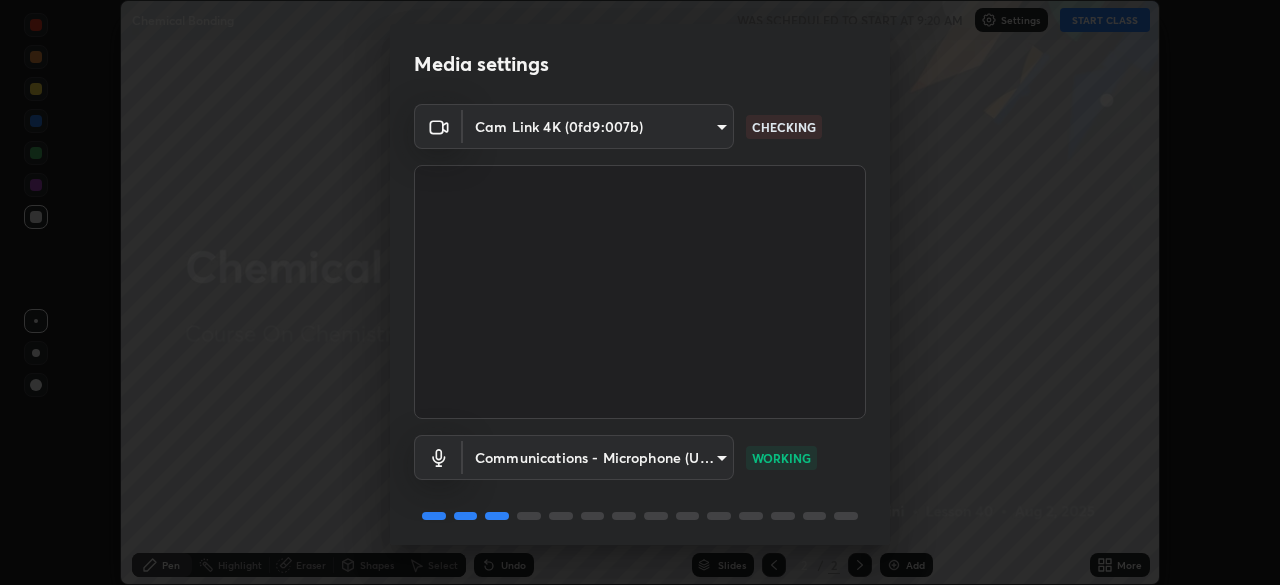 scroll, scrollTop: 71, scrollLeft: 0, axis: vertical 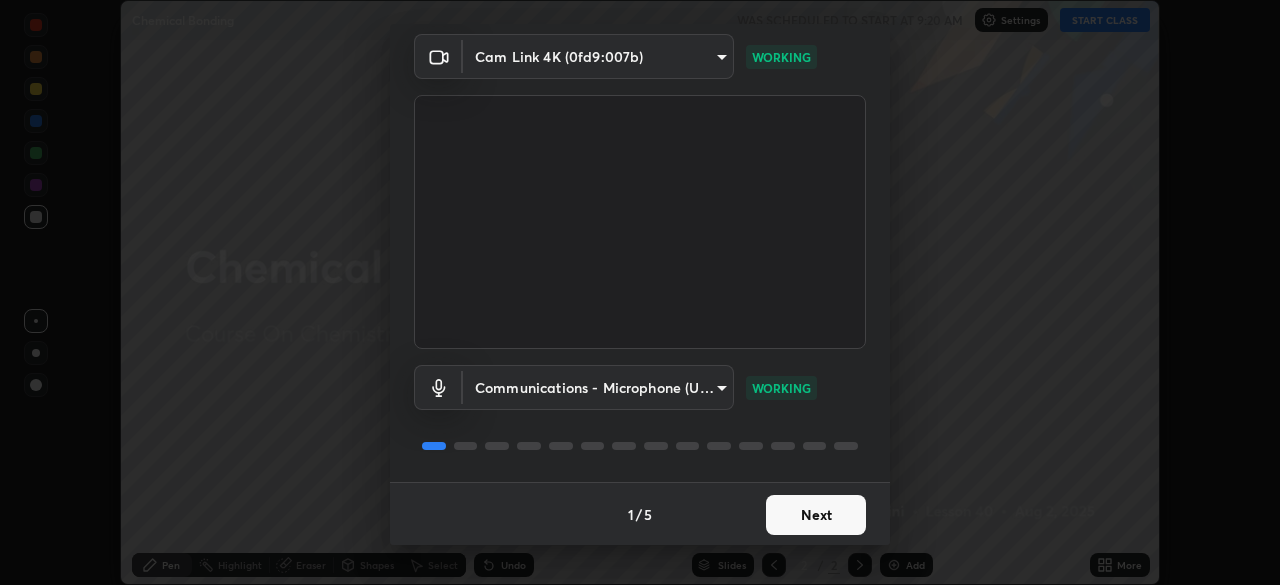 click on "Next" at bounding box center (816, 515) 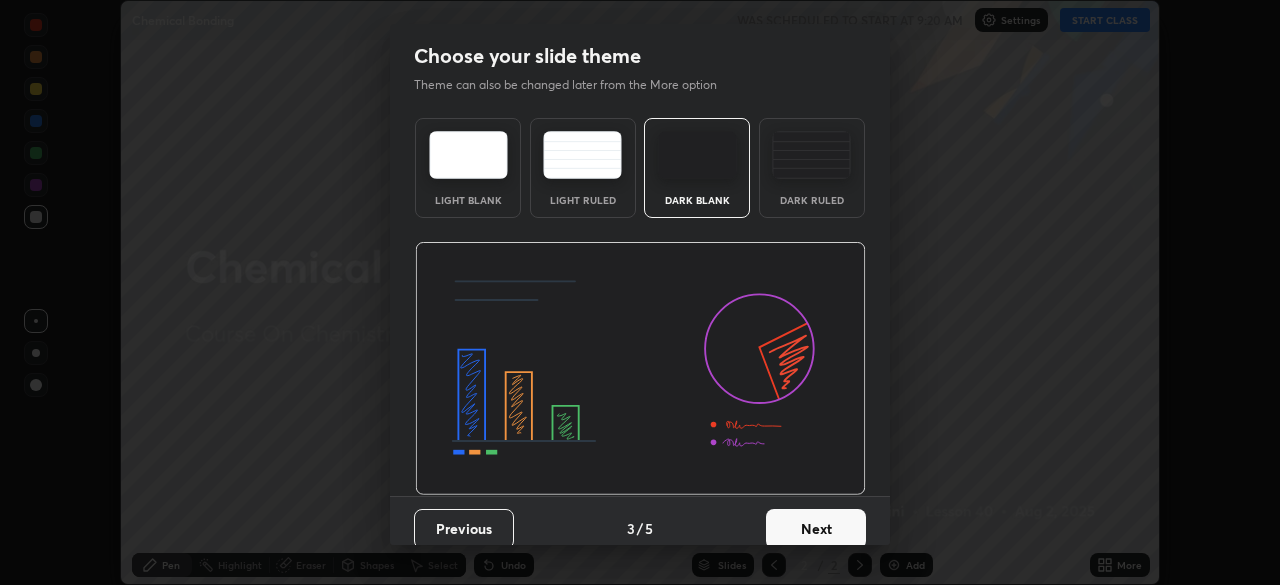 click on "Next" at bounding box center (816, 529) 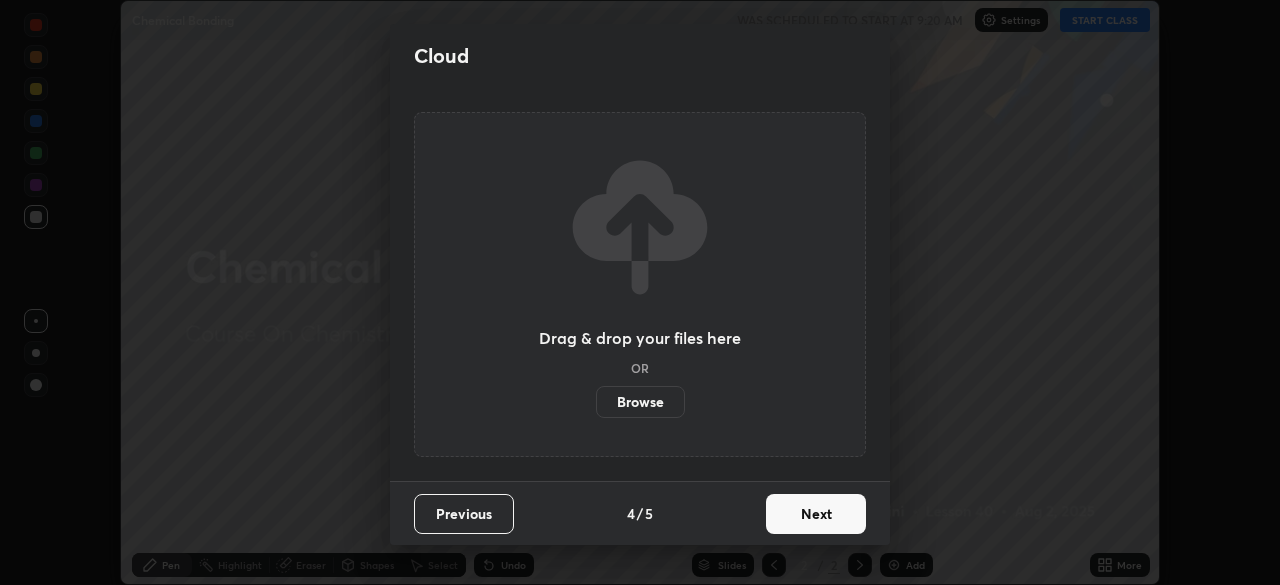 click on "Next" at bounding box center [816, 514] 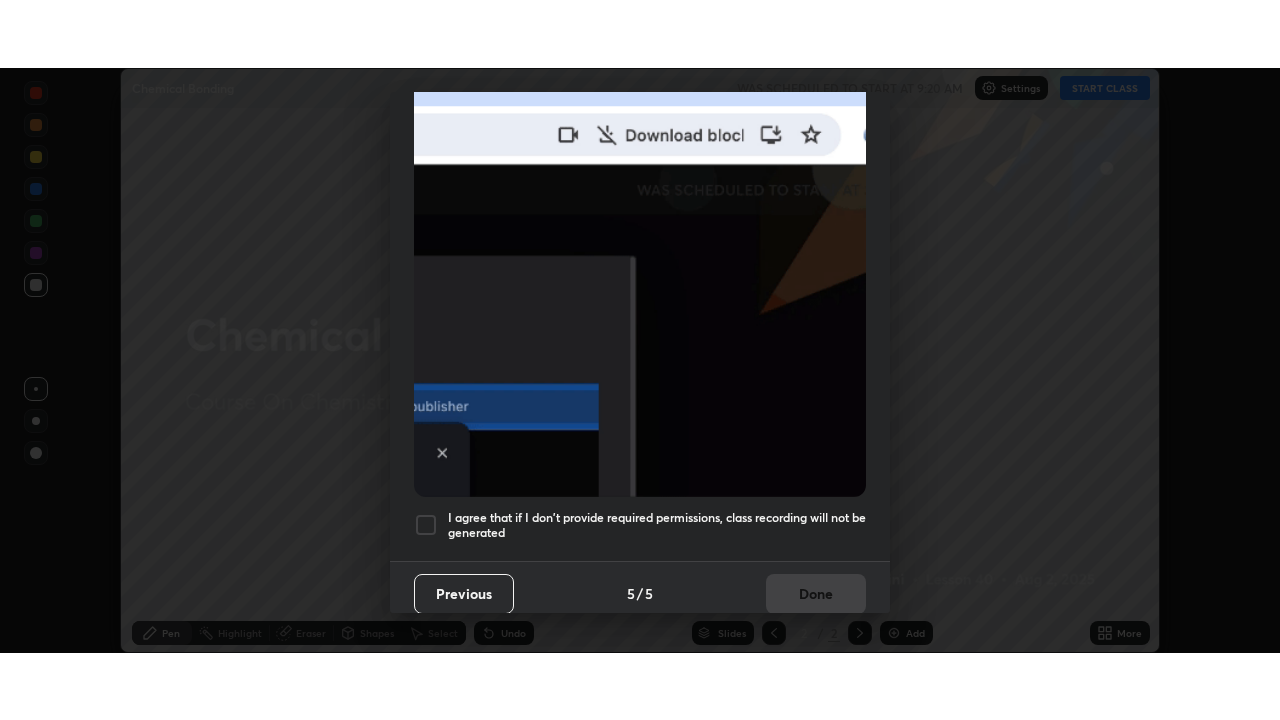 scroll, scrollTop: 479, scrollLeft: 0, axis: vertical 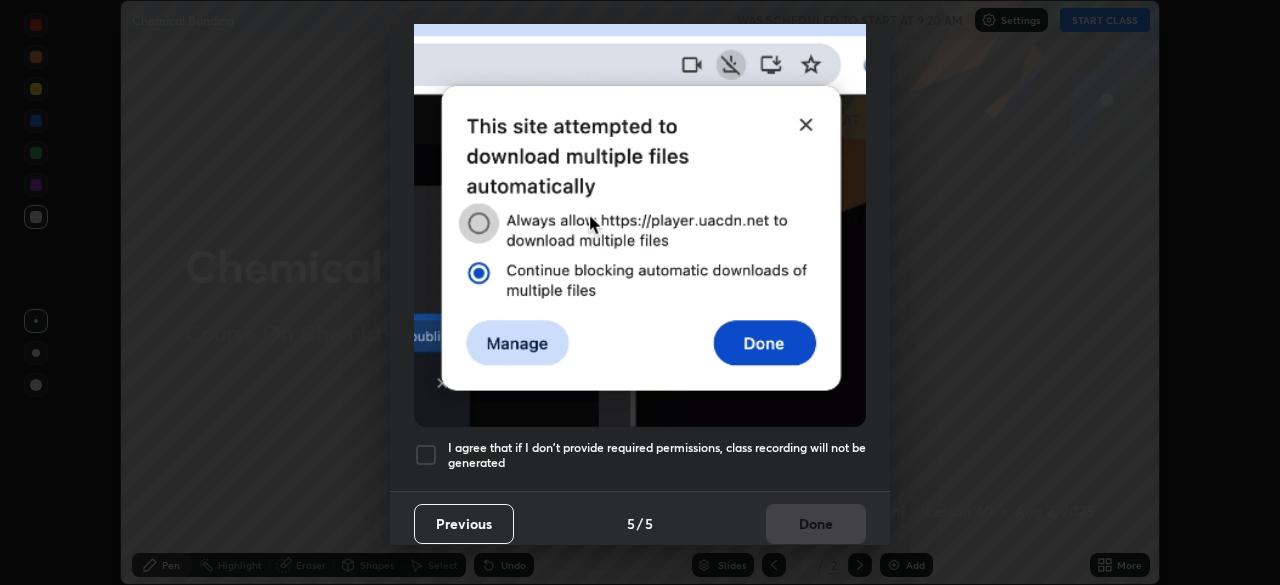 click at bounding box center (426, 455) 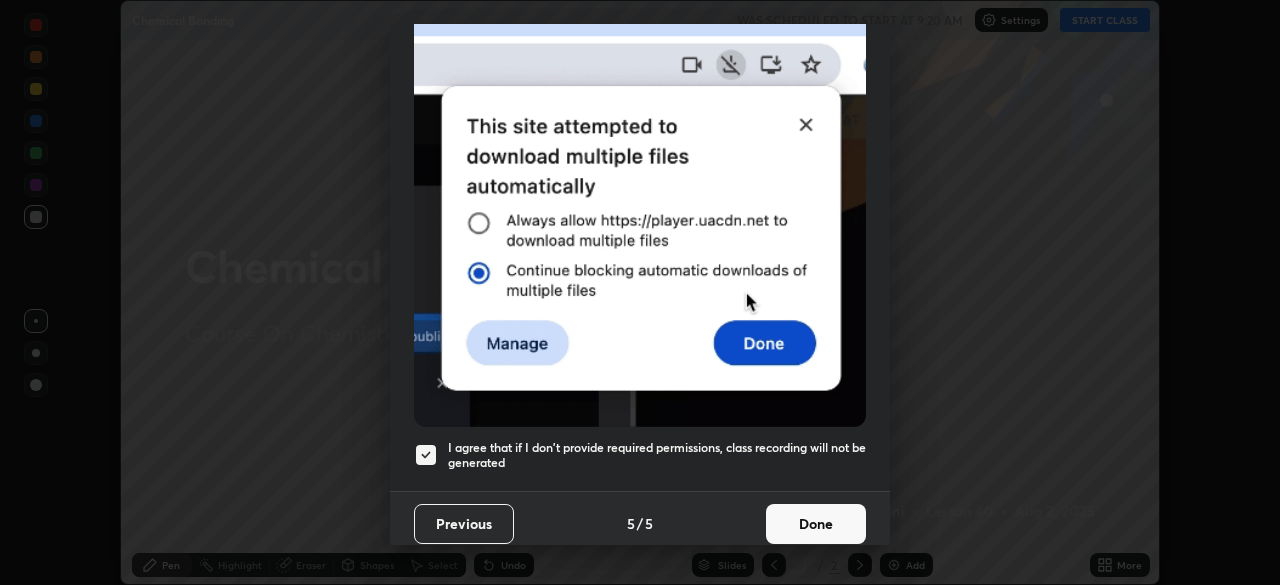click on "Done" at bounding box center (816, 524) 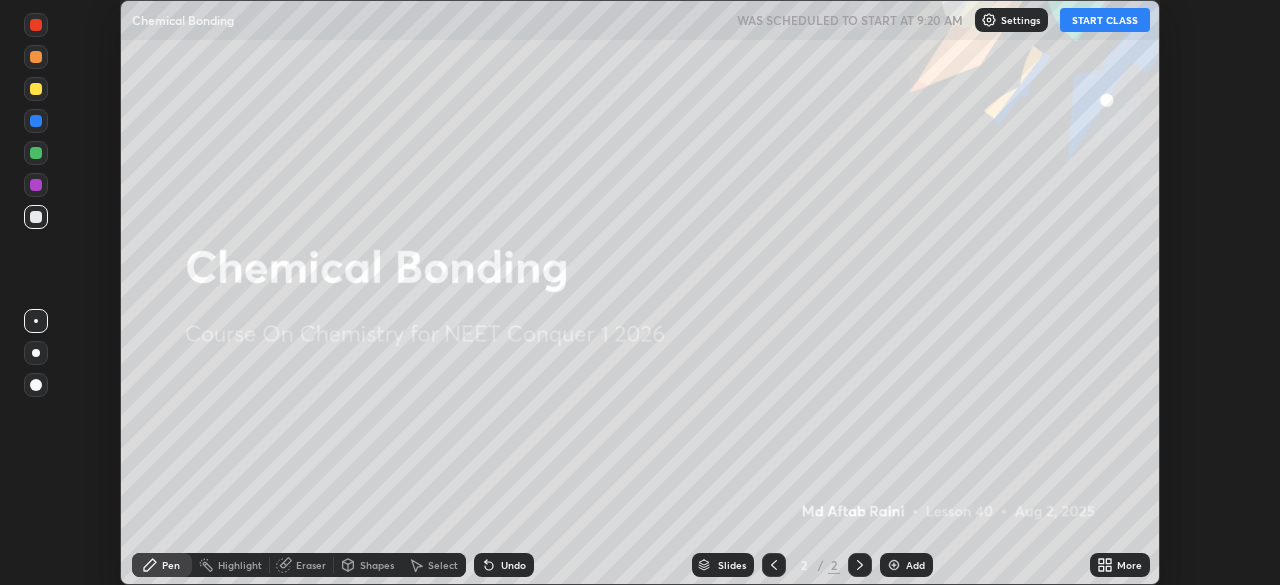 click on "Add" at bounding box center [915, 565] 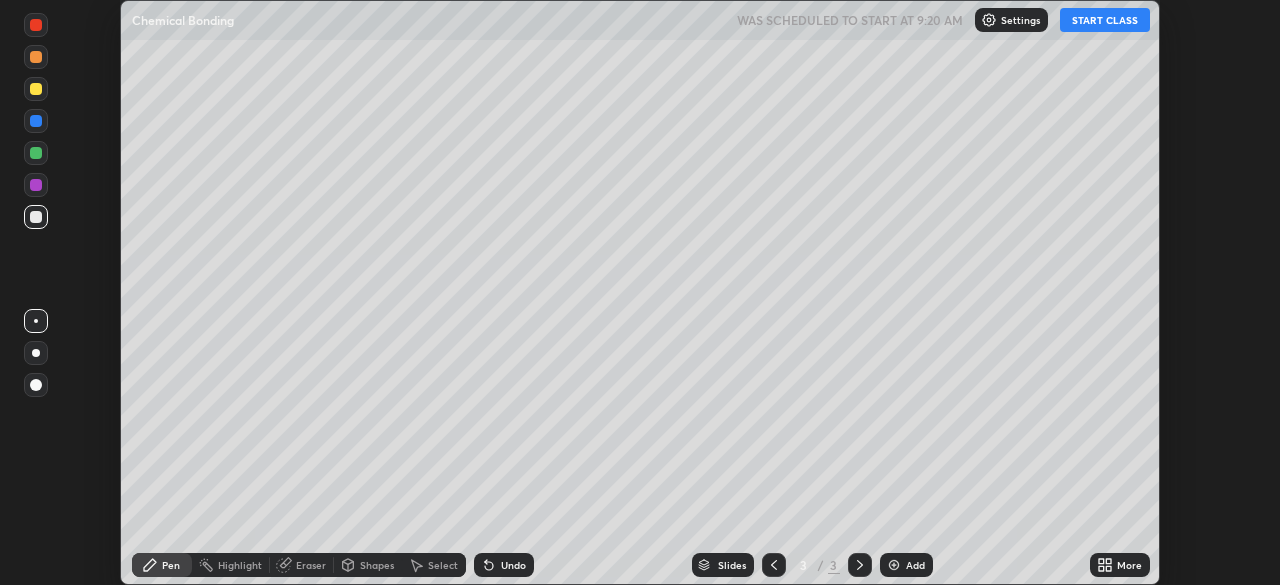 click on "More" at bounding box center [1129, 565] 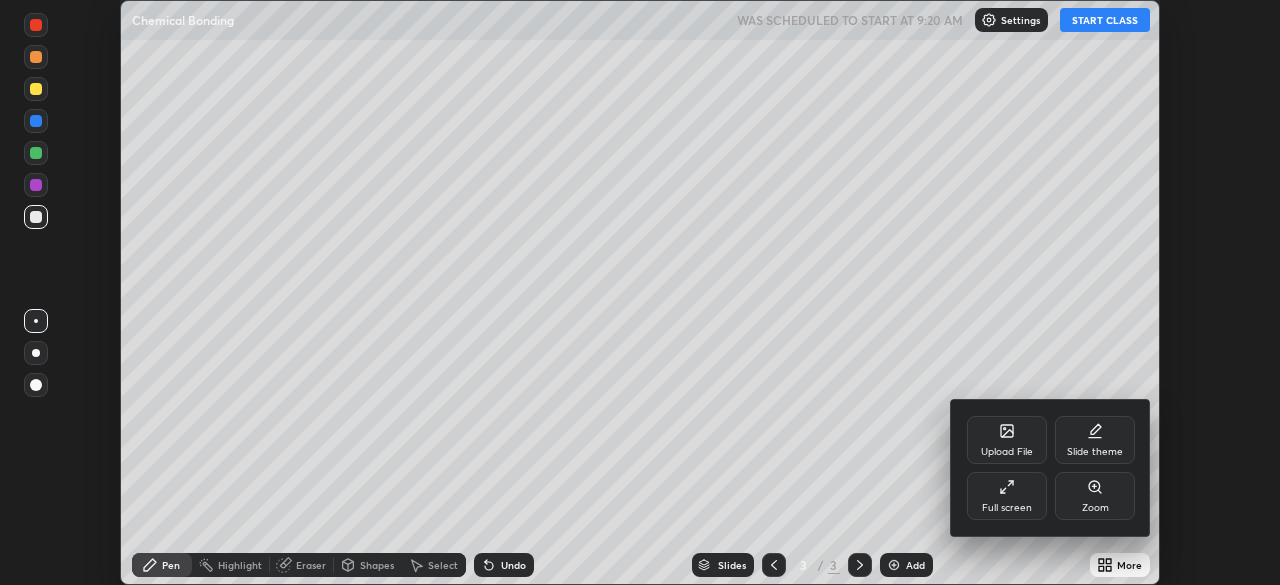 click on "Full screen" at bounding box center (1007, 496) 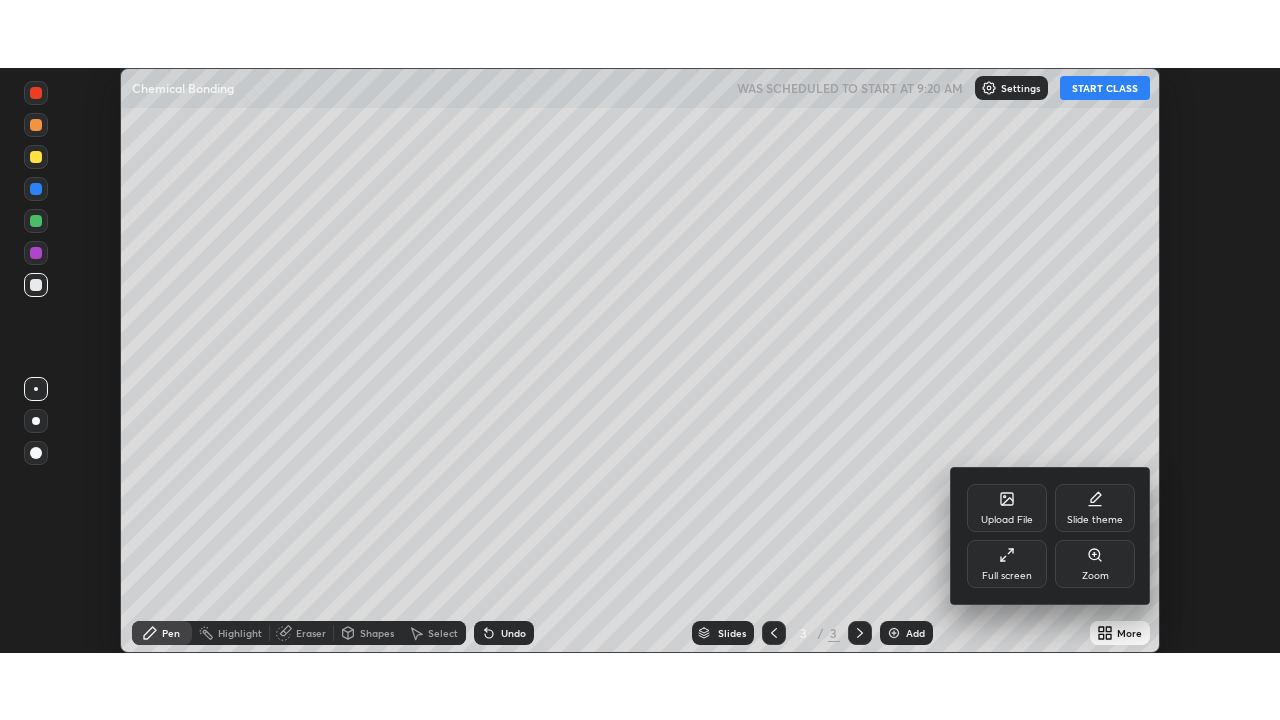 scroll, scrollTop: 99280, scrollLeft: 98720, axis: both 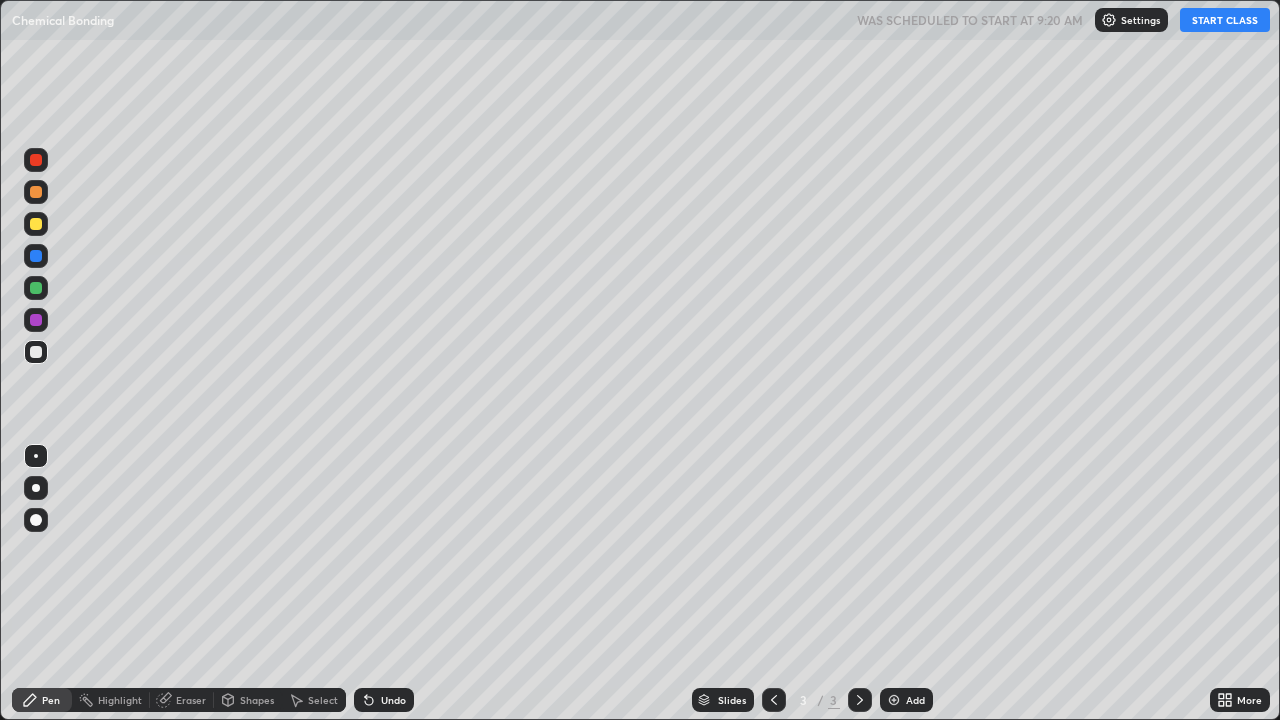 click on "START CLASS" at bounding box center [1225, 20] 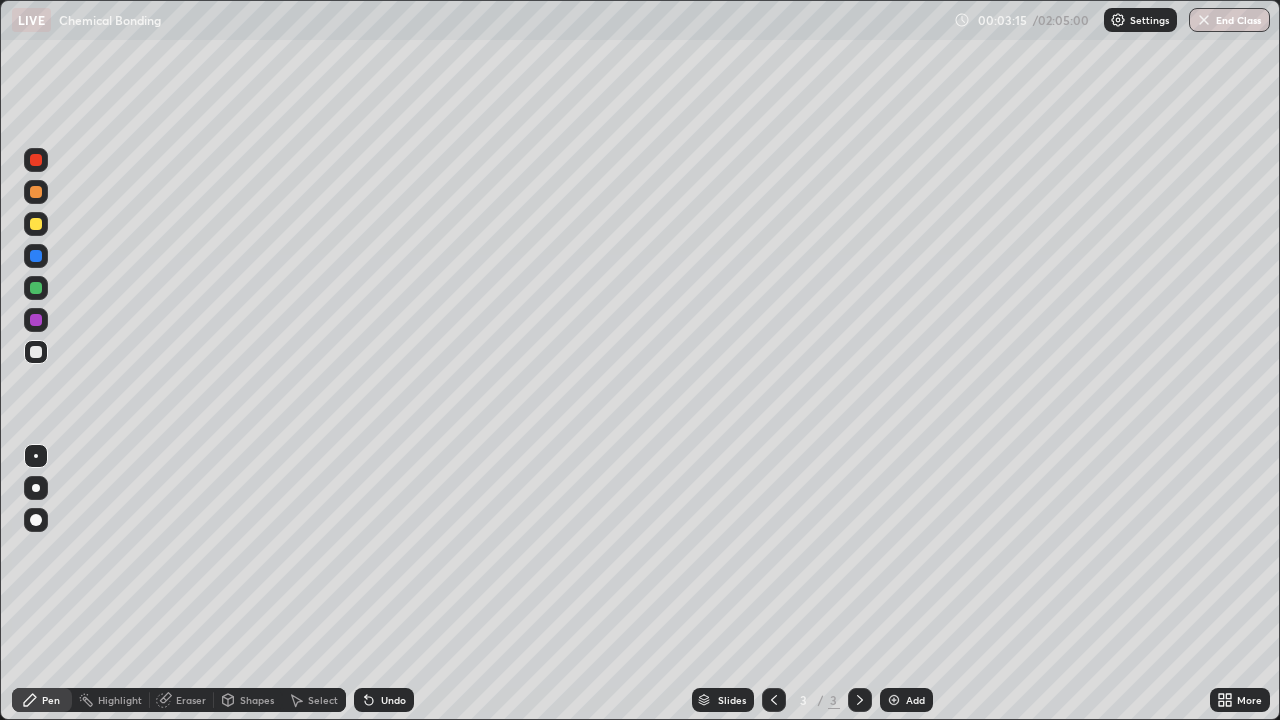 click at bounding box center (894, 700) 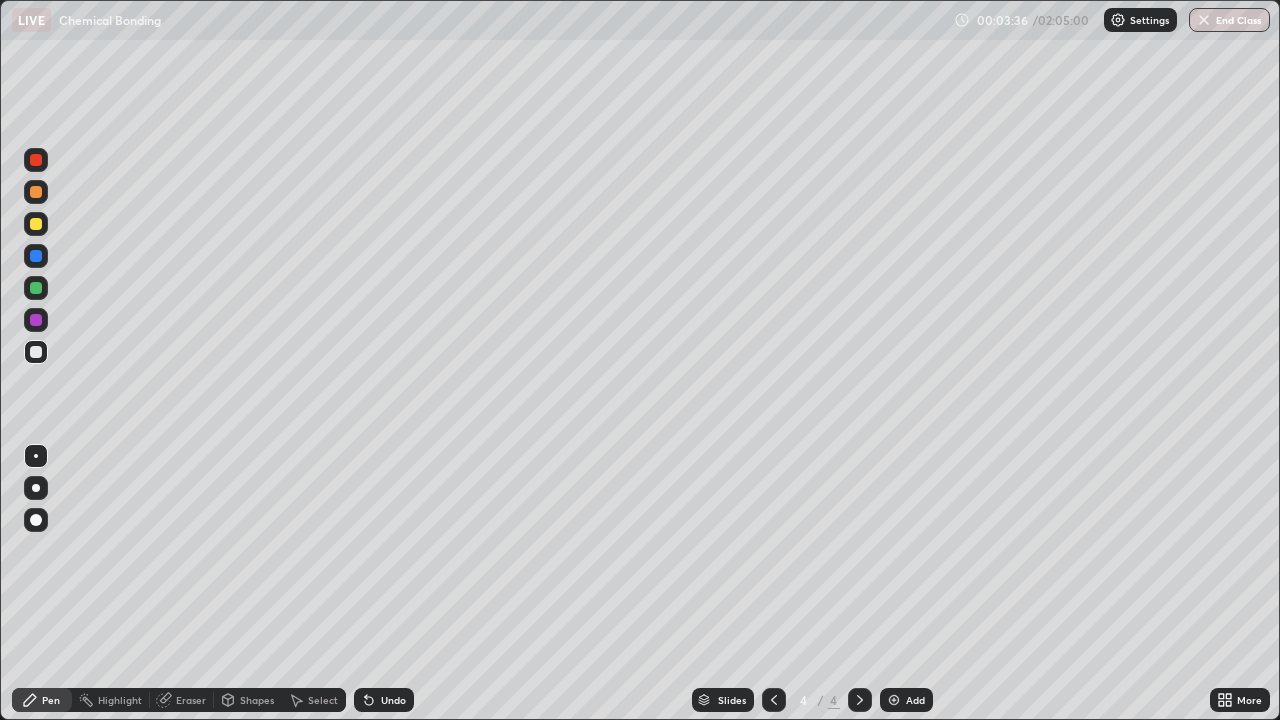 click on "Undo" at bounding box center [393, 700] 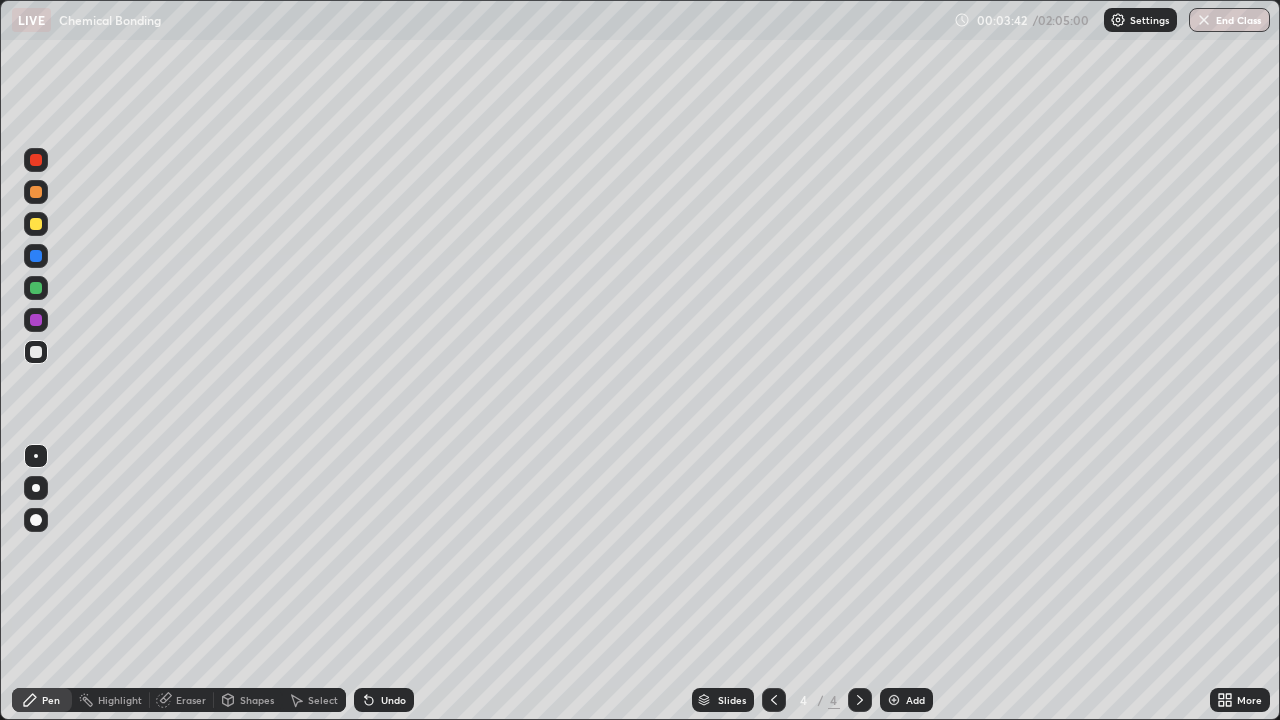 click on "Undo" at bounding box center [393, 700] 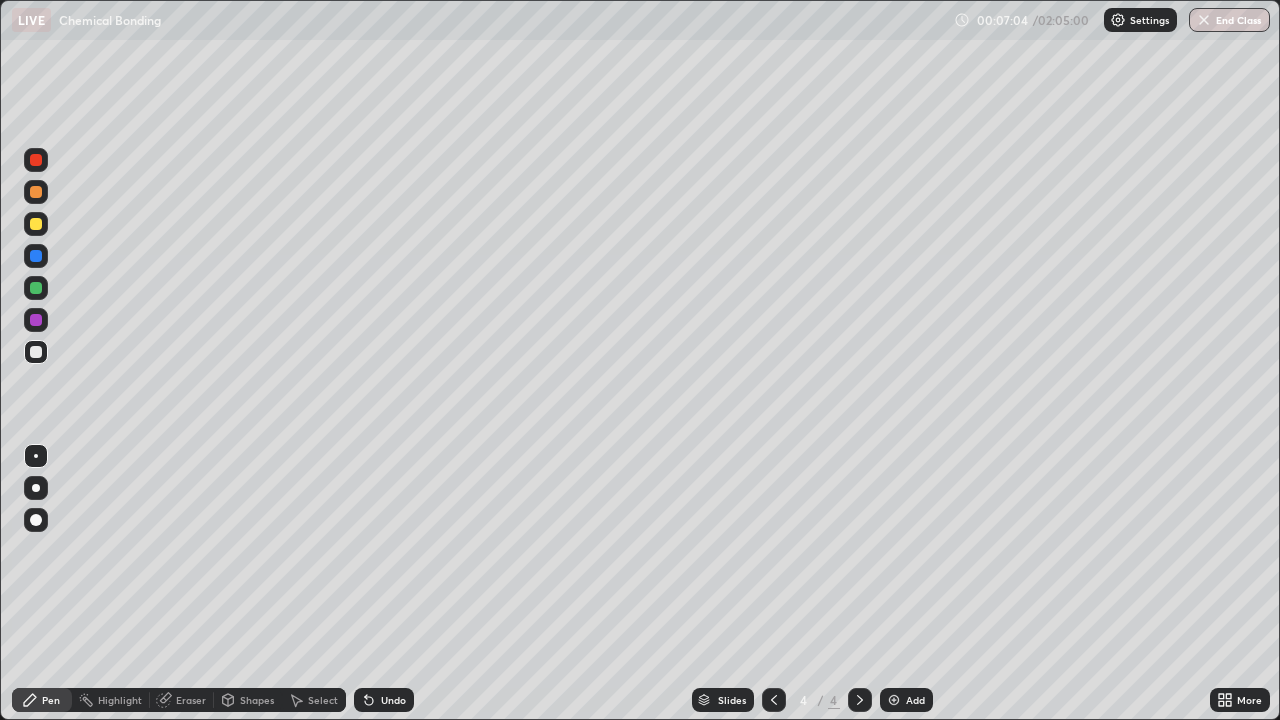 click on "Undo" at bounding box center [393, 700] 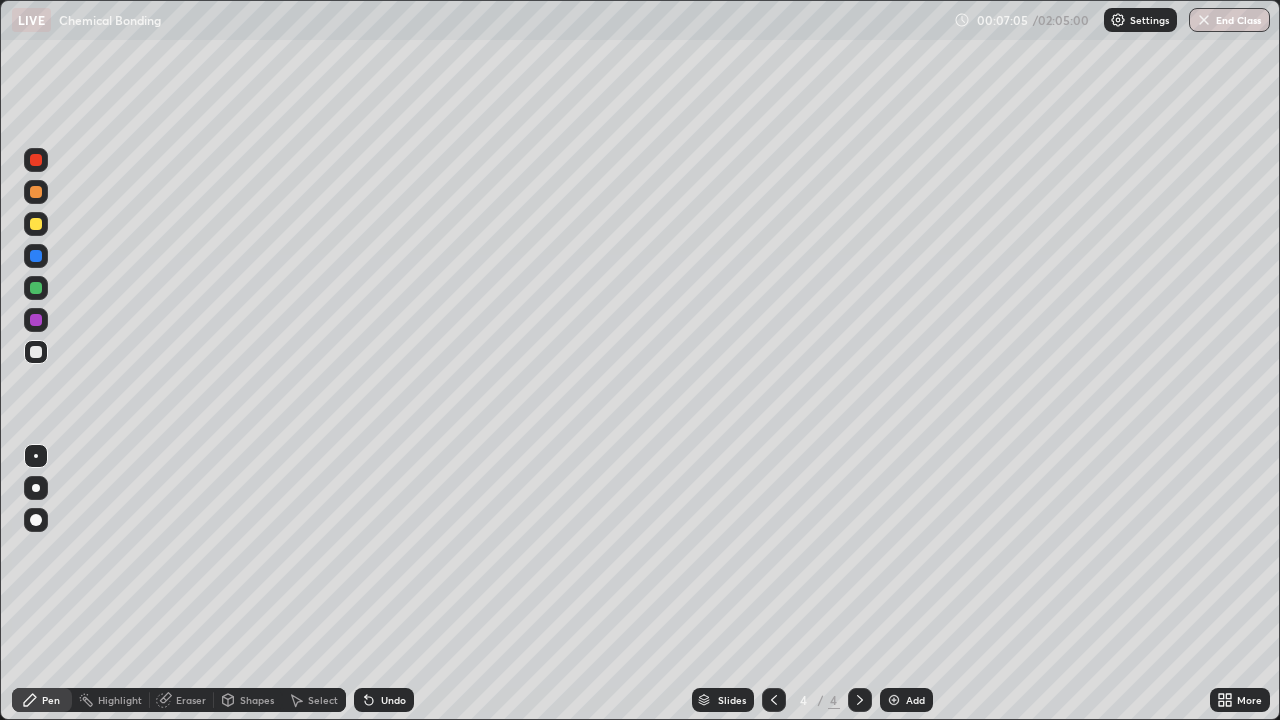click on "Undo" at bounding box center (393, 700) 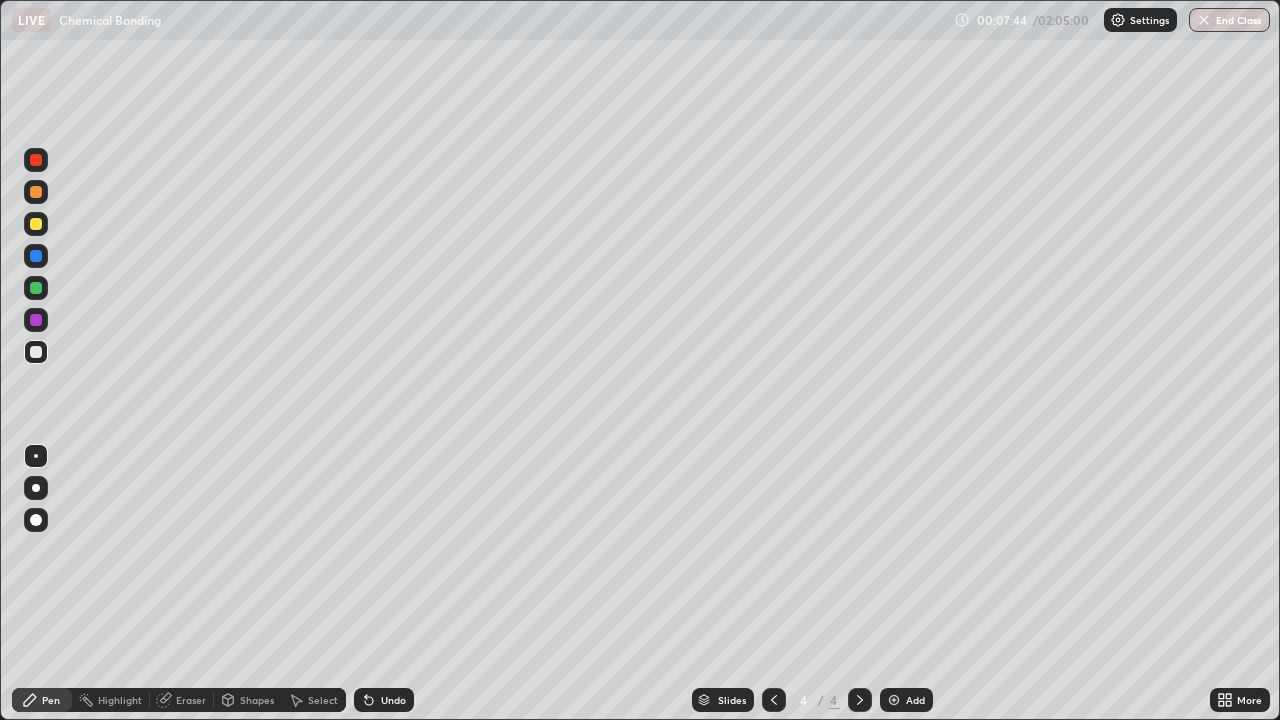 click on "Eraser" at bounding box center [191, 700] 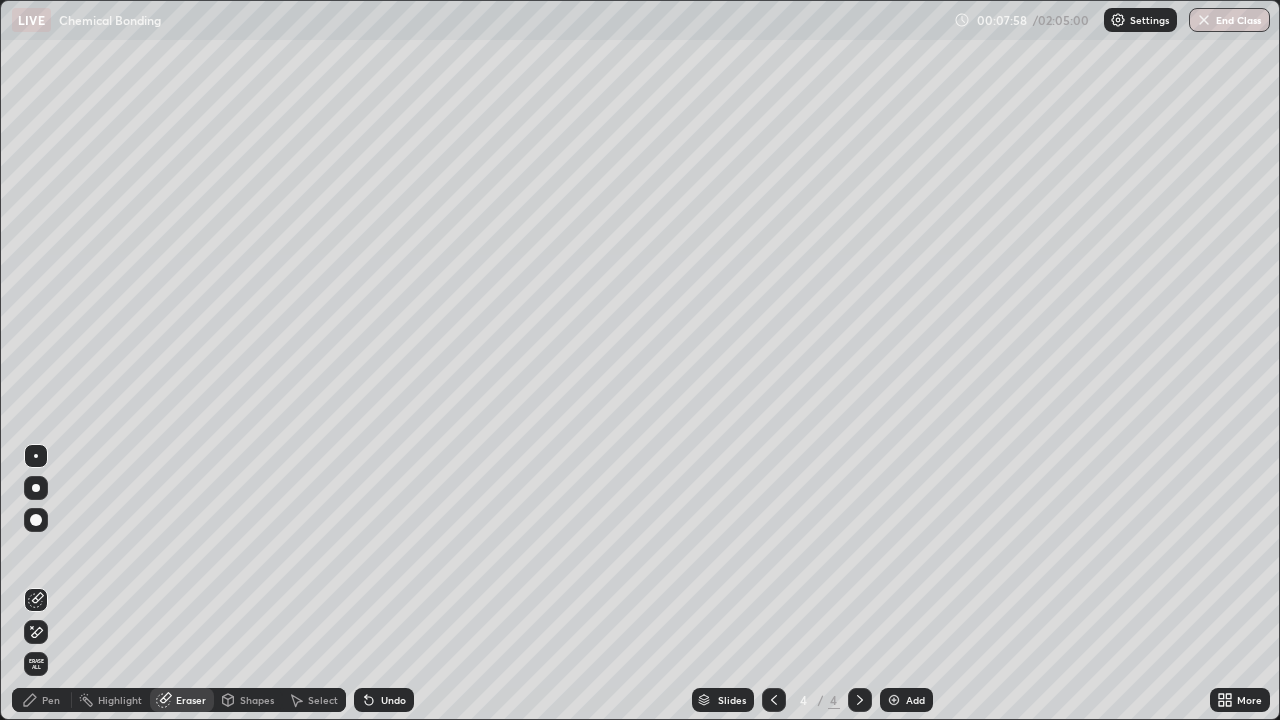 click on "Pen" at bounding box center [51, 700] 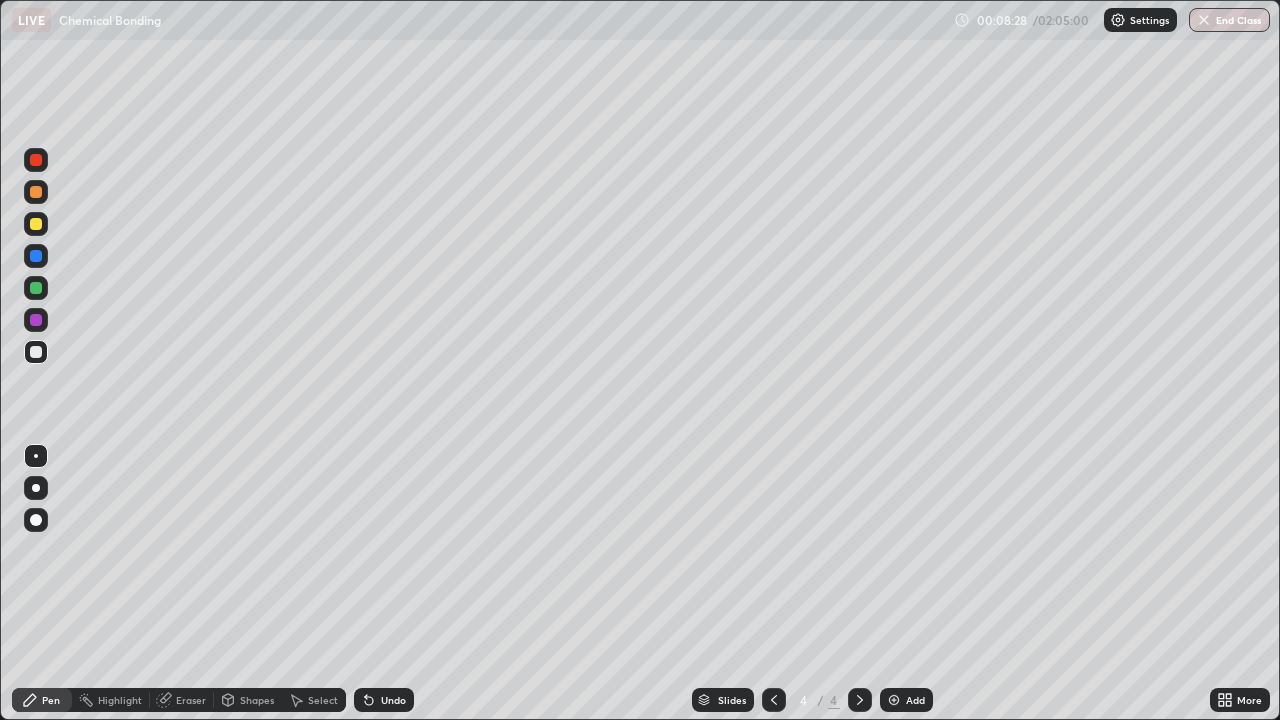 click on "Add" at bounding box center (915, 700) 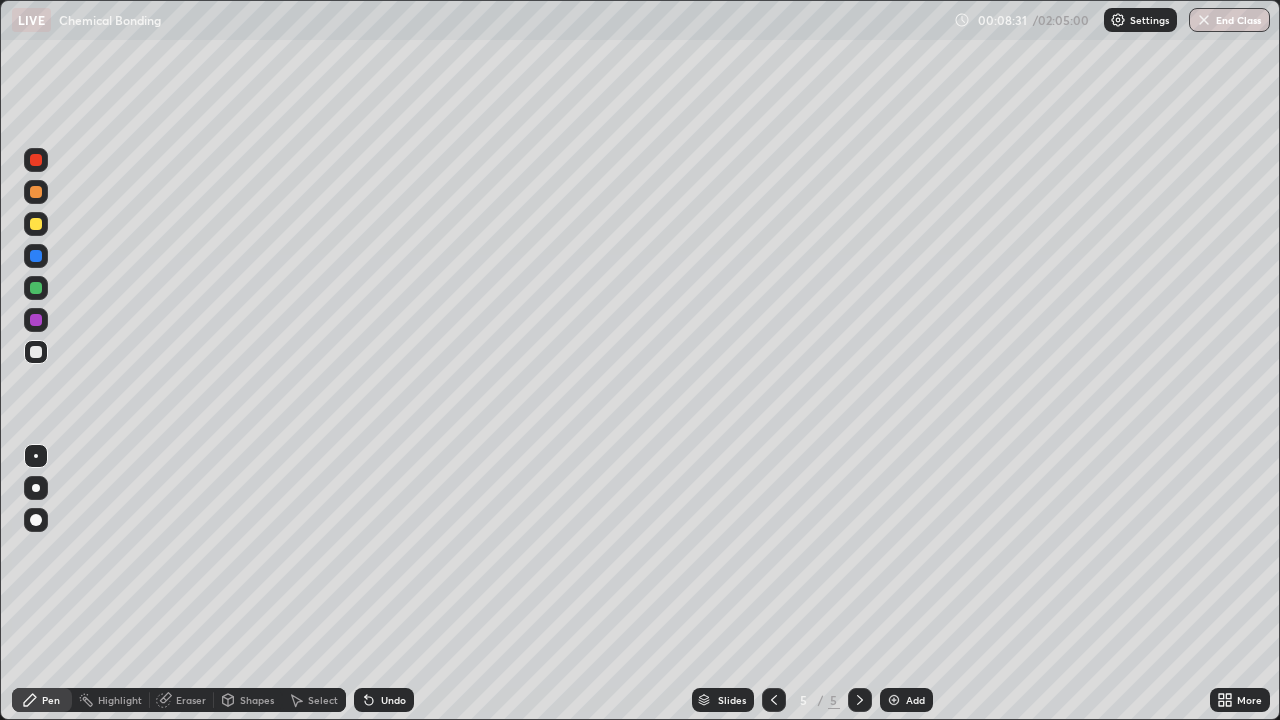 click 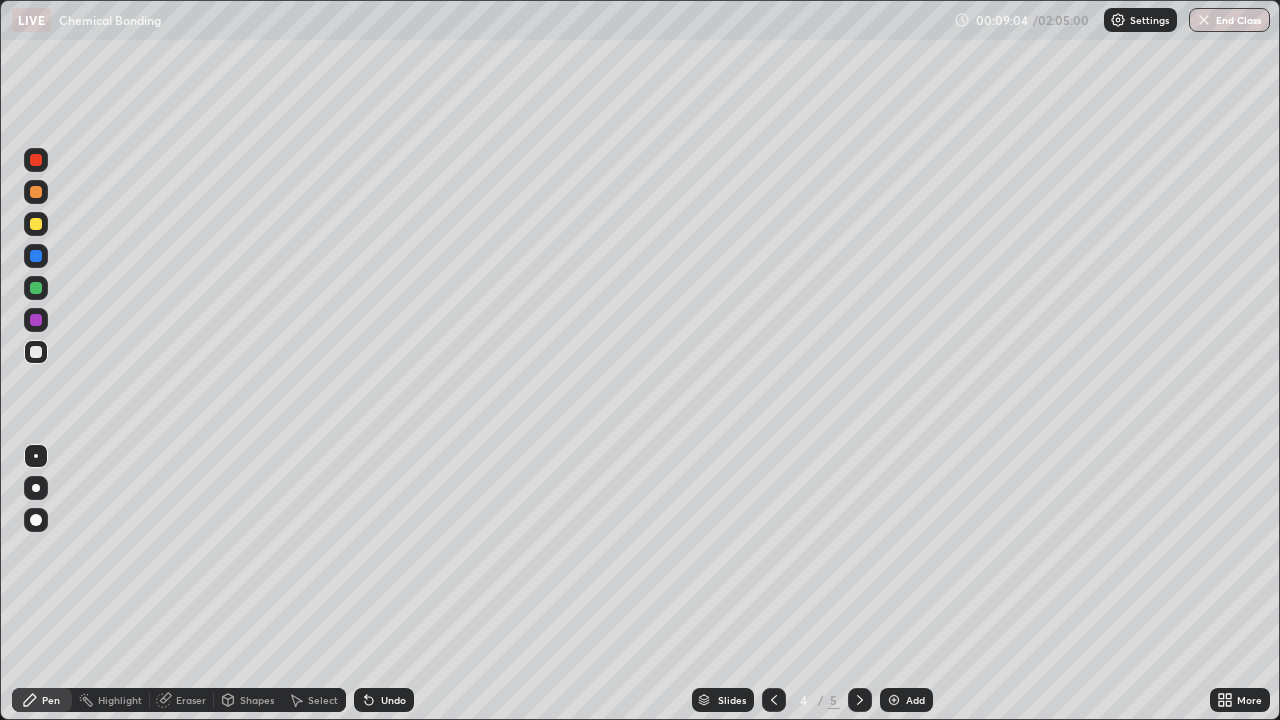 click 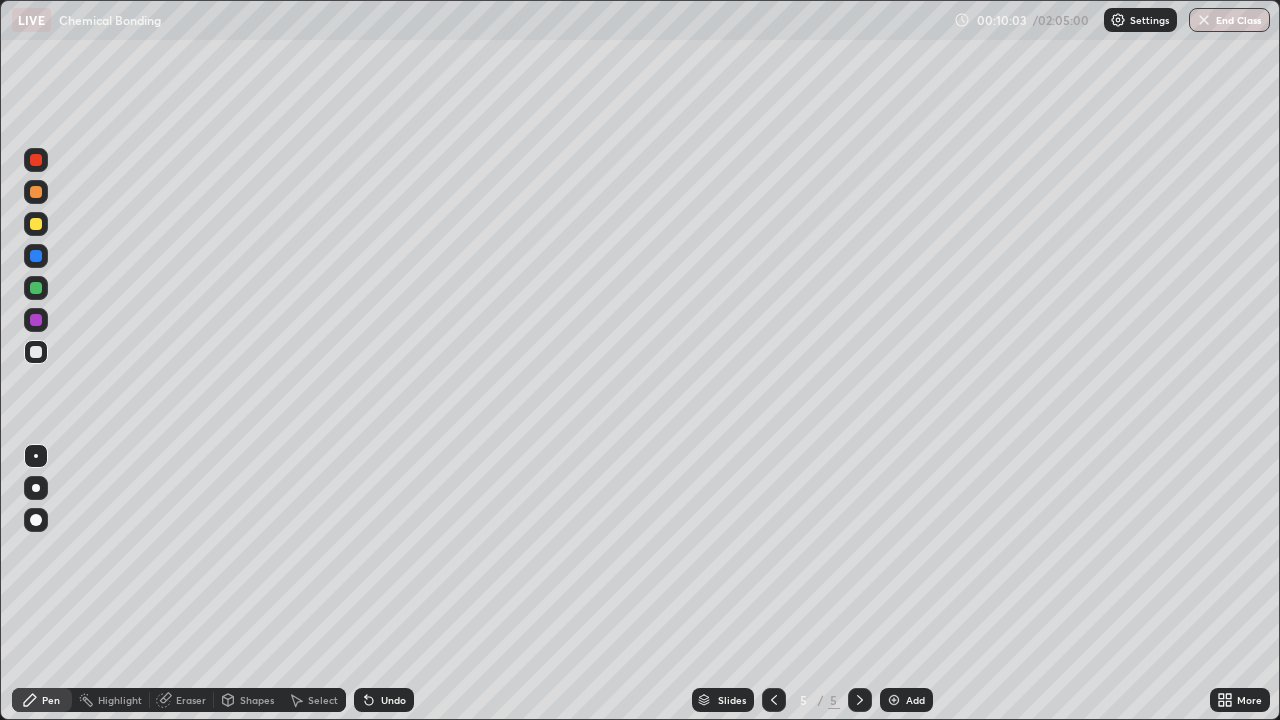 click on "Undo" at bounding box center (384, 700) 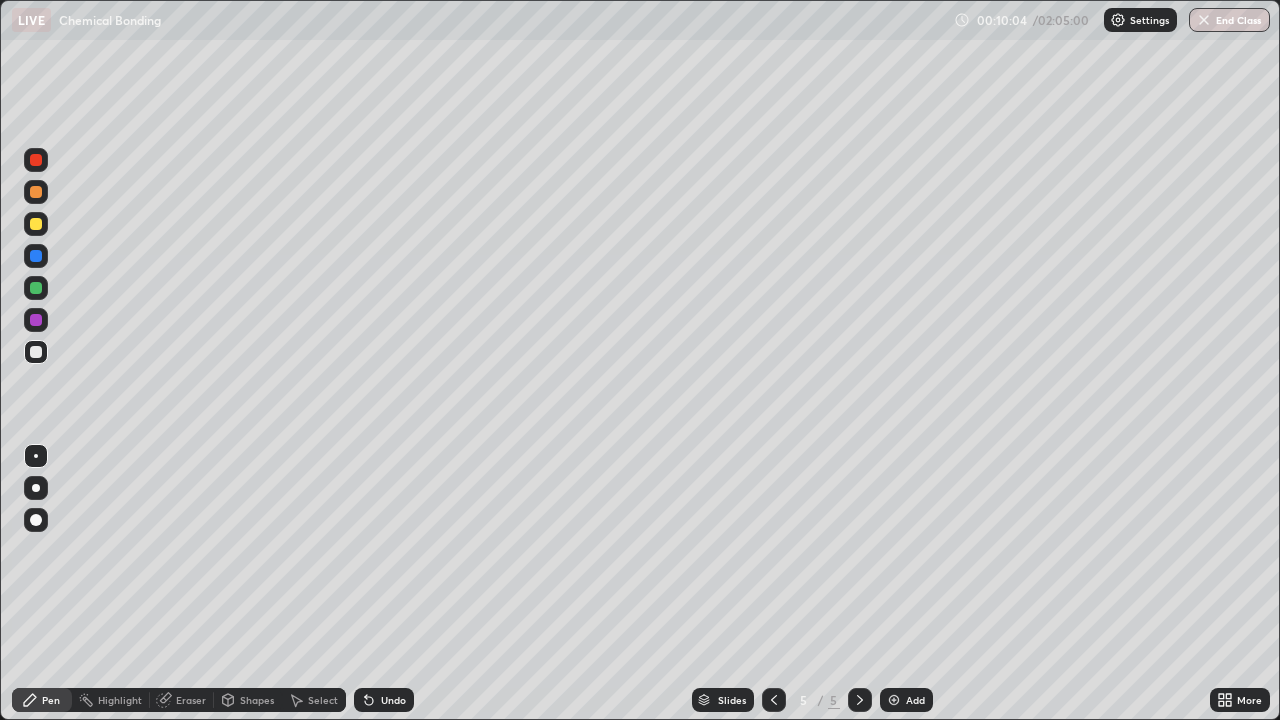 click on "Undo" at bounding box center (384, 700) 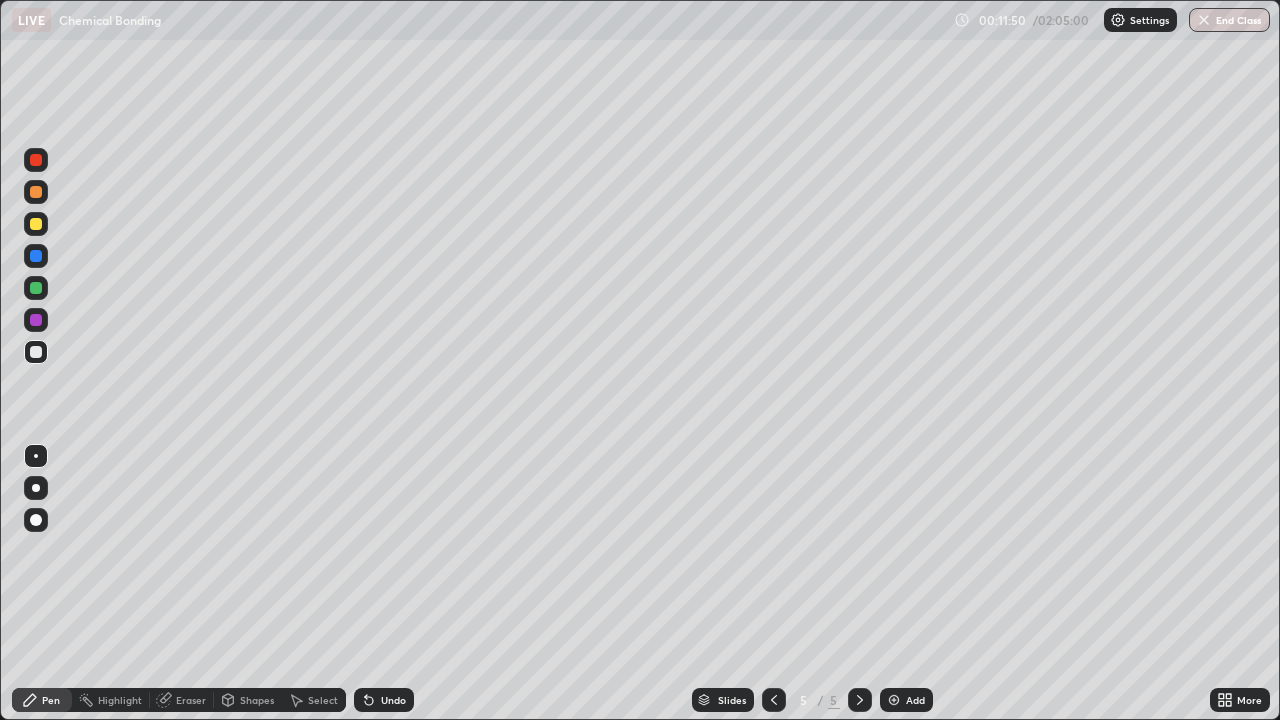 click on "Undo" at bounding box center (393, 700) 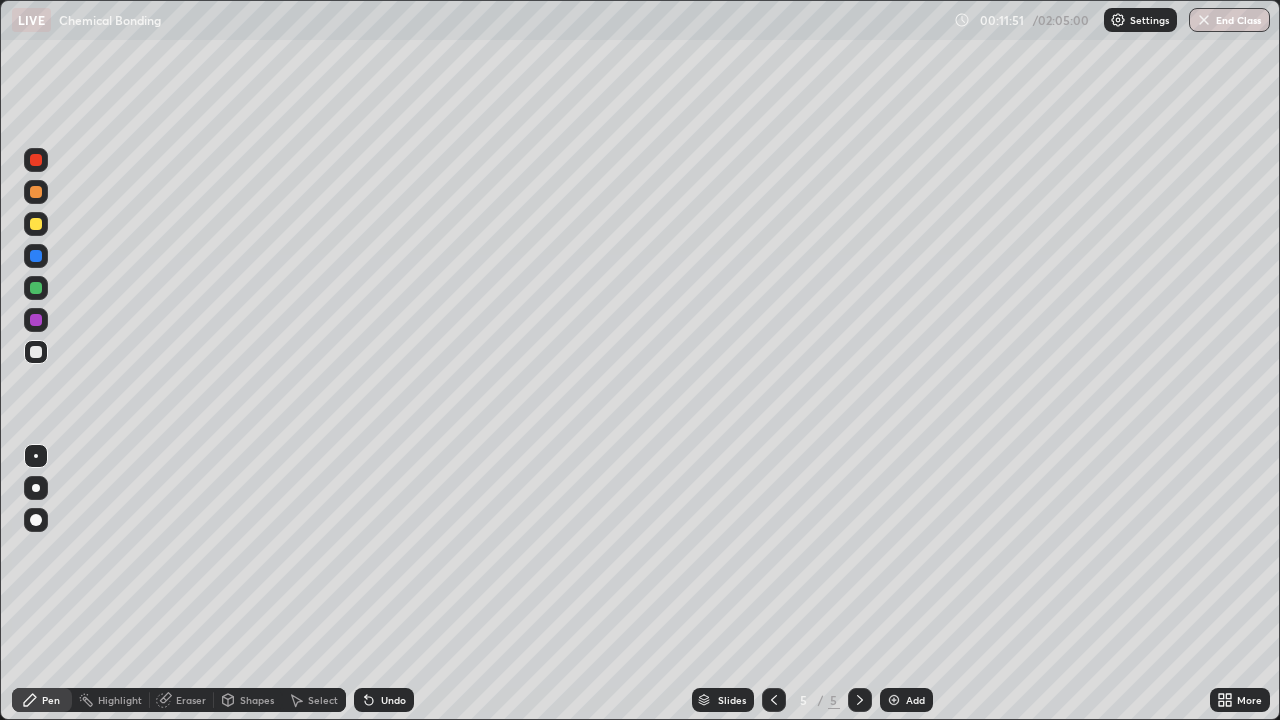 click on "Undo" at bounding box center [393, 700] 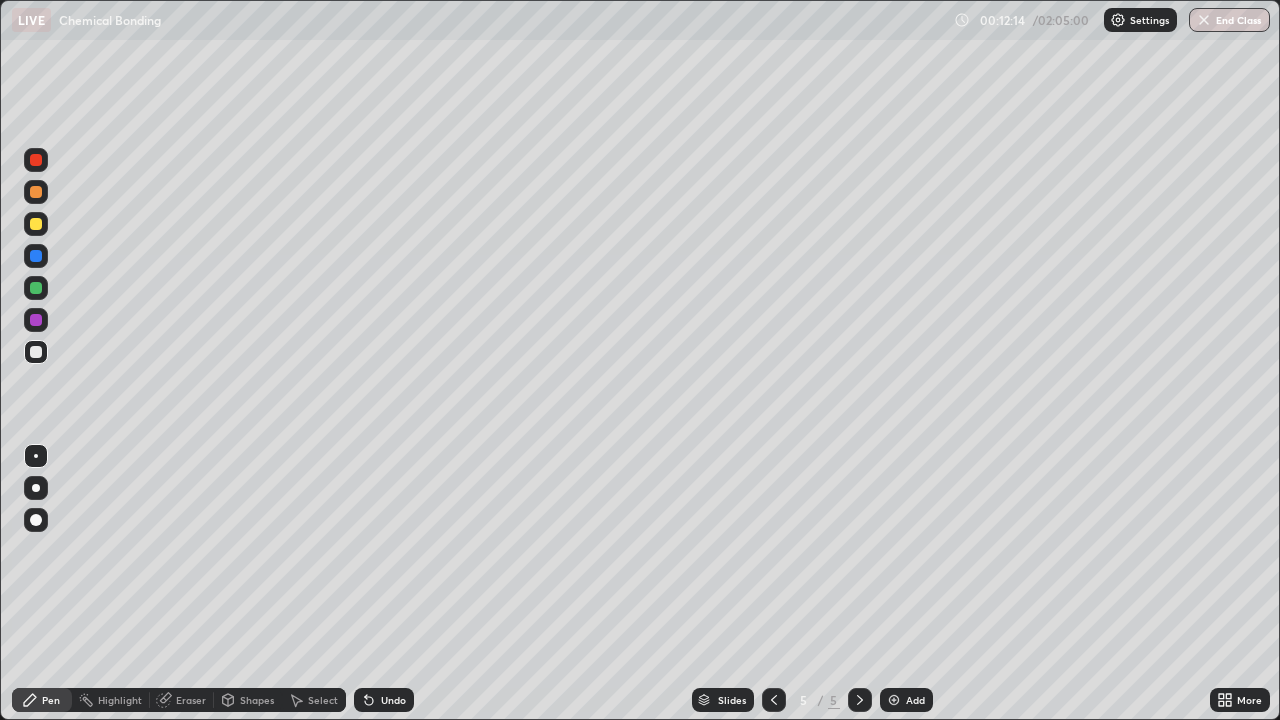 click on "Undo" at bounding box center (384, 700) 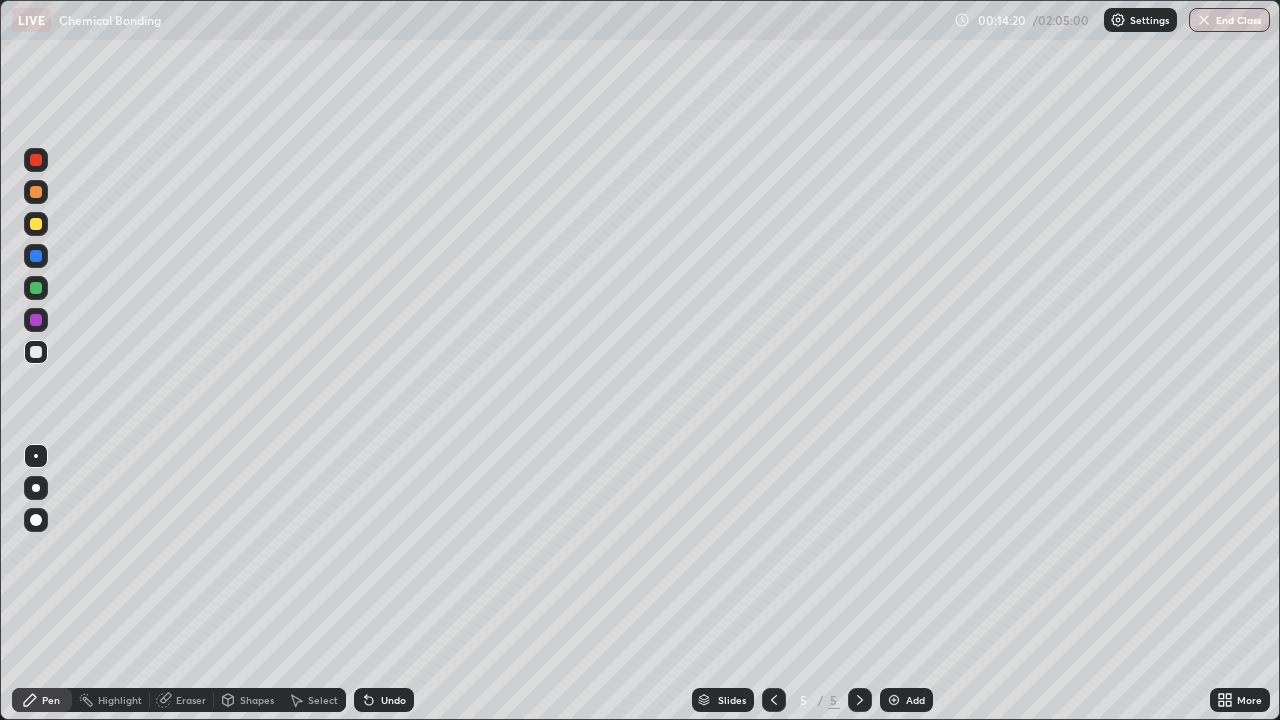 click at bounding box center [894, 700] 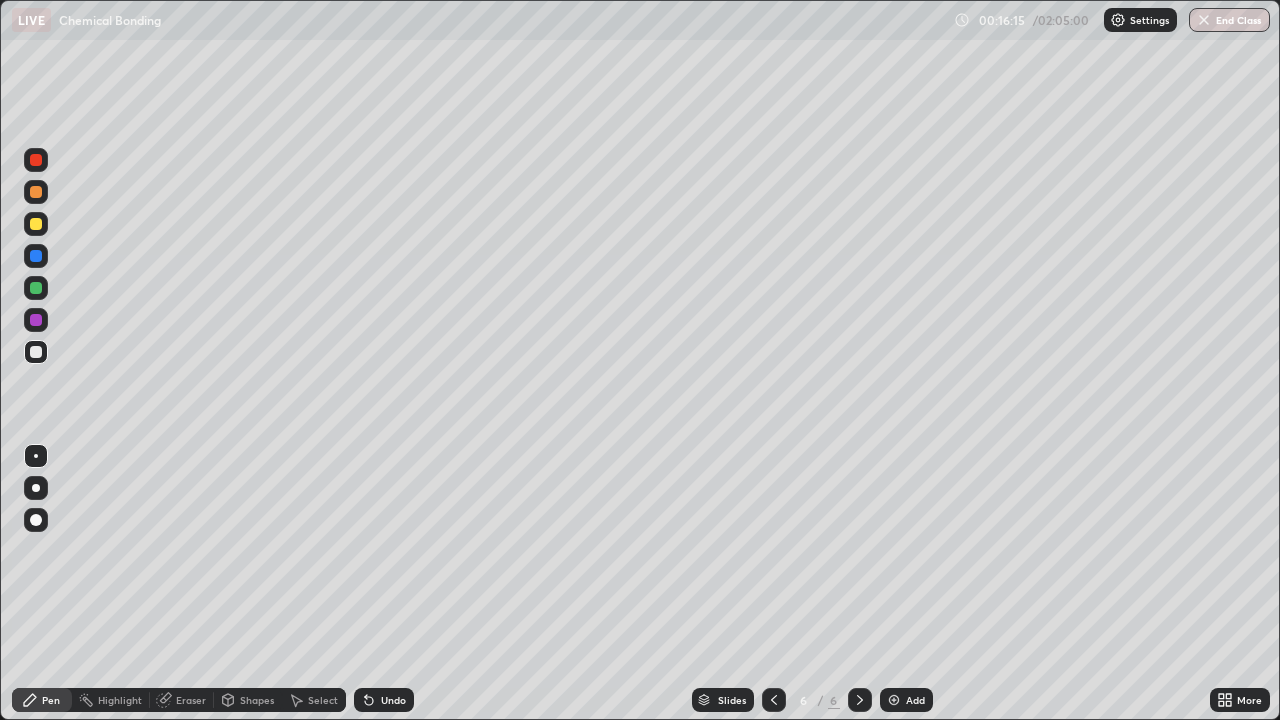 click on "Eraser" at bounding box center [191, 700] 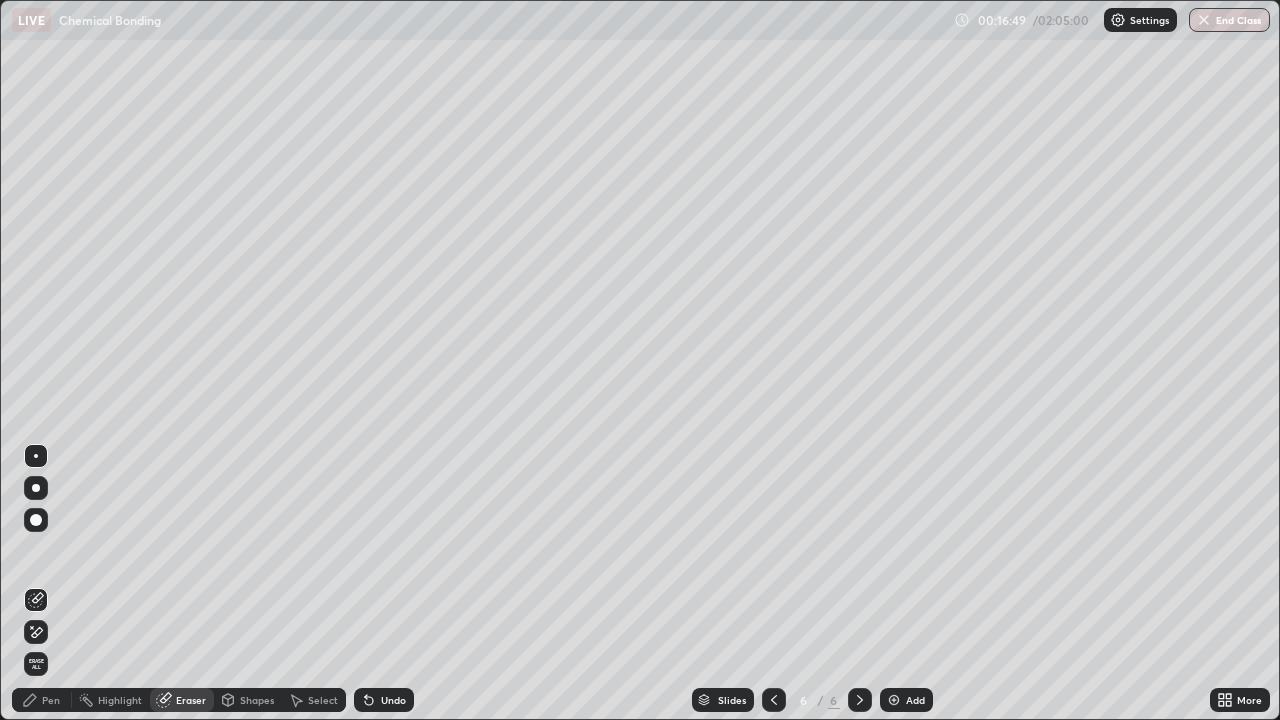 click at bounding box center (894, 700) 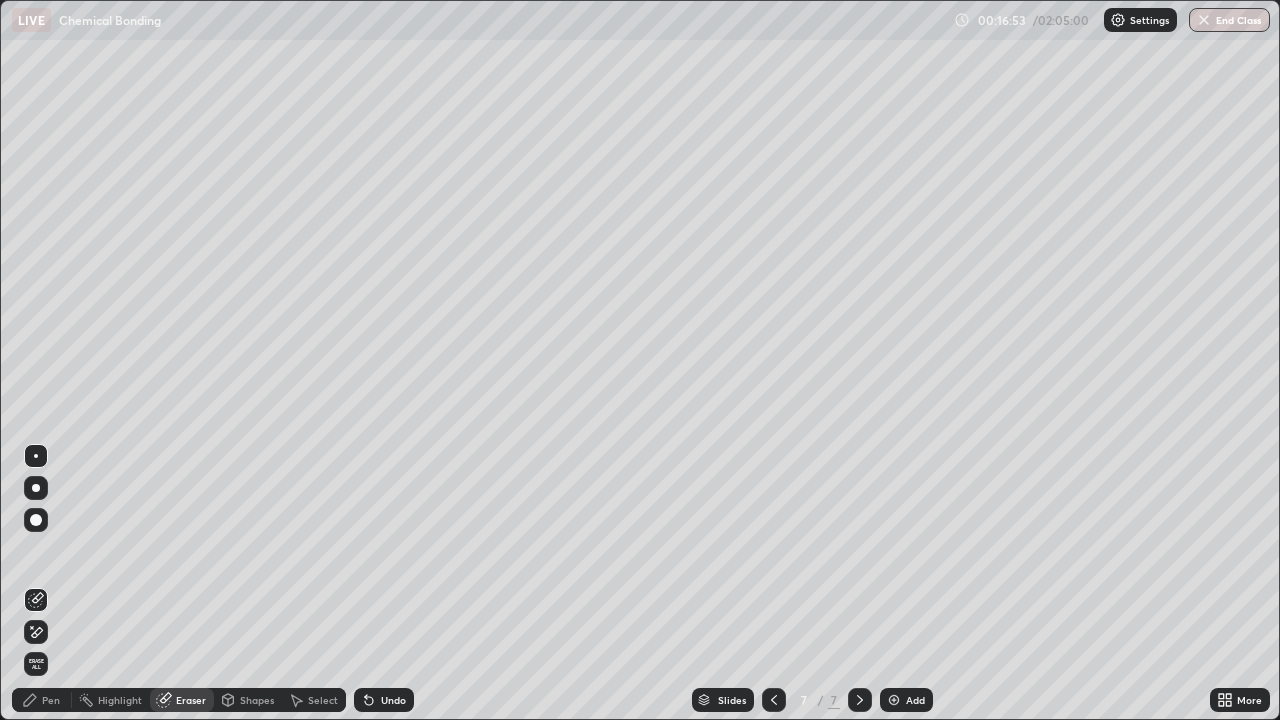 click on "Pen" at bounding box center [51, 700] 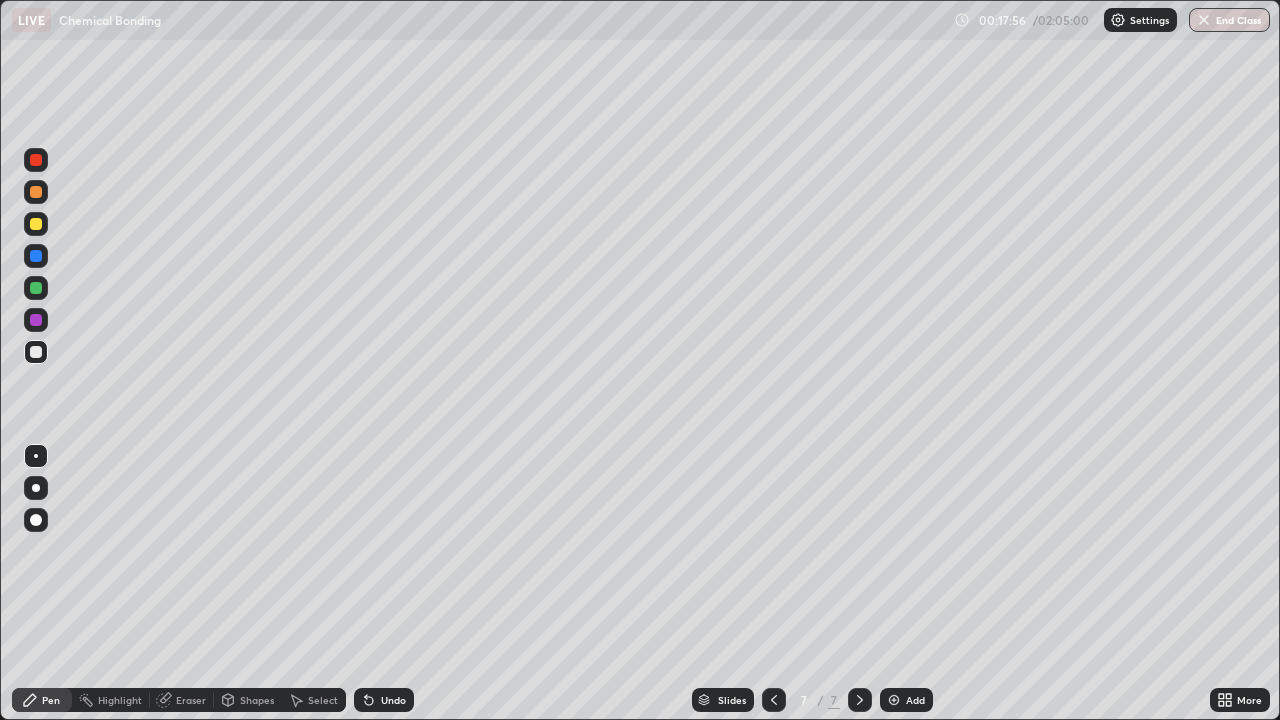 click on "Undo" at bounding box center [393, 700] 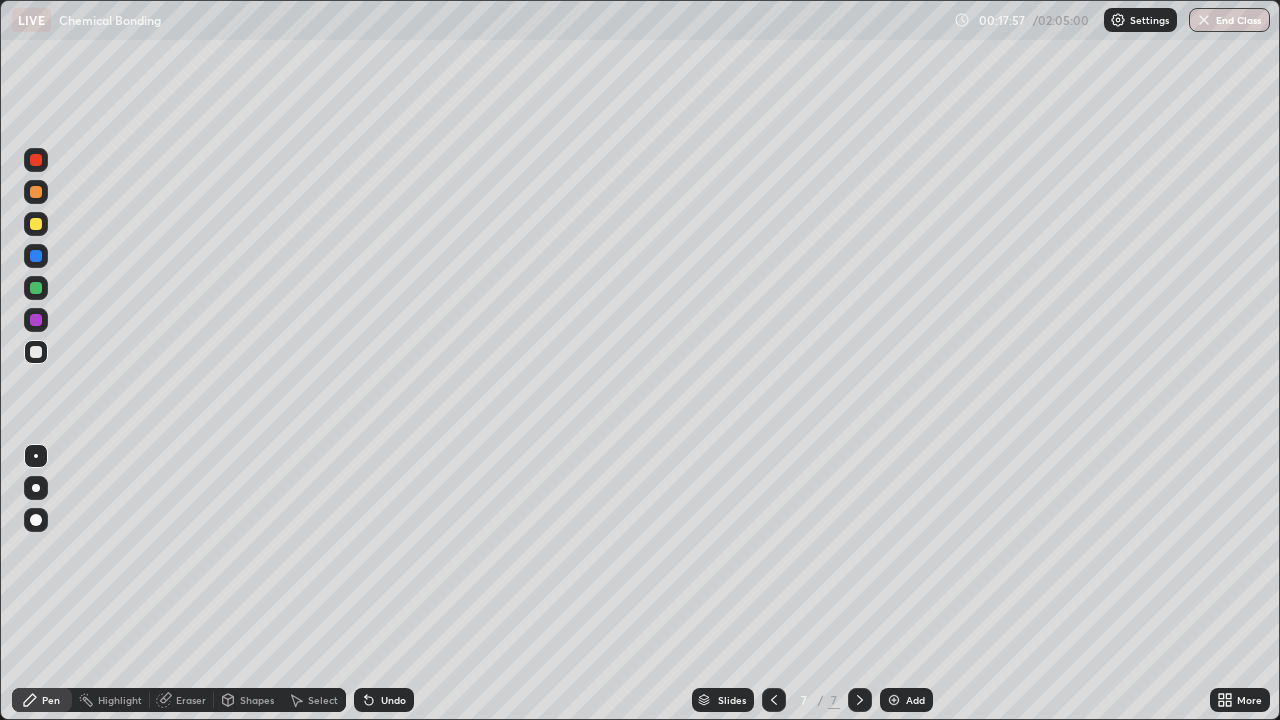 click on "Undo" at bounding box center [393, 700] 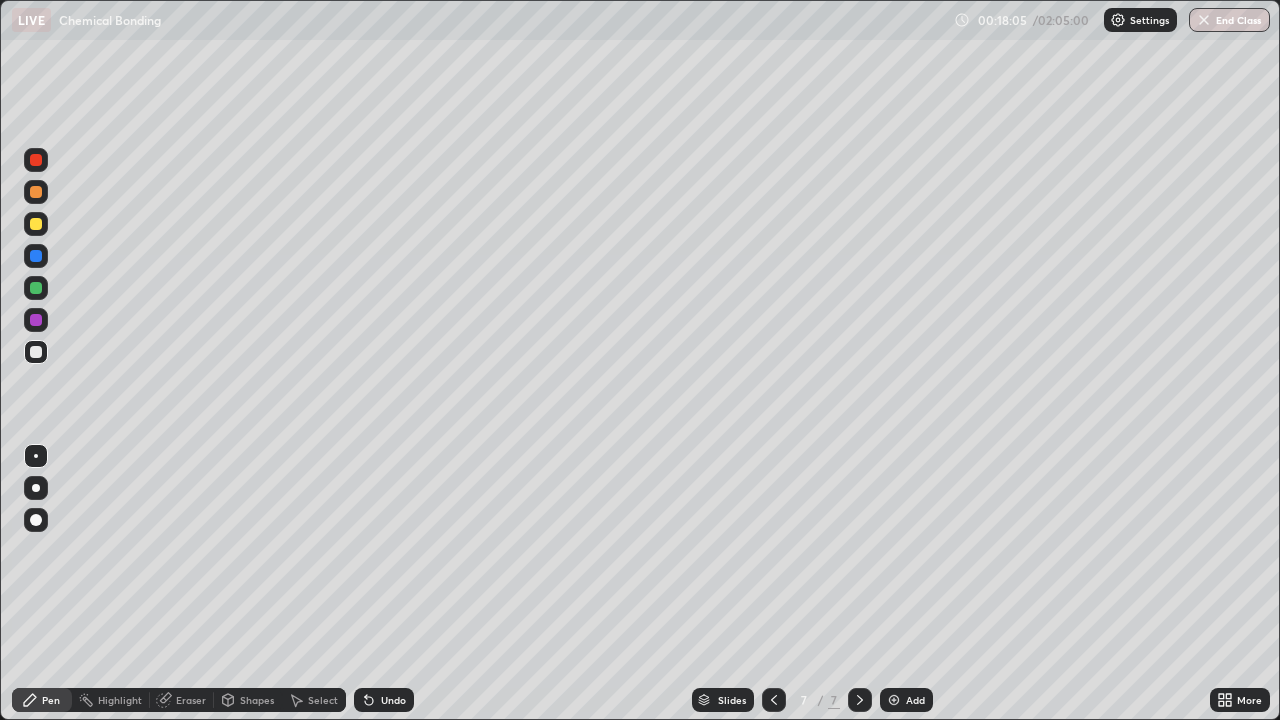 click on "Eraser" at bounding box center [191, 700] 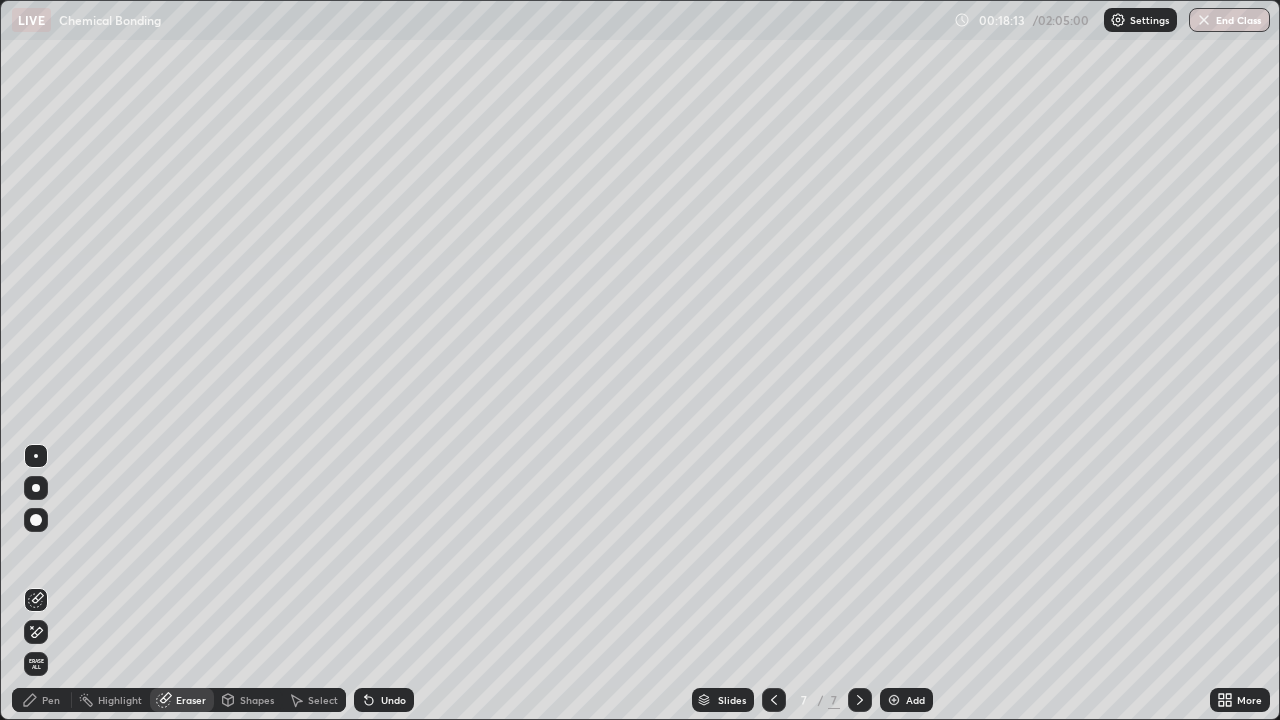 click on "Pen" at bounding box center (51, 700) 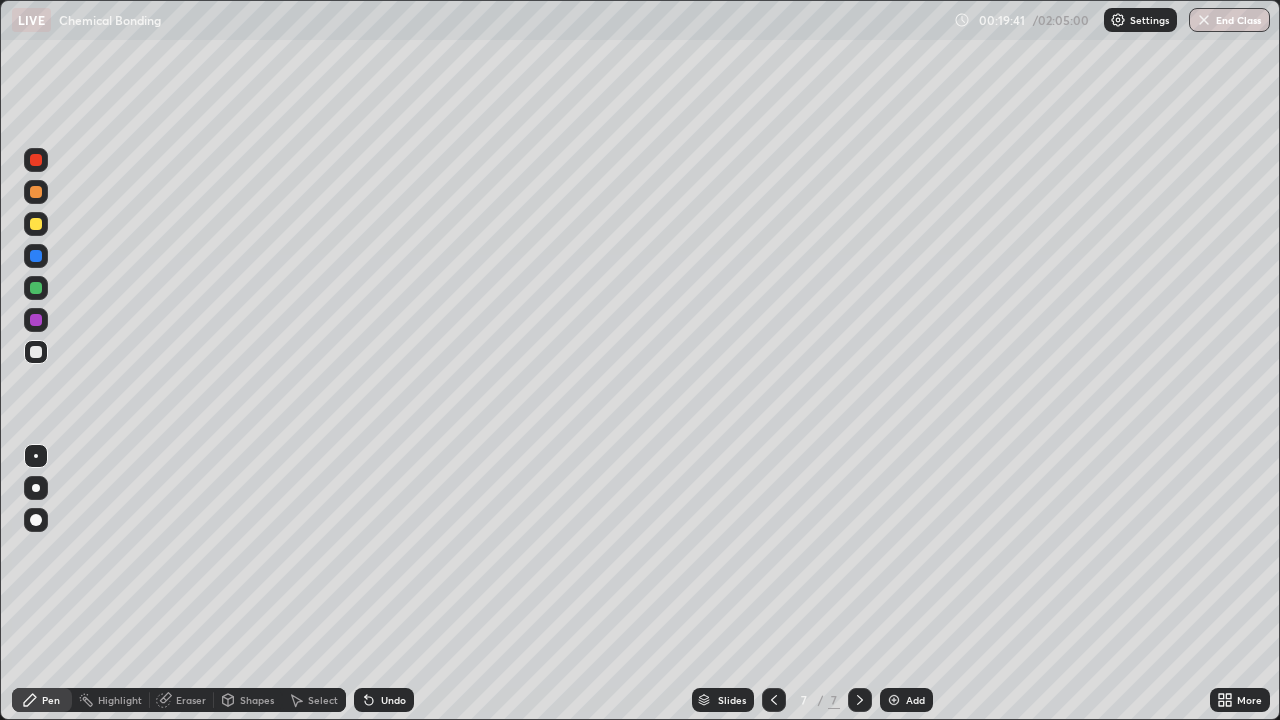 click on "Undo" at bounding box center (384, 700) 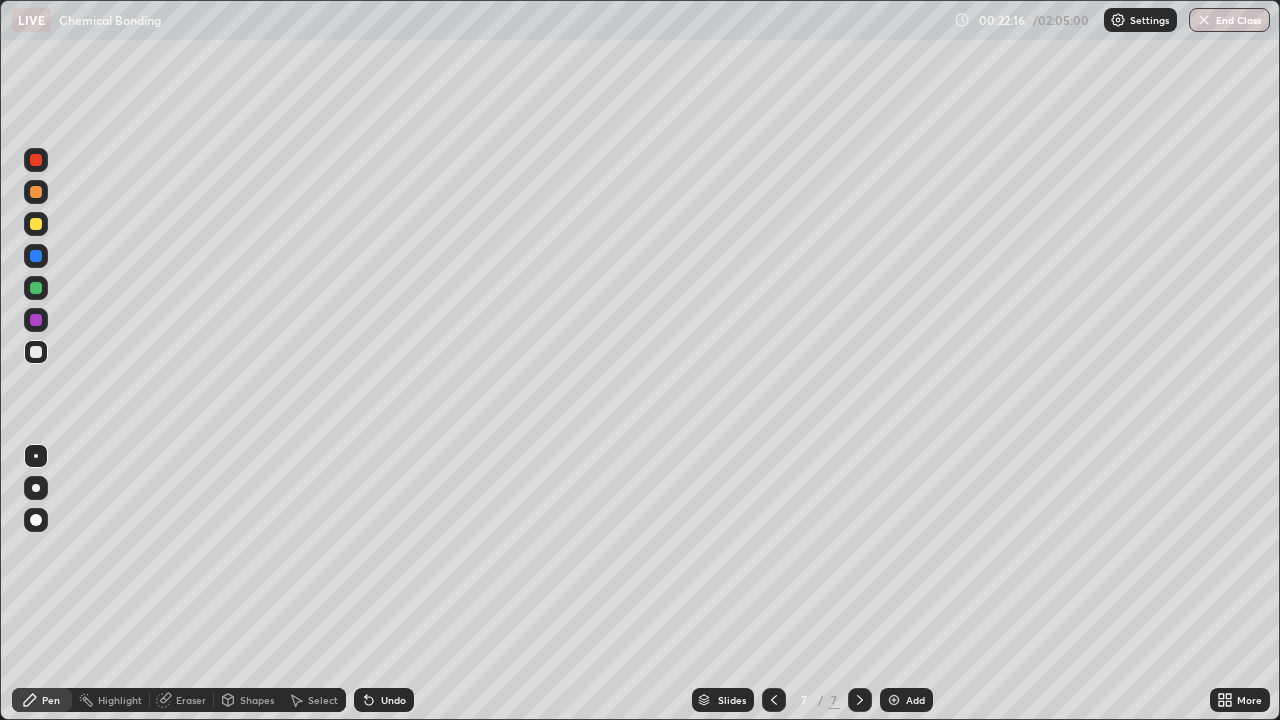 click on "Add" at bounding box center [915, 700] 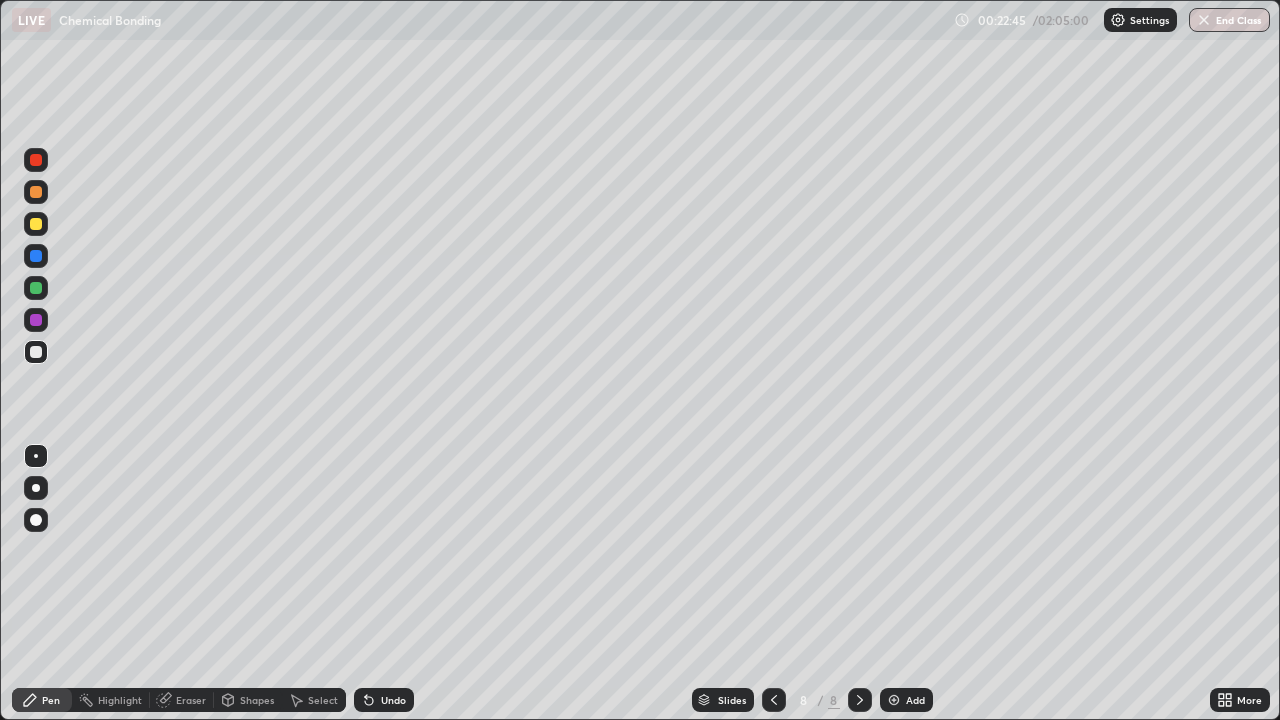 click on "Select" at bounding box center (314, 700) 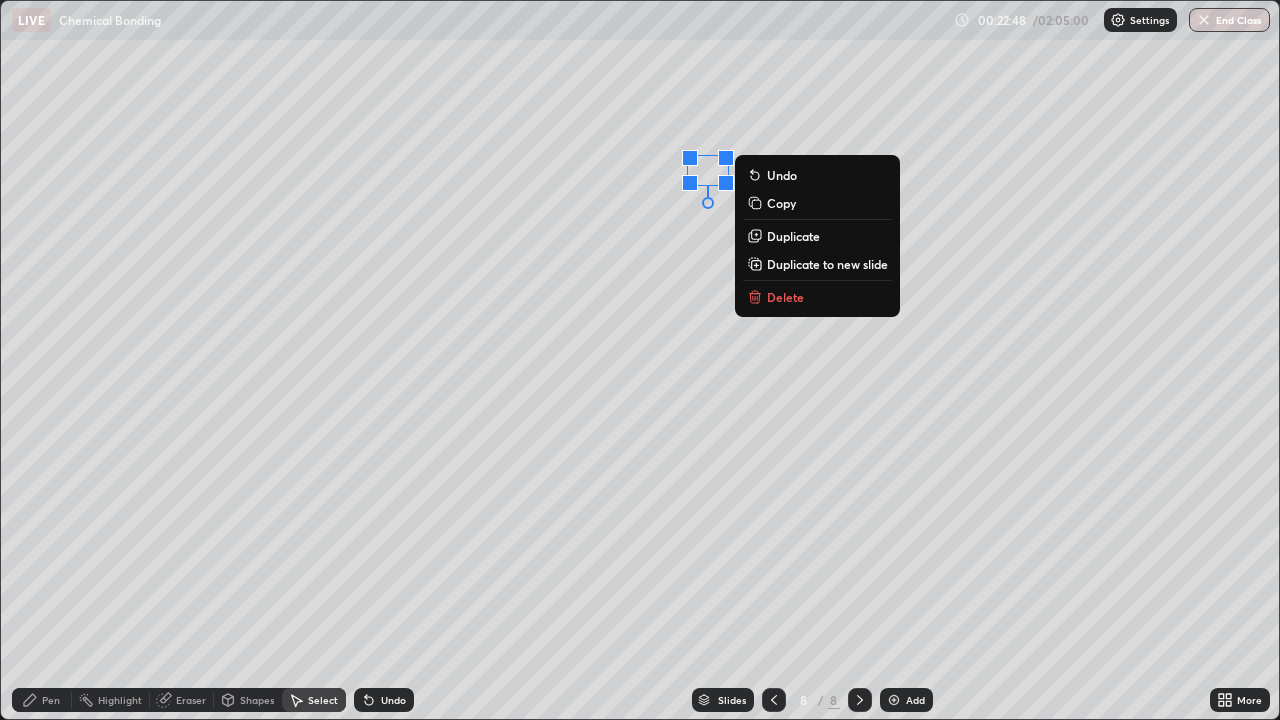 click on "Pen" at bounding box center [51, 700] 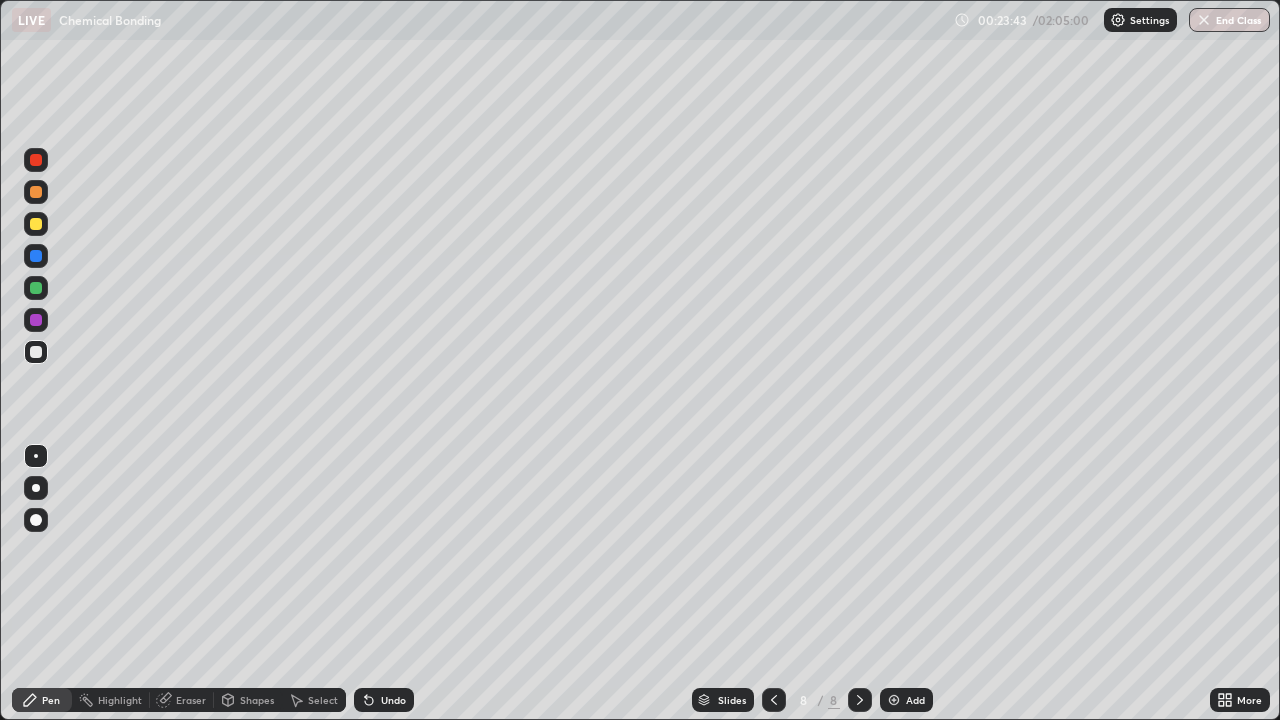 click at bounding box center (36, 224) 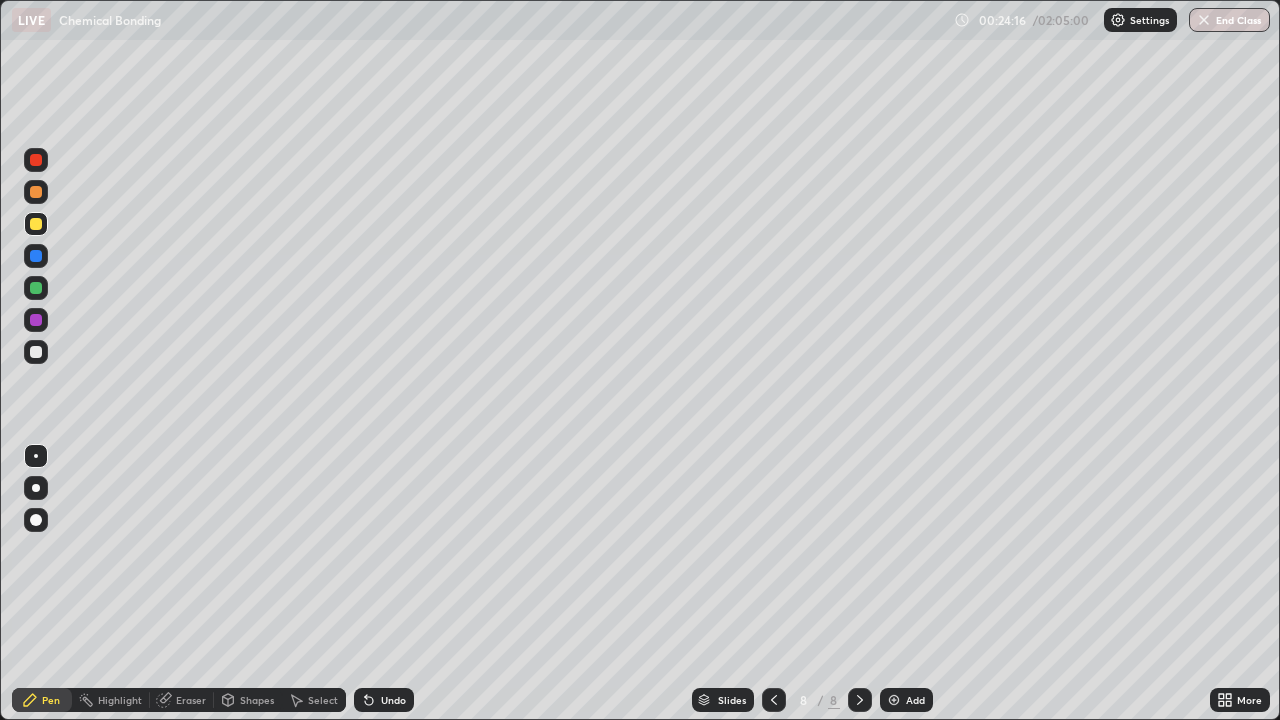 click at bounding box center (36, 288) 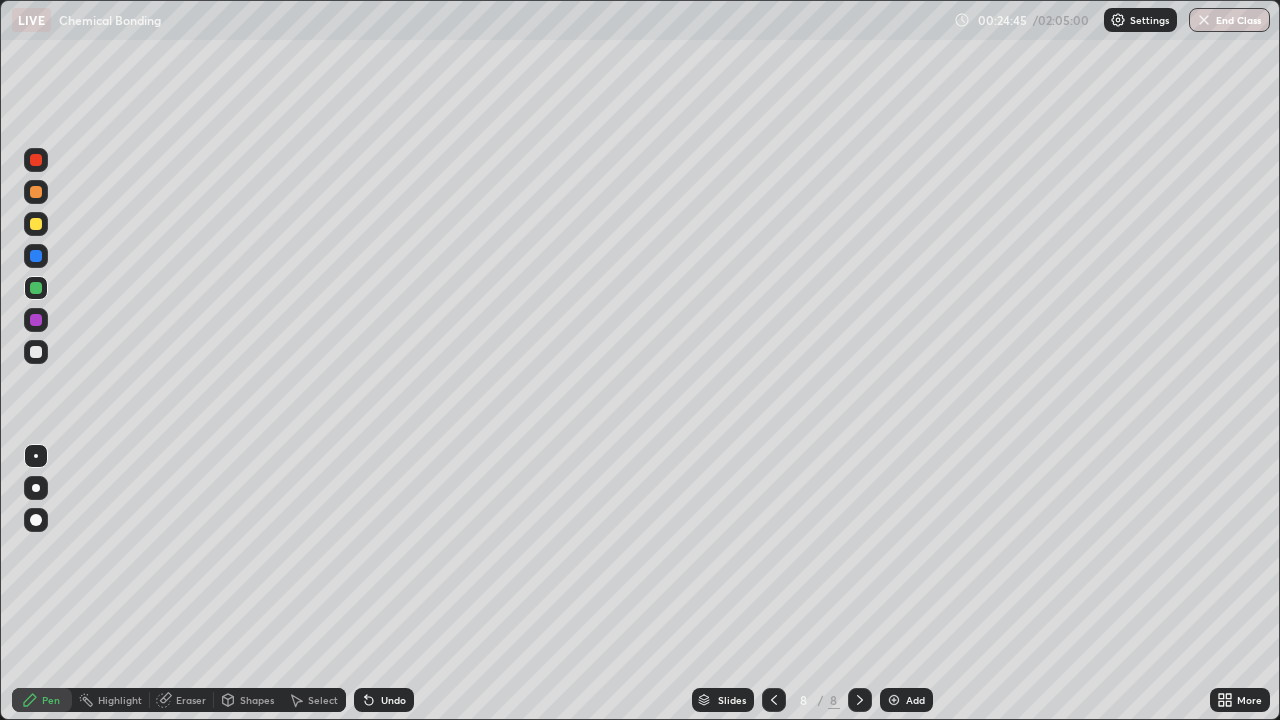 click at bounding box center (36, 352) 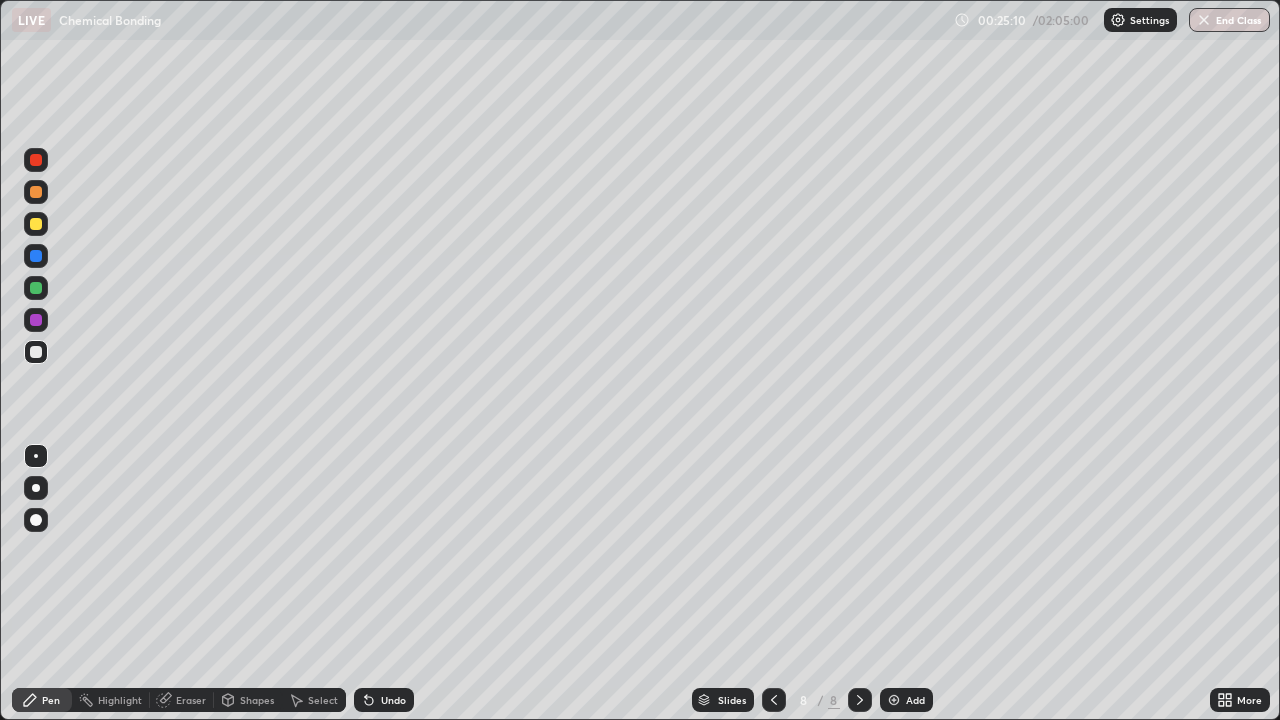 click at bounding box center (36, 224) 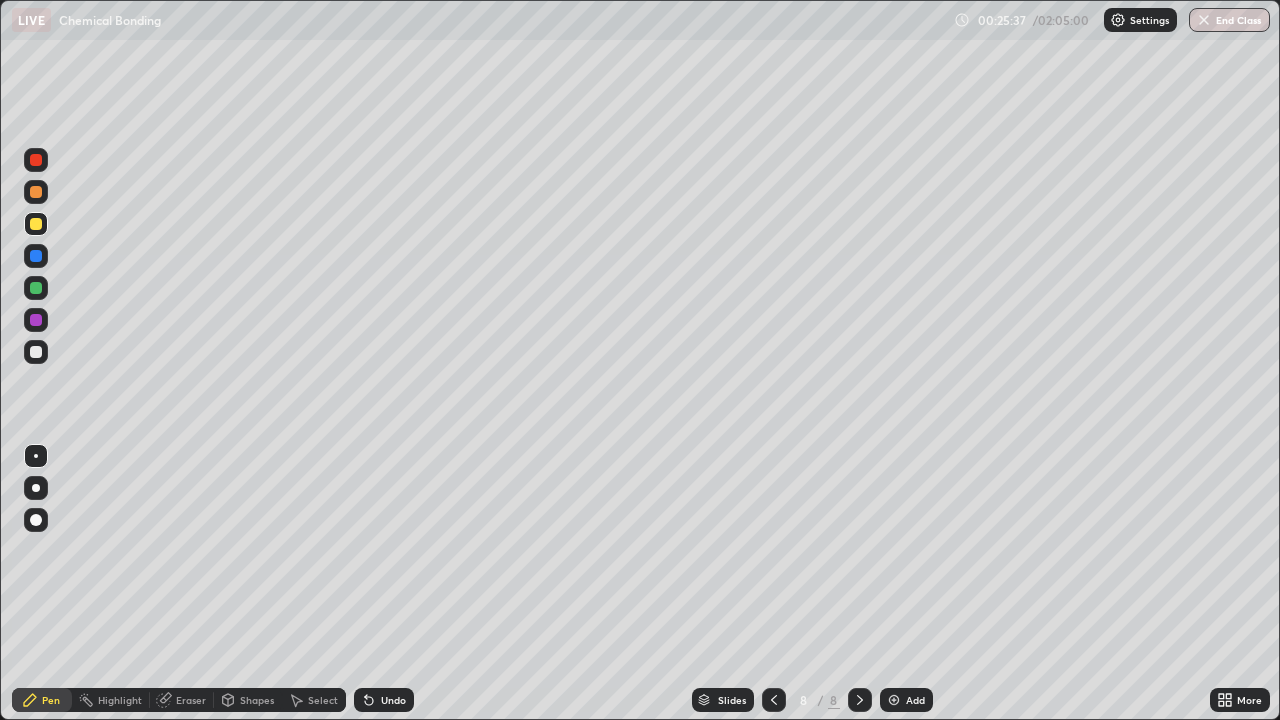 click at bounding box center (36, 352) 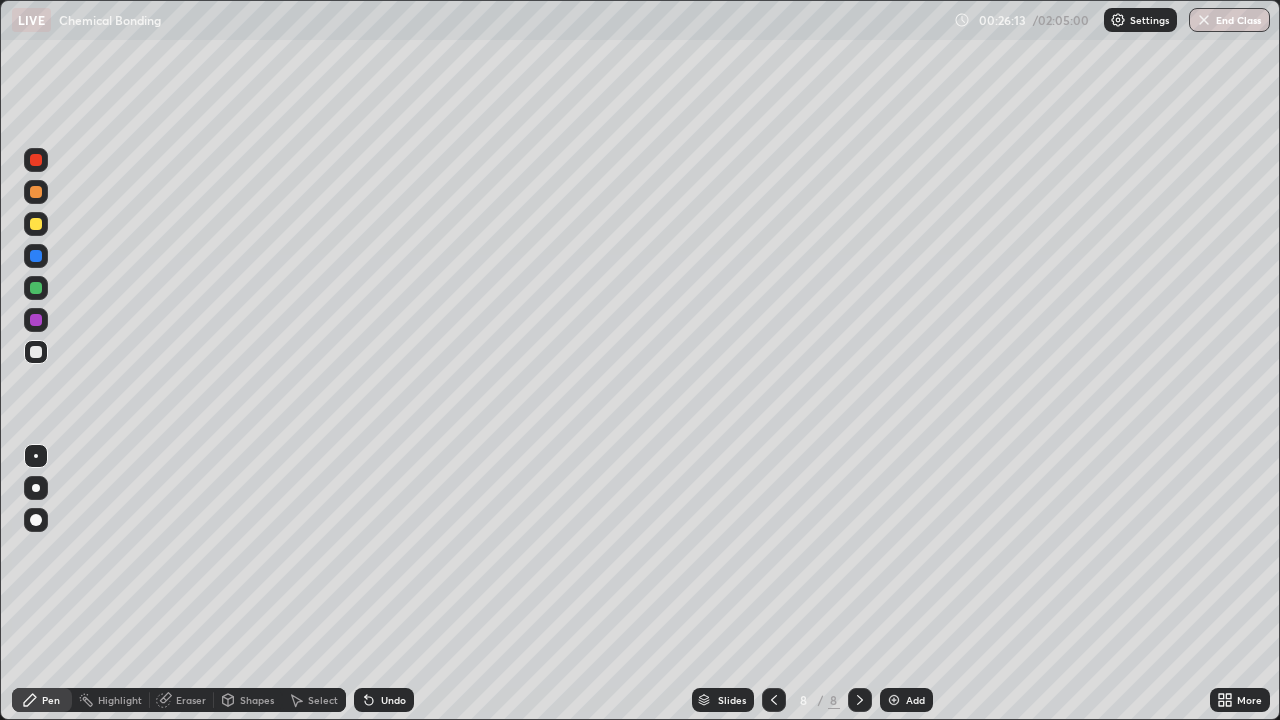 click at bounding box center [36, 224] 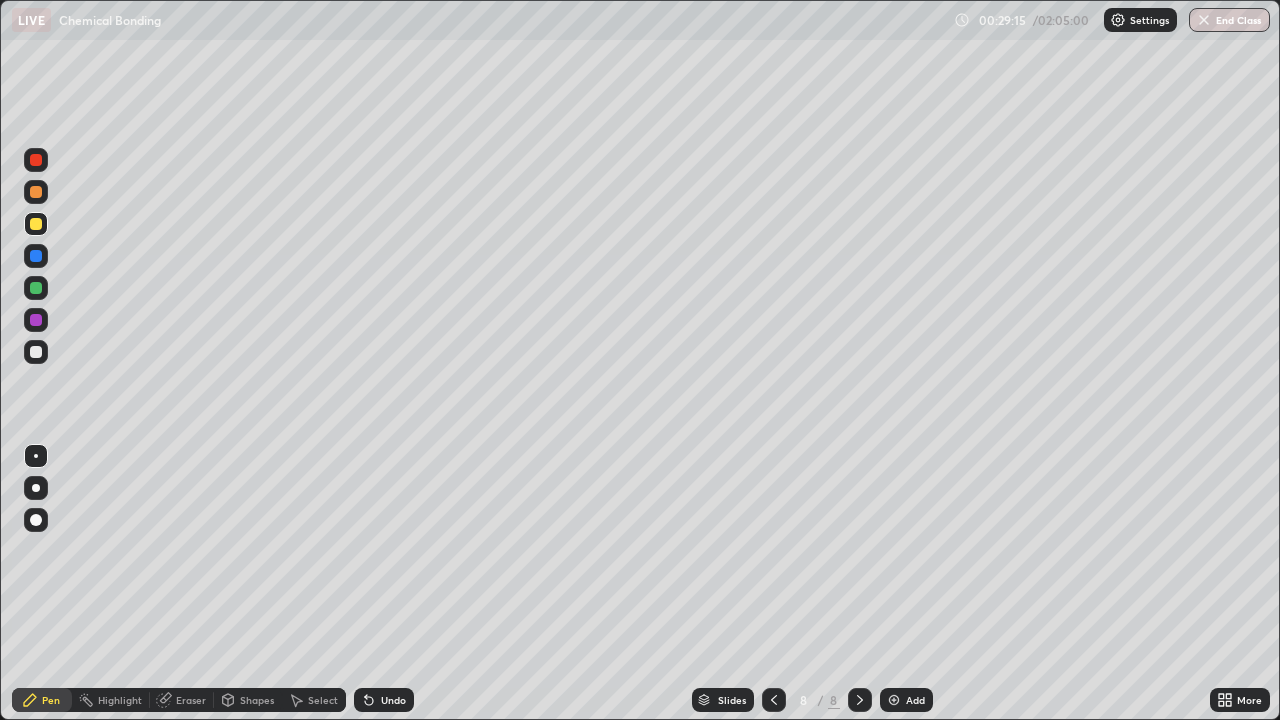 click on "Add" at bounding box center (915, 700) 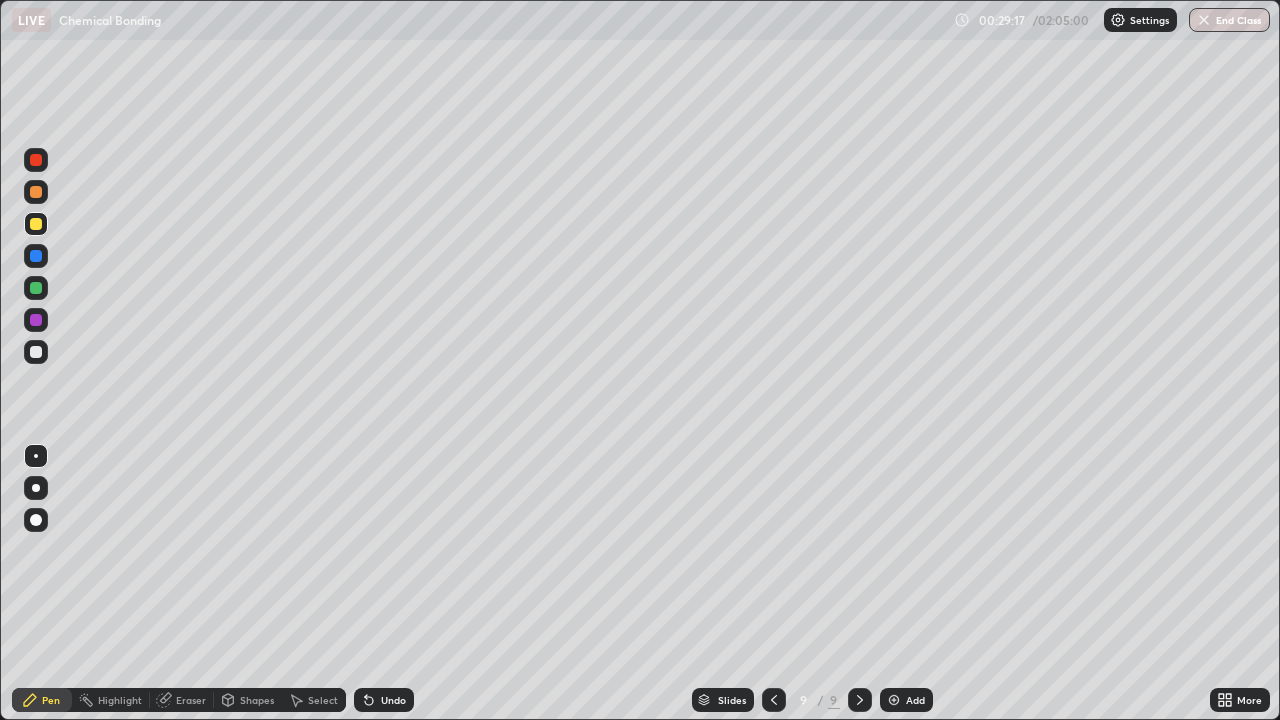 click at bounding box center (36, 352) 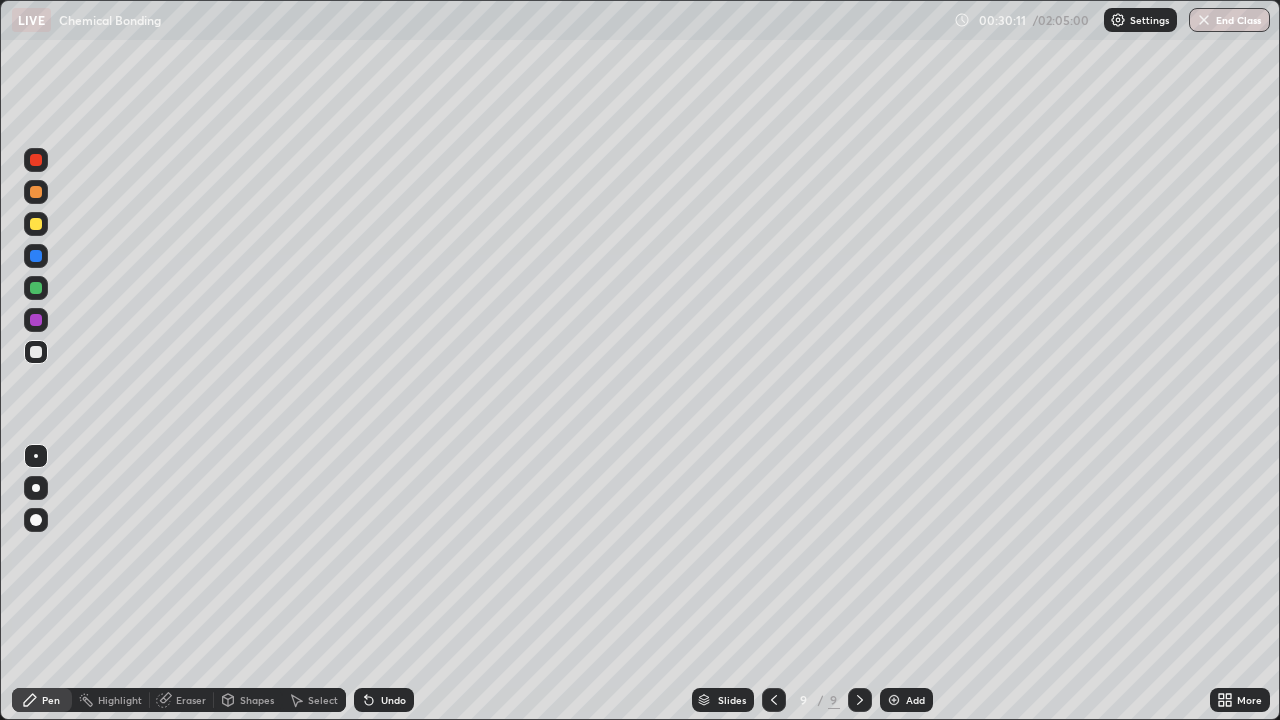 click 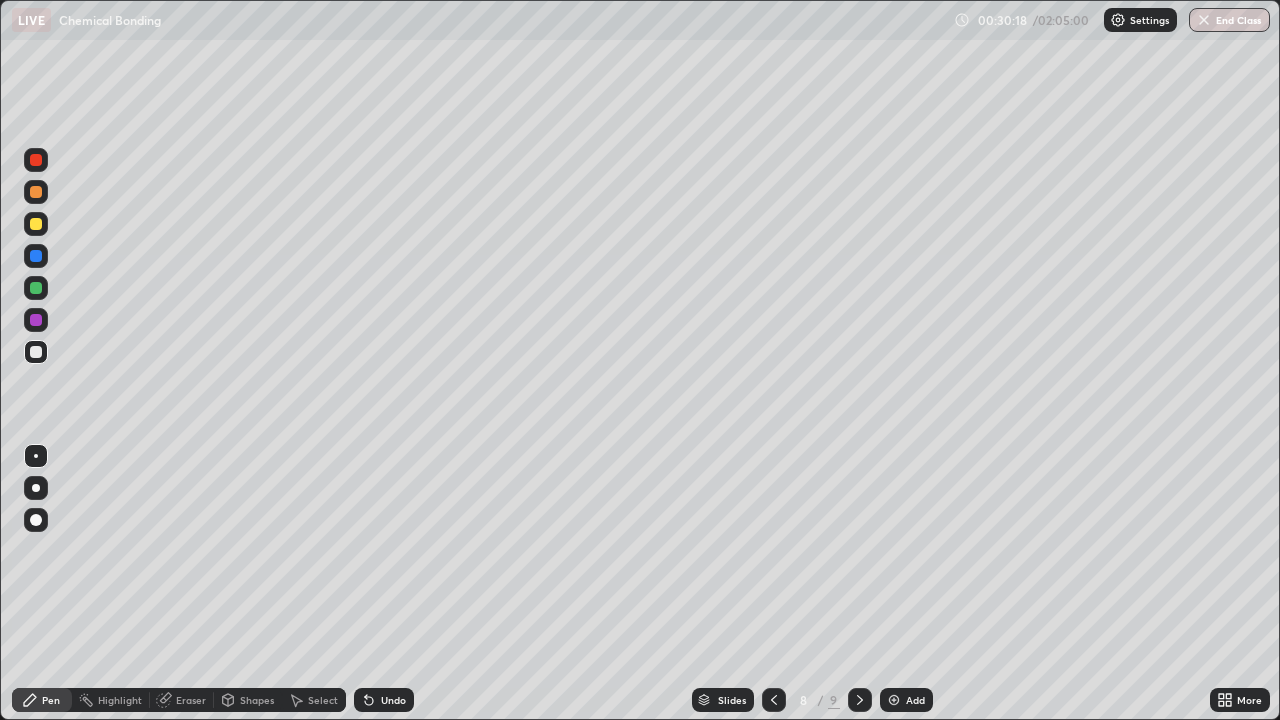 click 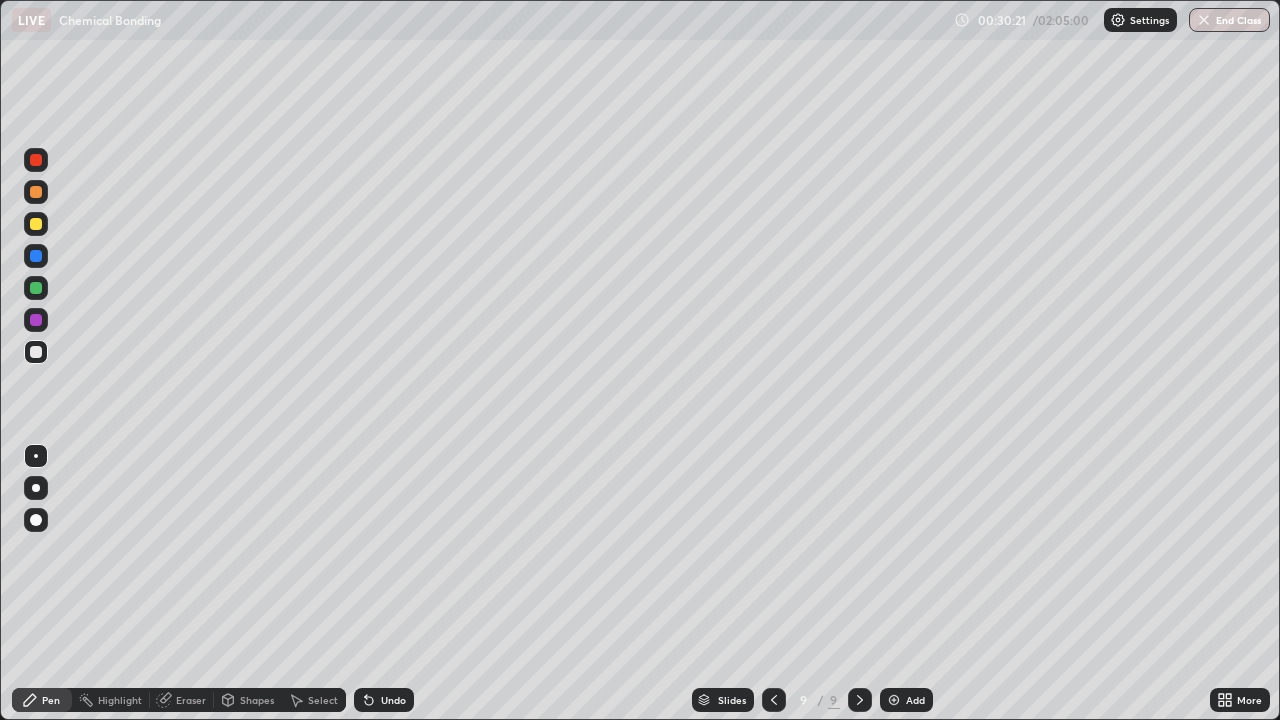 click 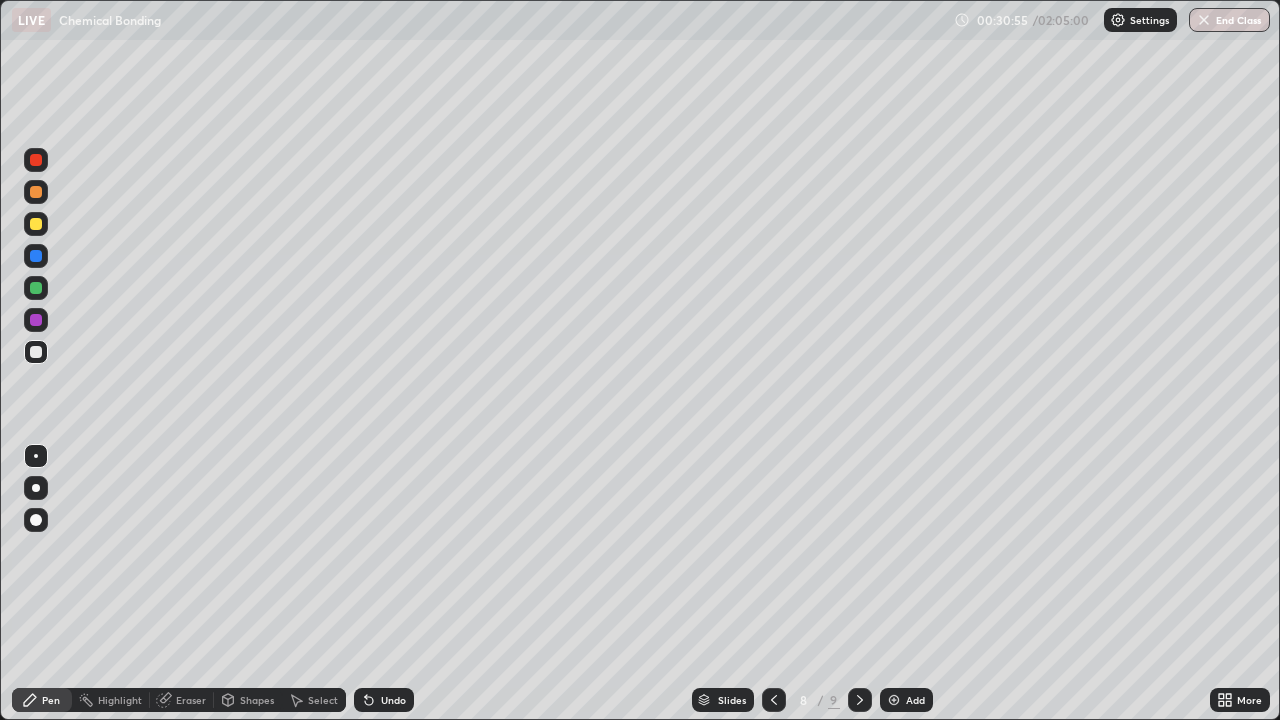 click 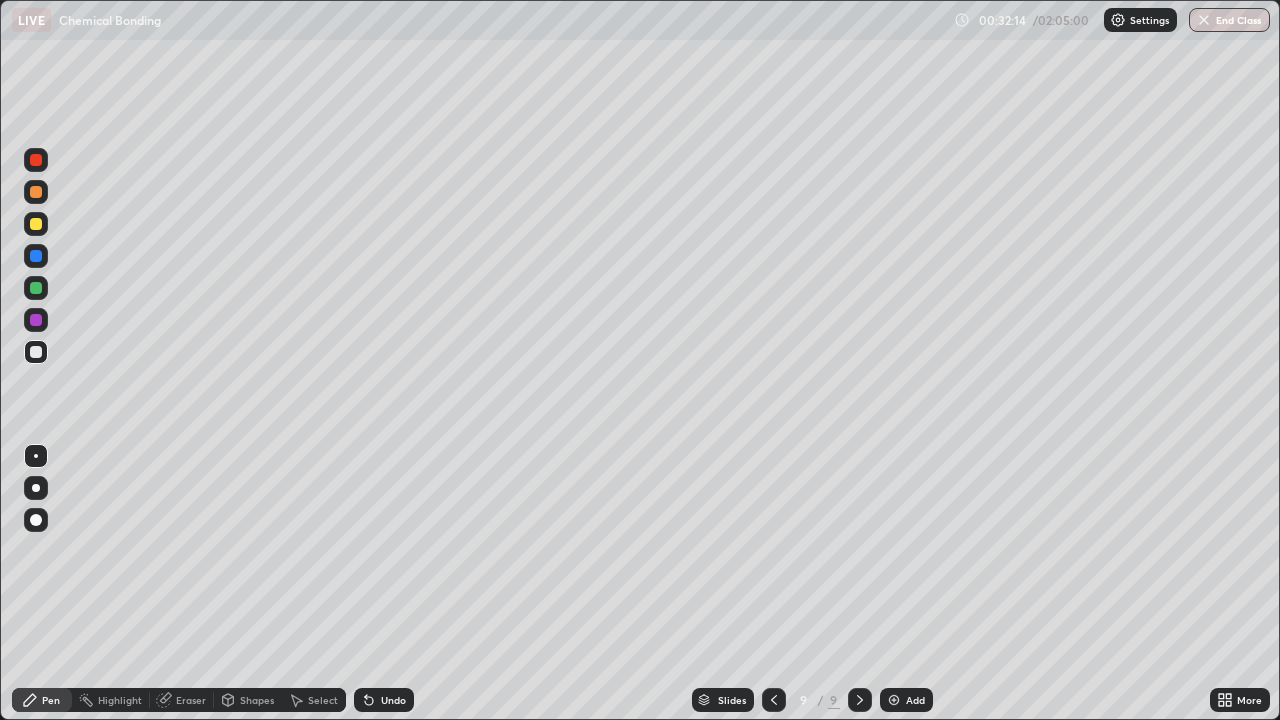 click 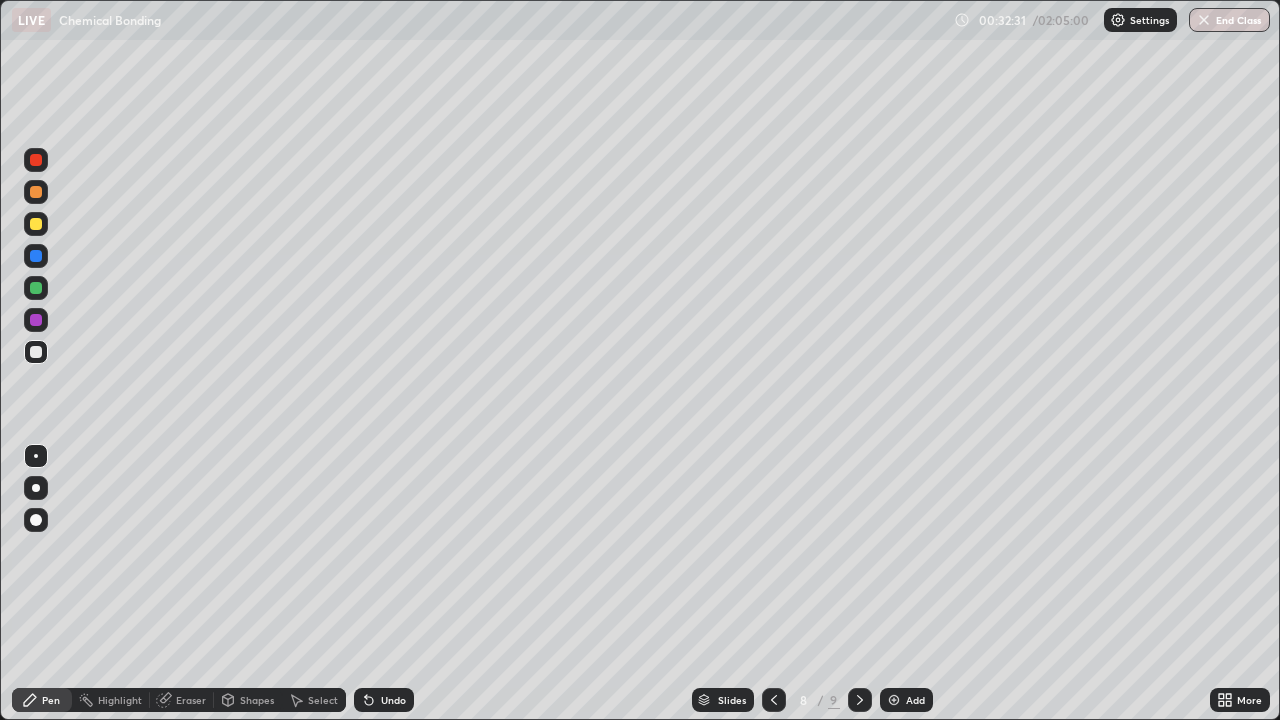 click 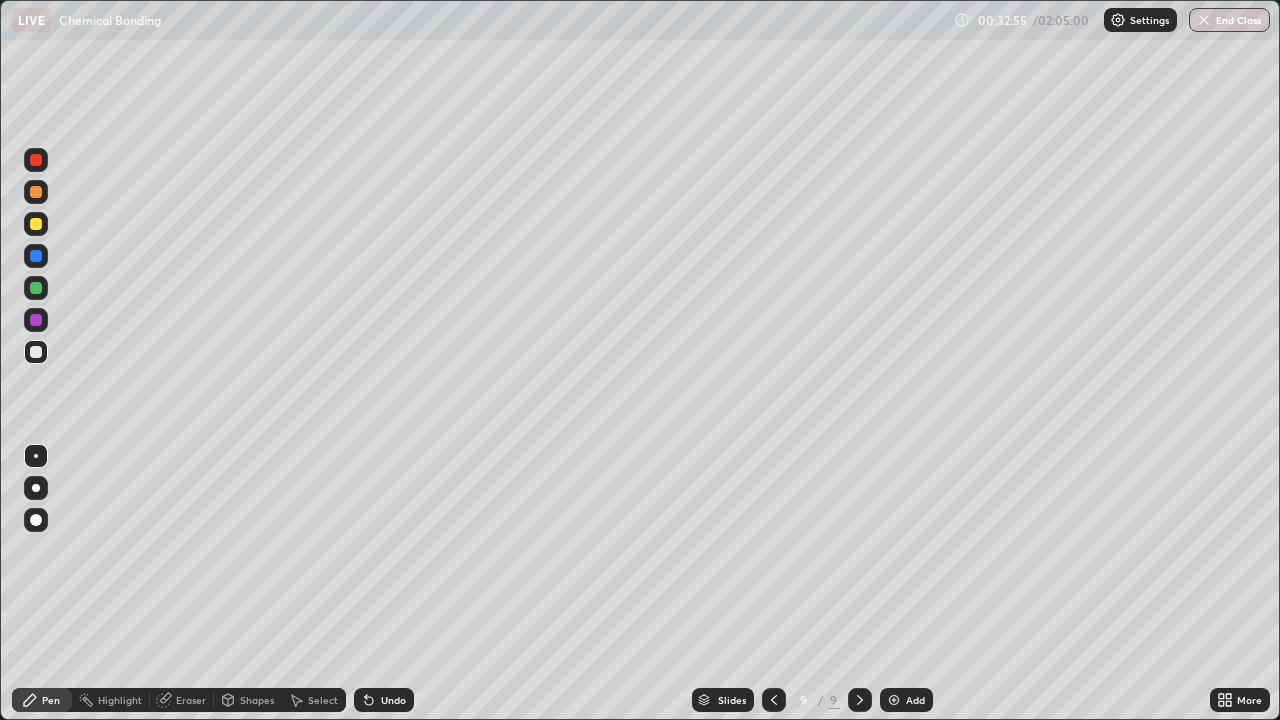 click at bounding box center [36, 320] 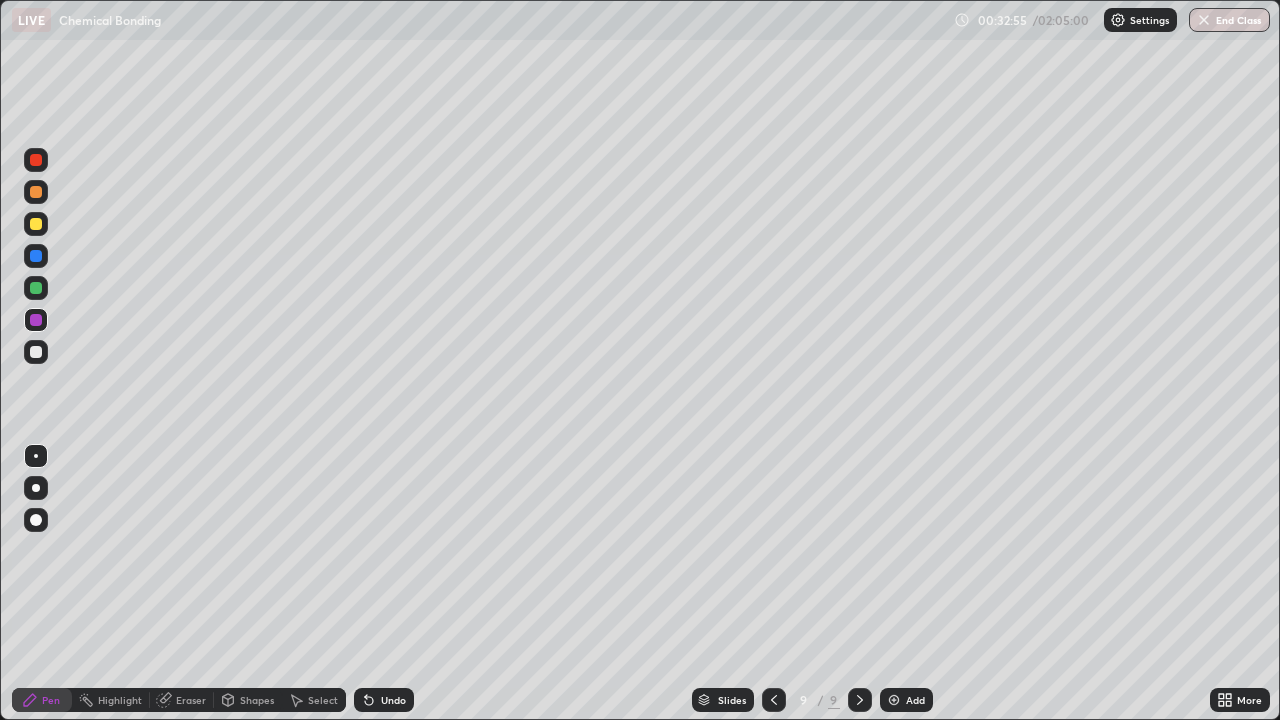click at bounding box center (36, 288) 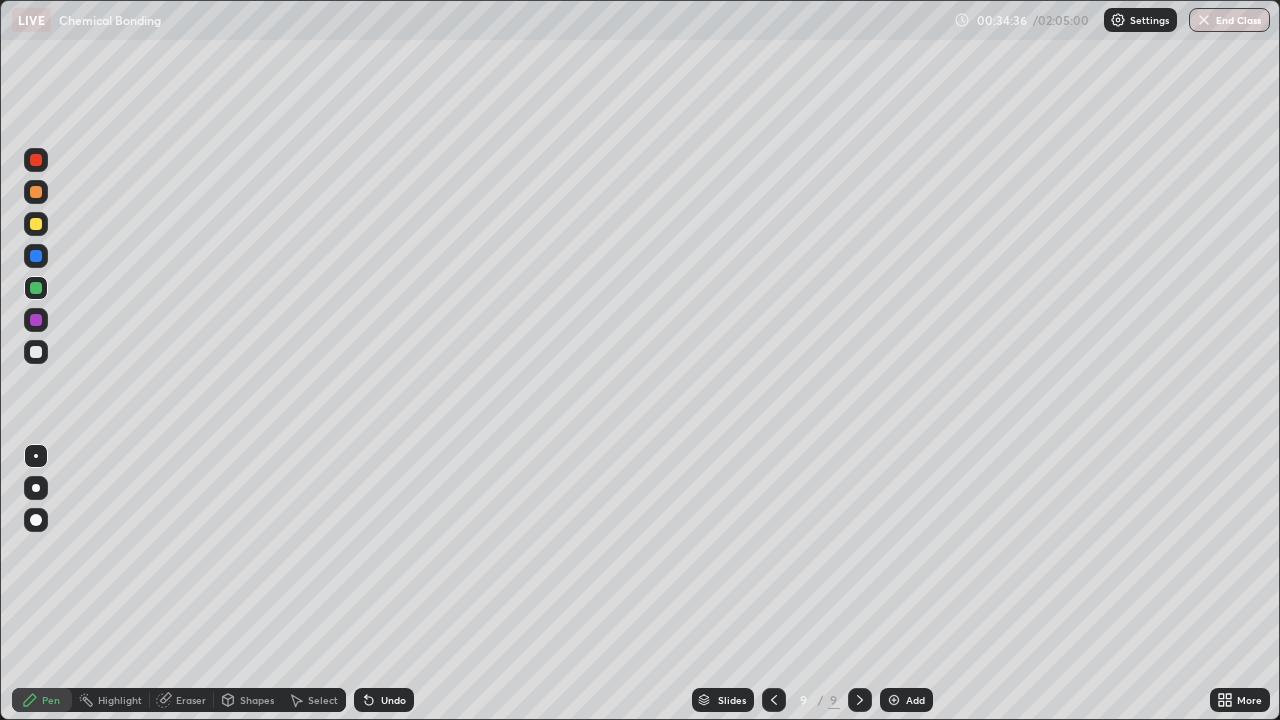click at bounding box center (36, 224) 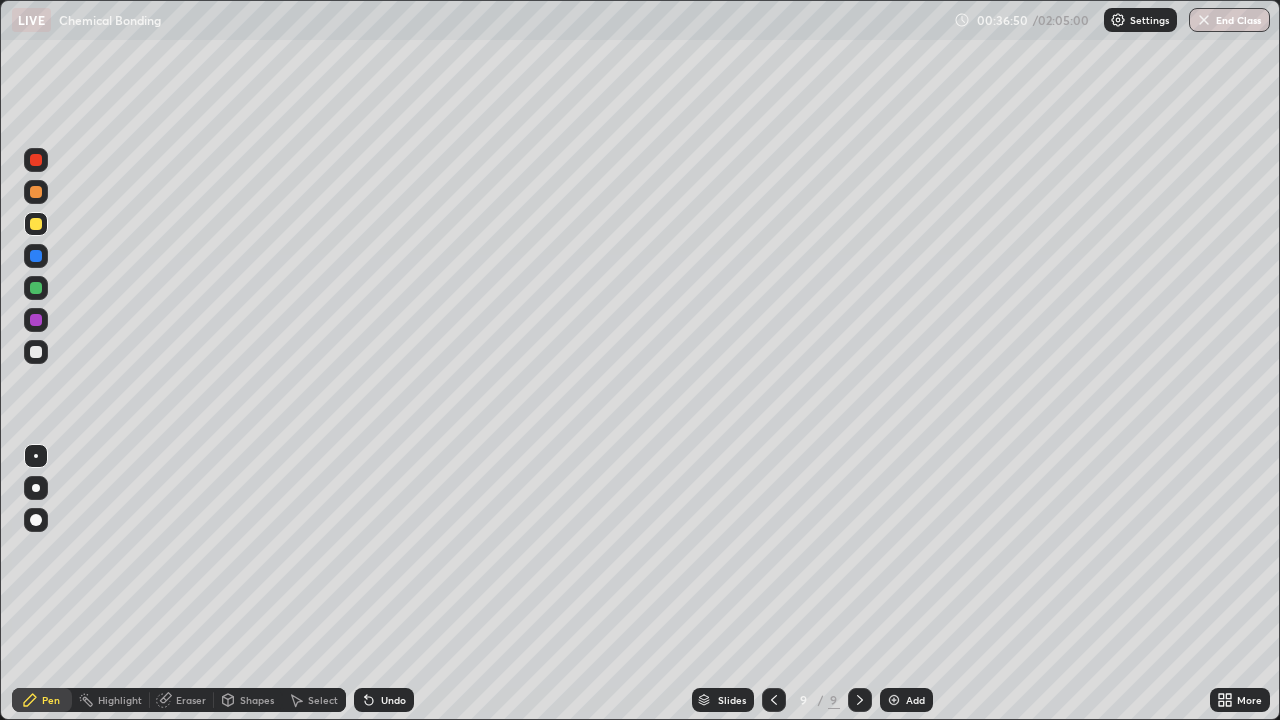 click on "Eraser" at bounding box center (191, 700) 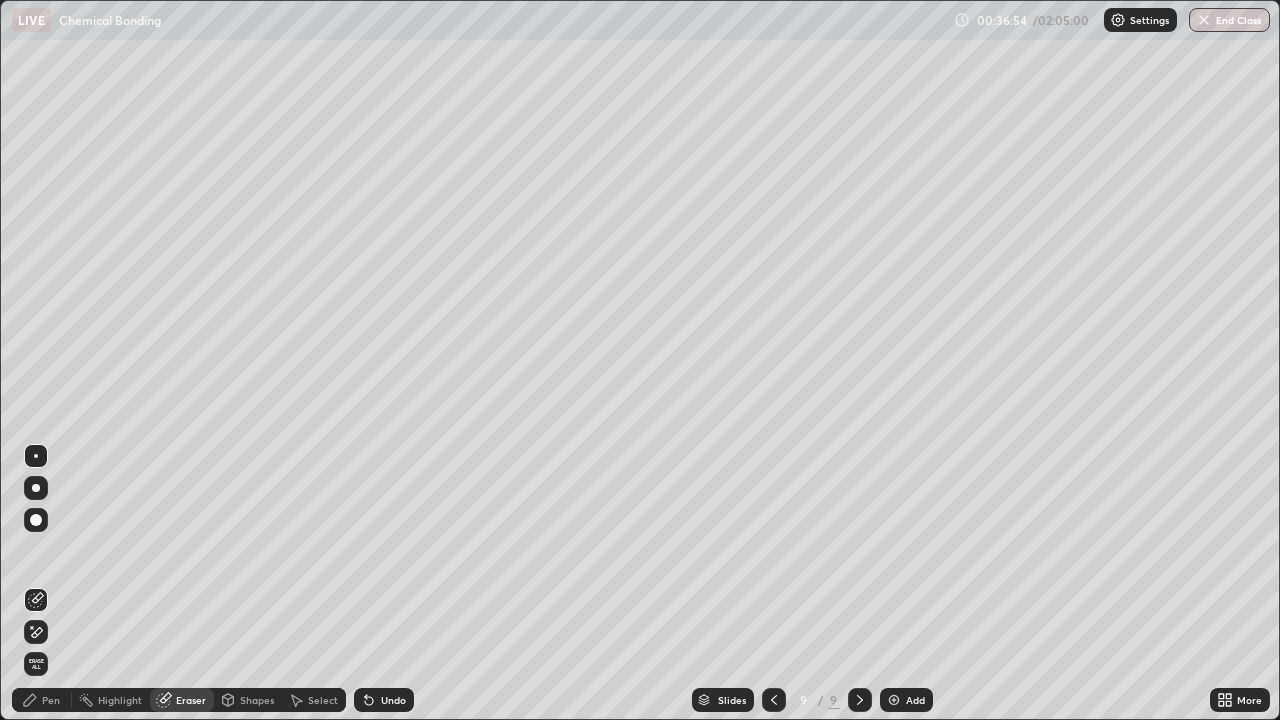 click on "Pen" at bounding box center (51, 700) 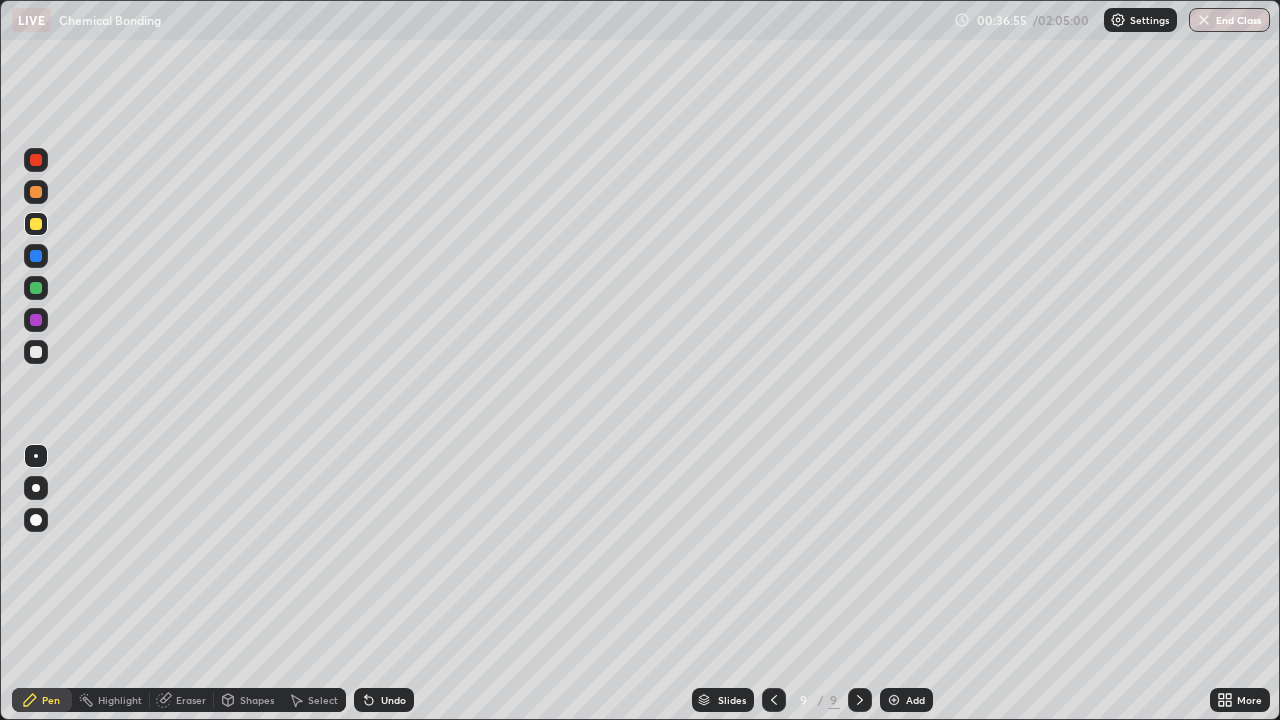 click at bounding box center [36, 352] 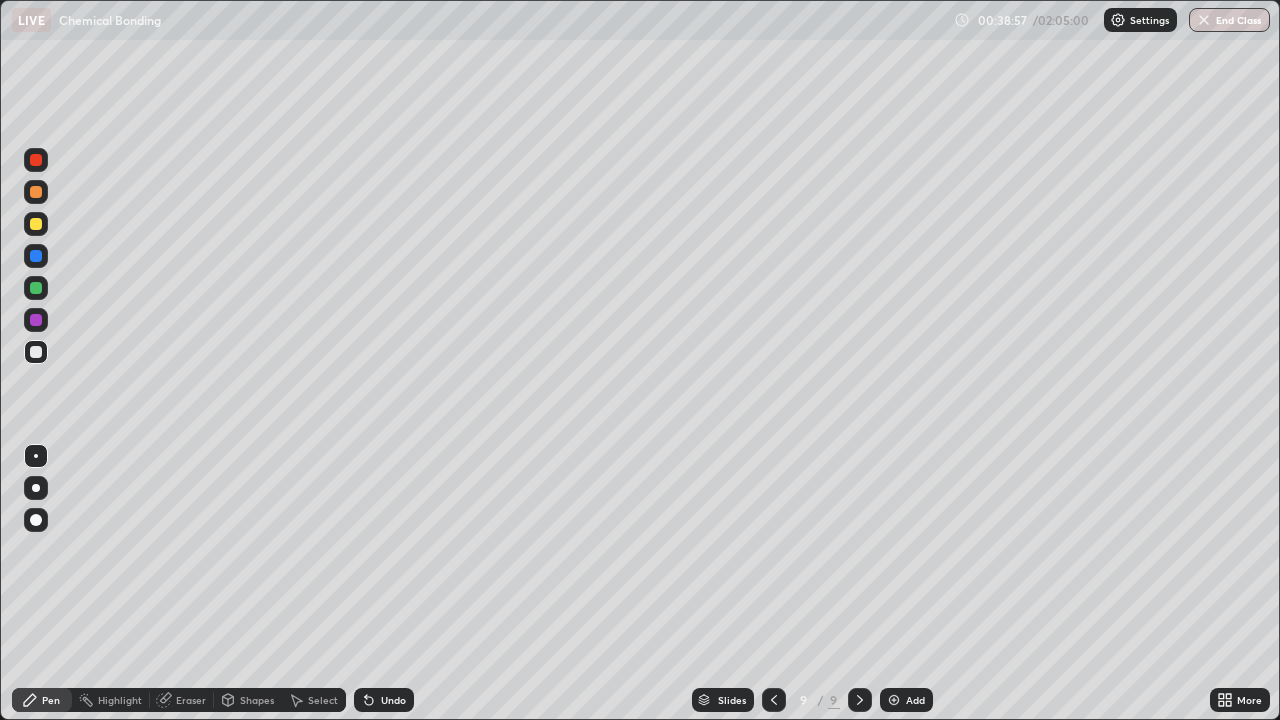 click at bounding box center [36, 224] 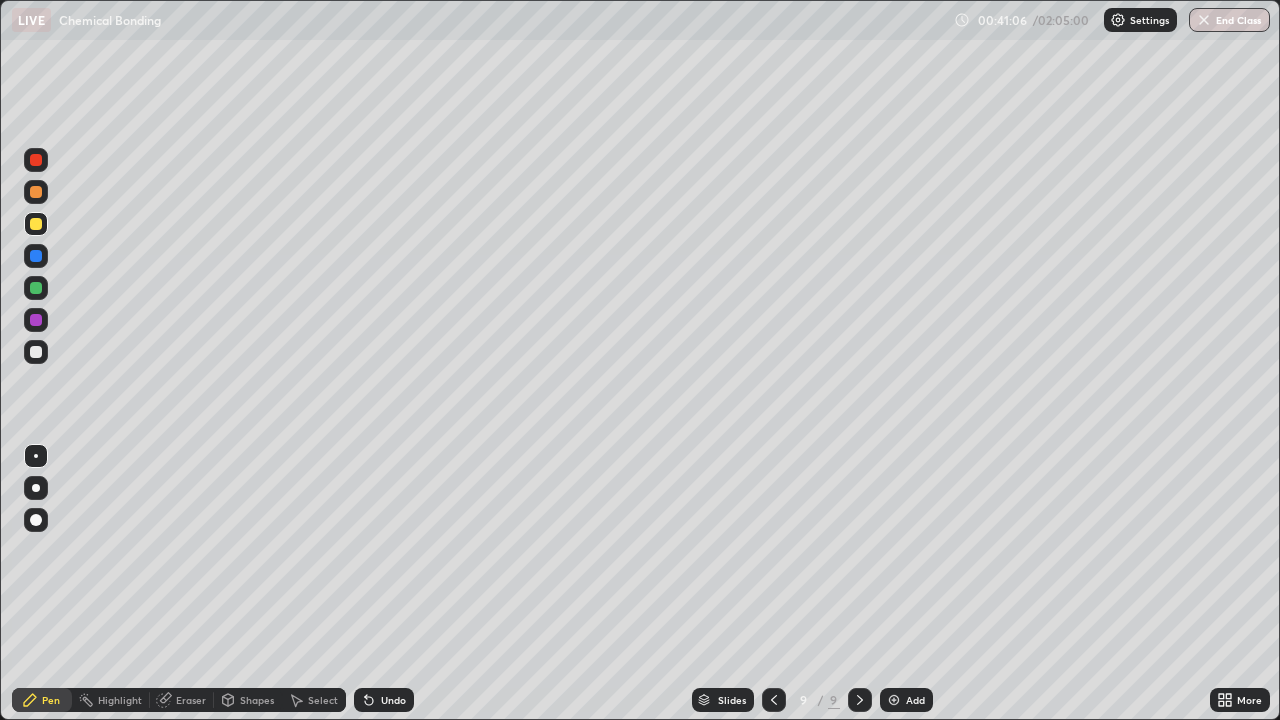 click on "Add" at bounding box center [906, 700] 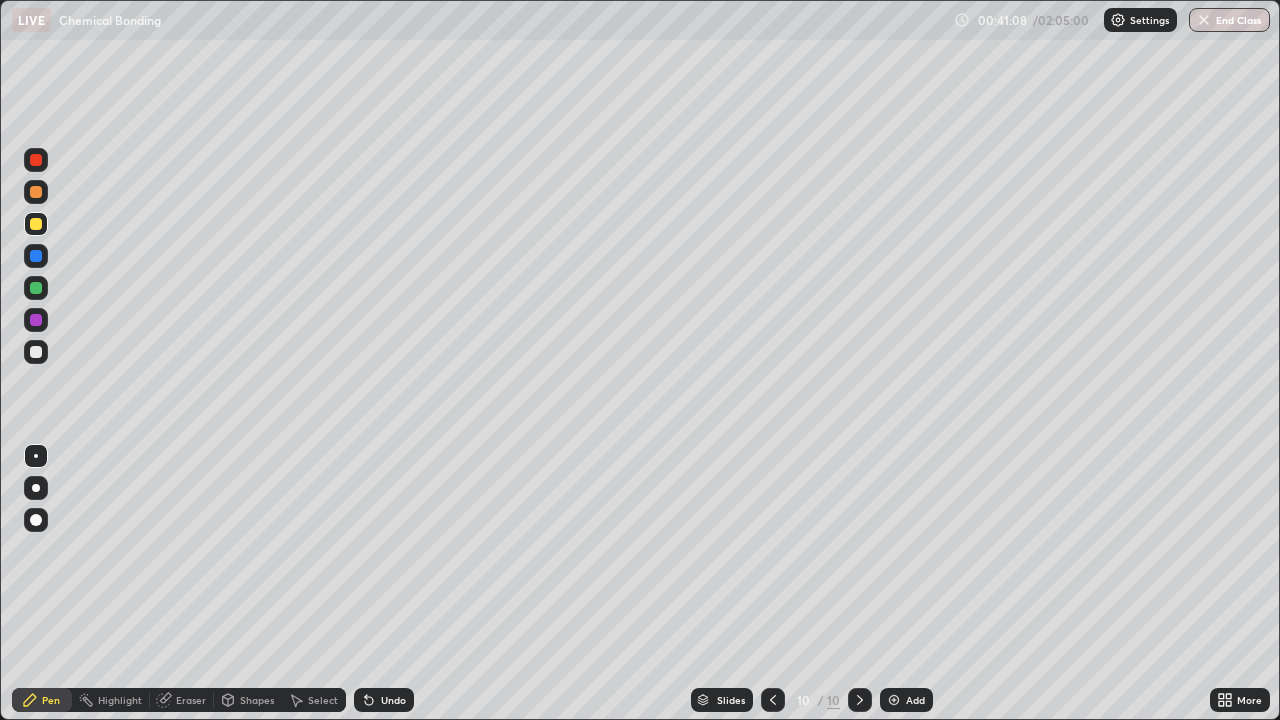 click at bounding box center (36, 352) 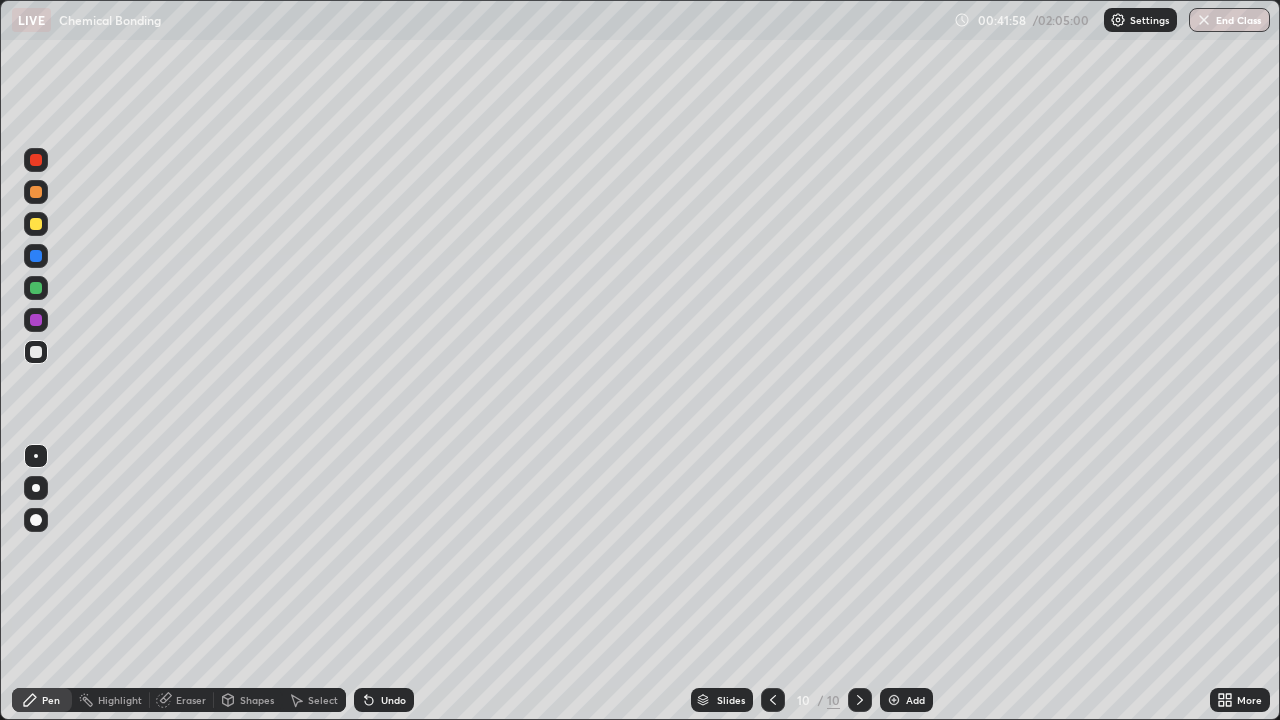 click at bounding box center (36, 224) 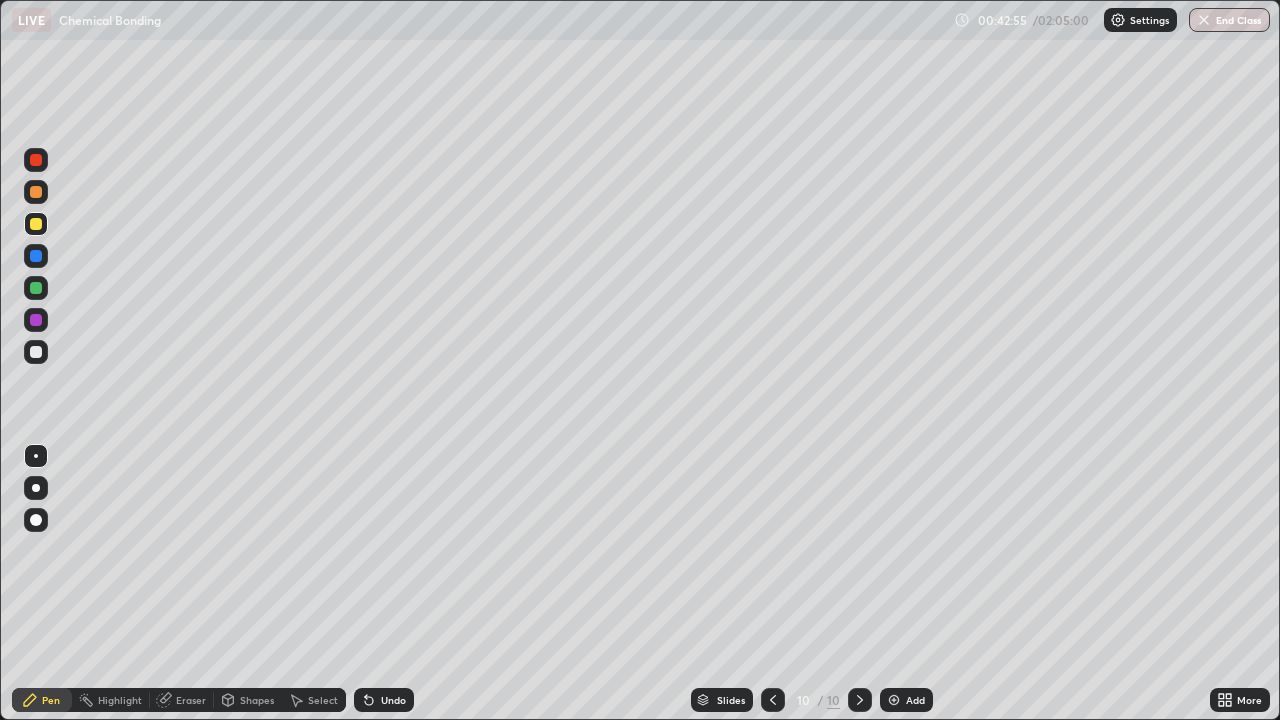 click 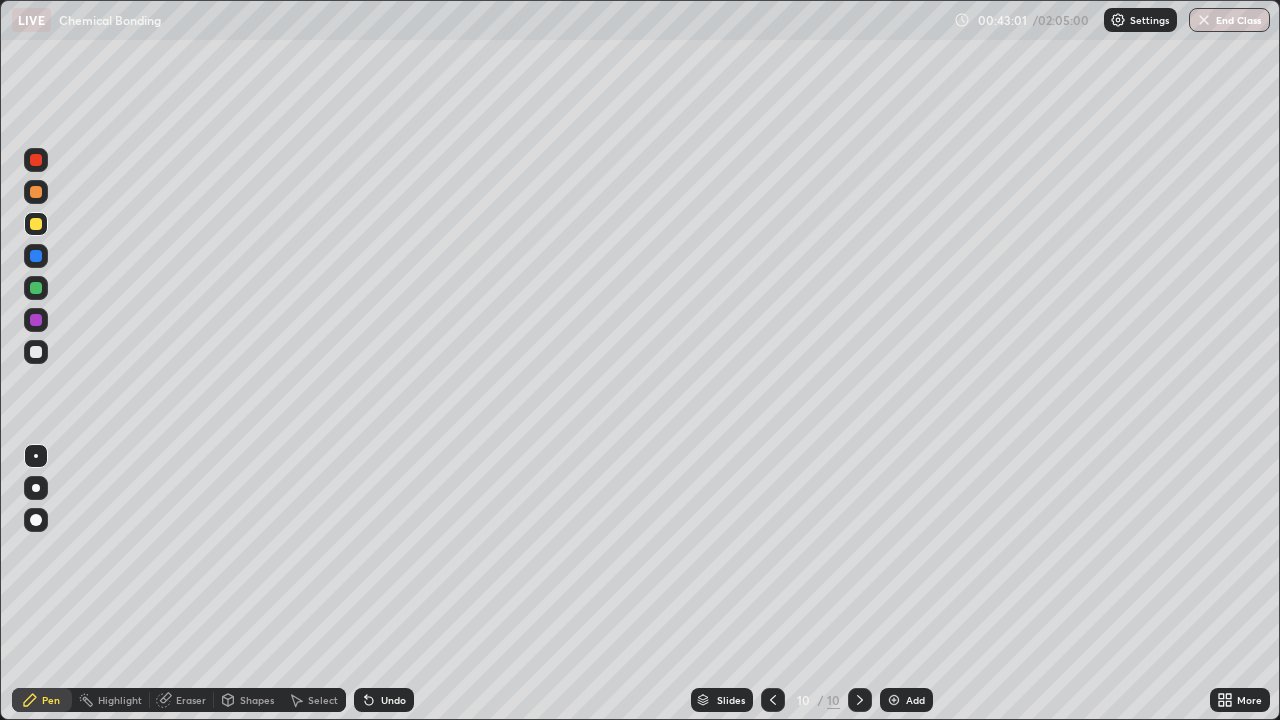 click on "Undo" at bounding box center [393, 700] 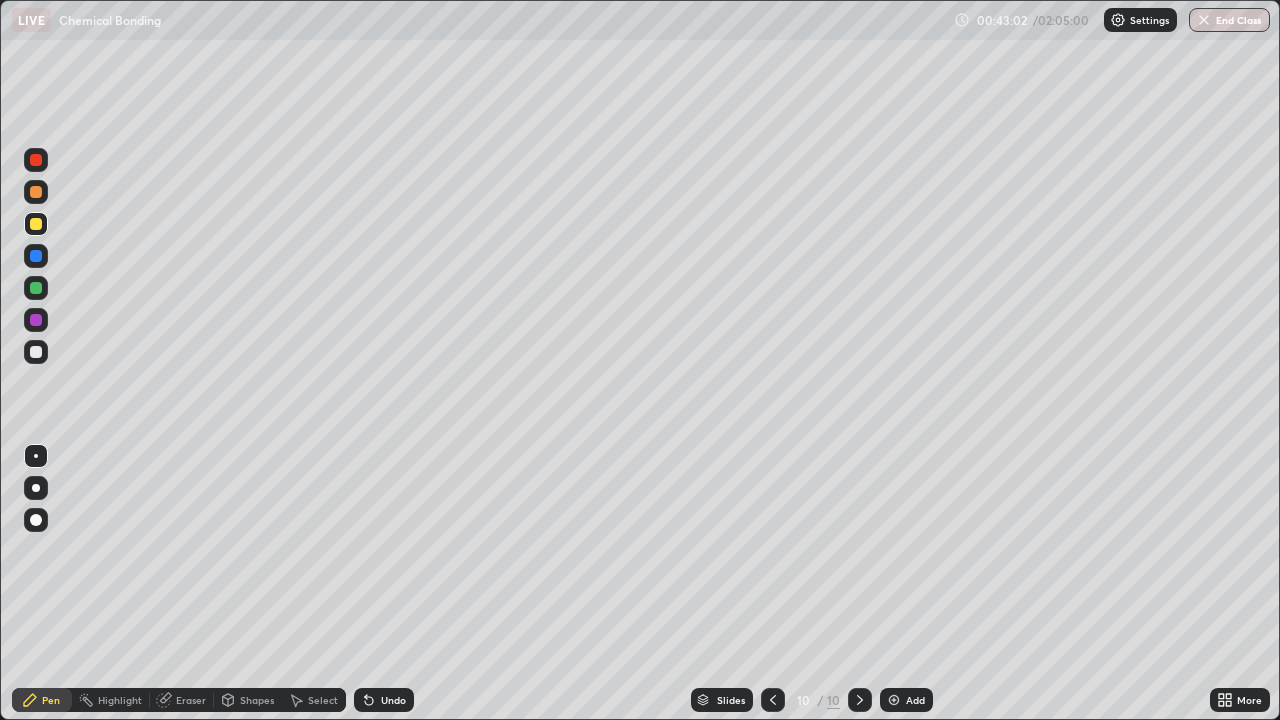 click on "Undo" at bounding box center [393, 700] 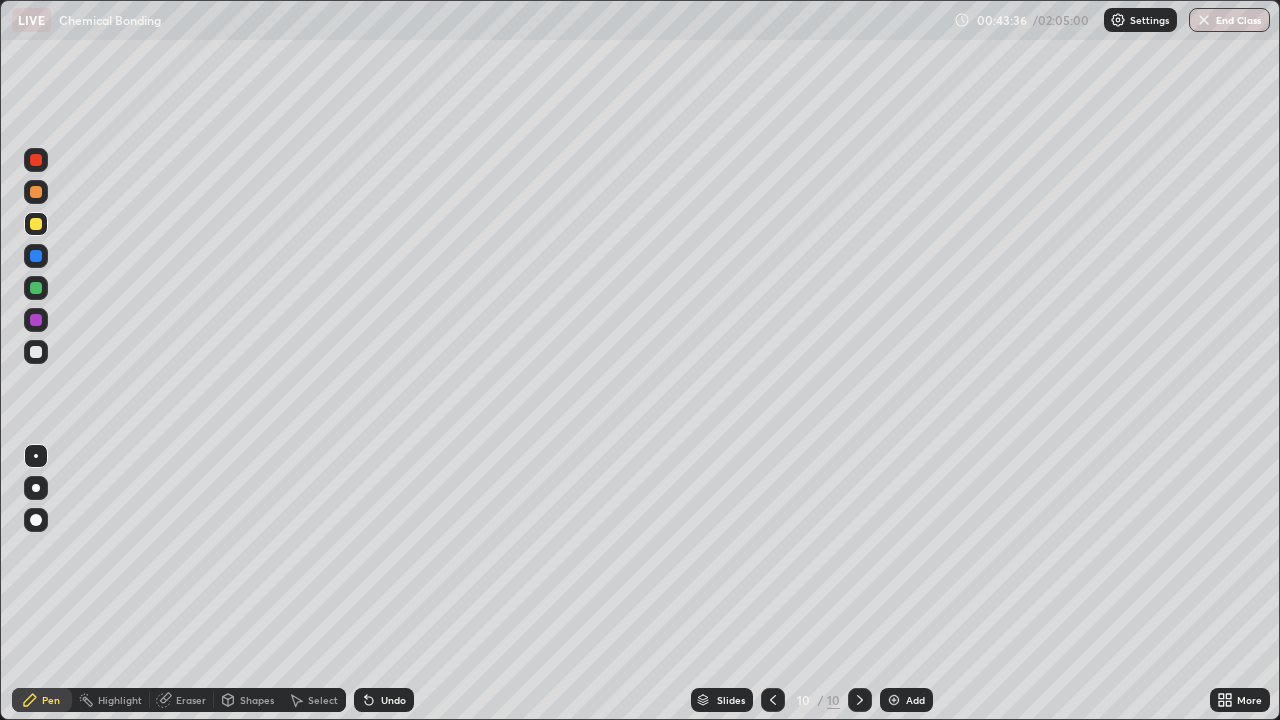 click on "Eraser" at bounding box center (191, 700) 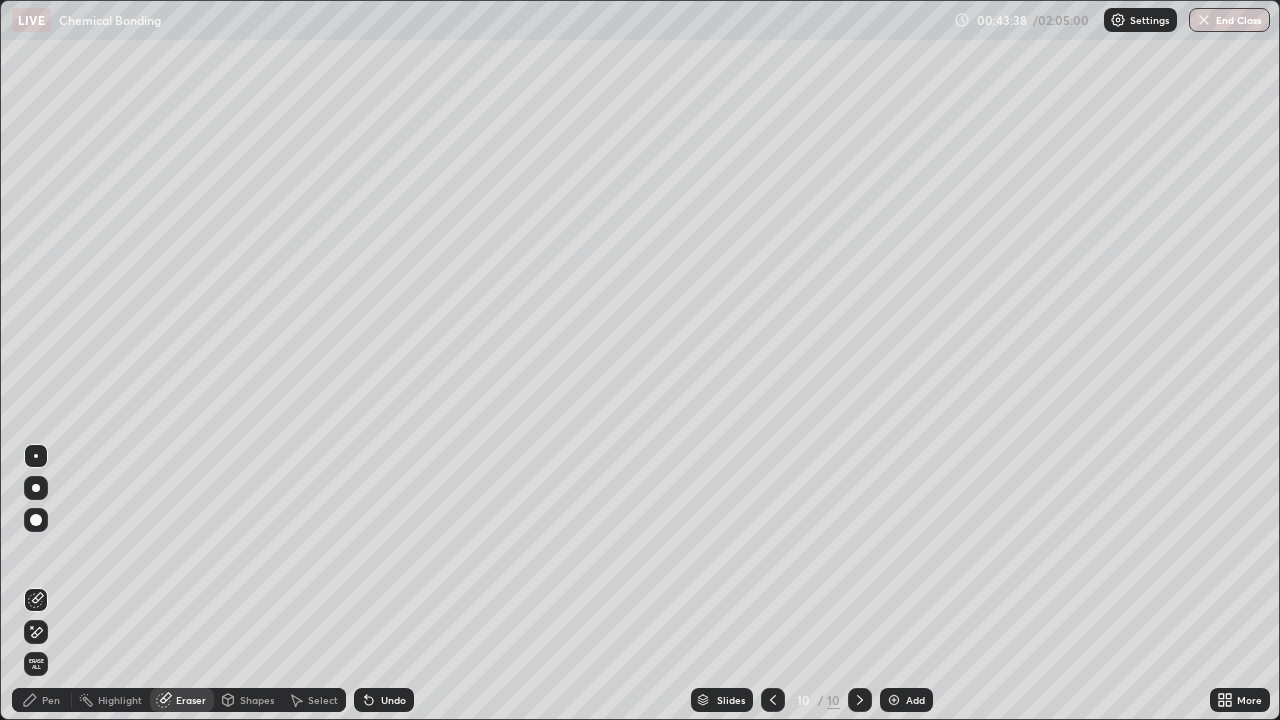 click 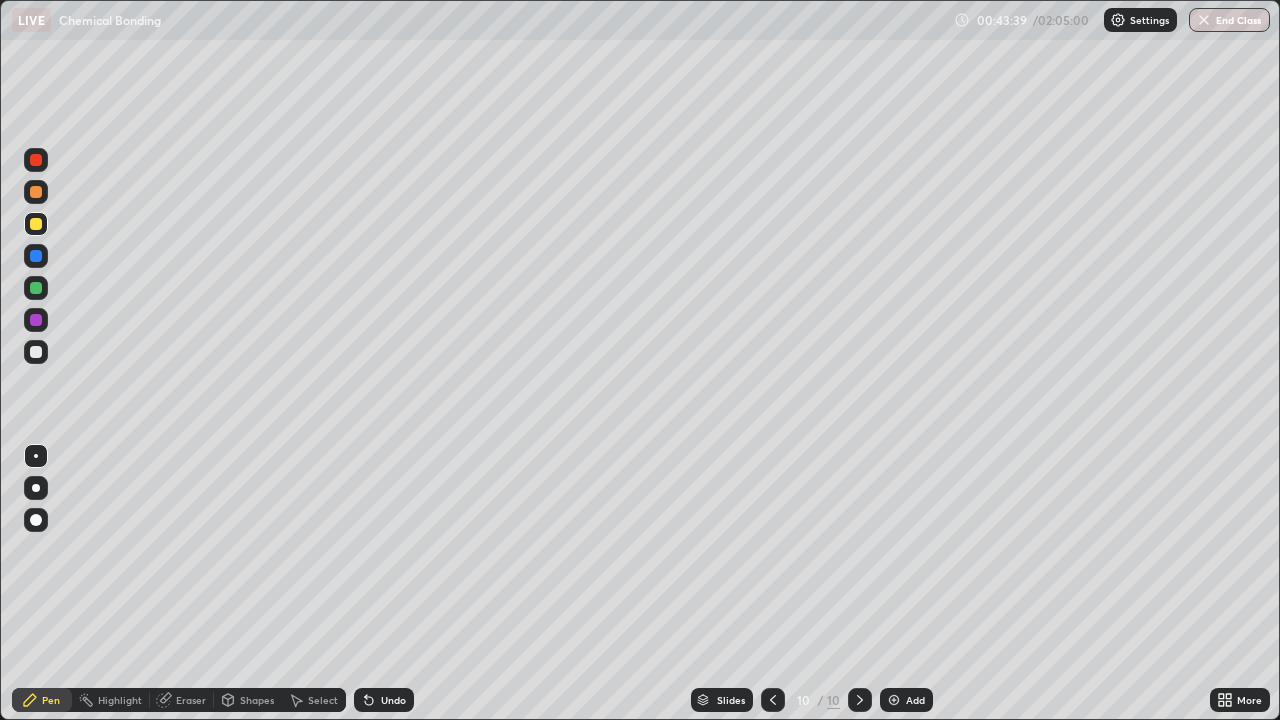 click at bounding box center [36, 352] 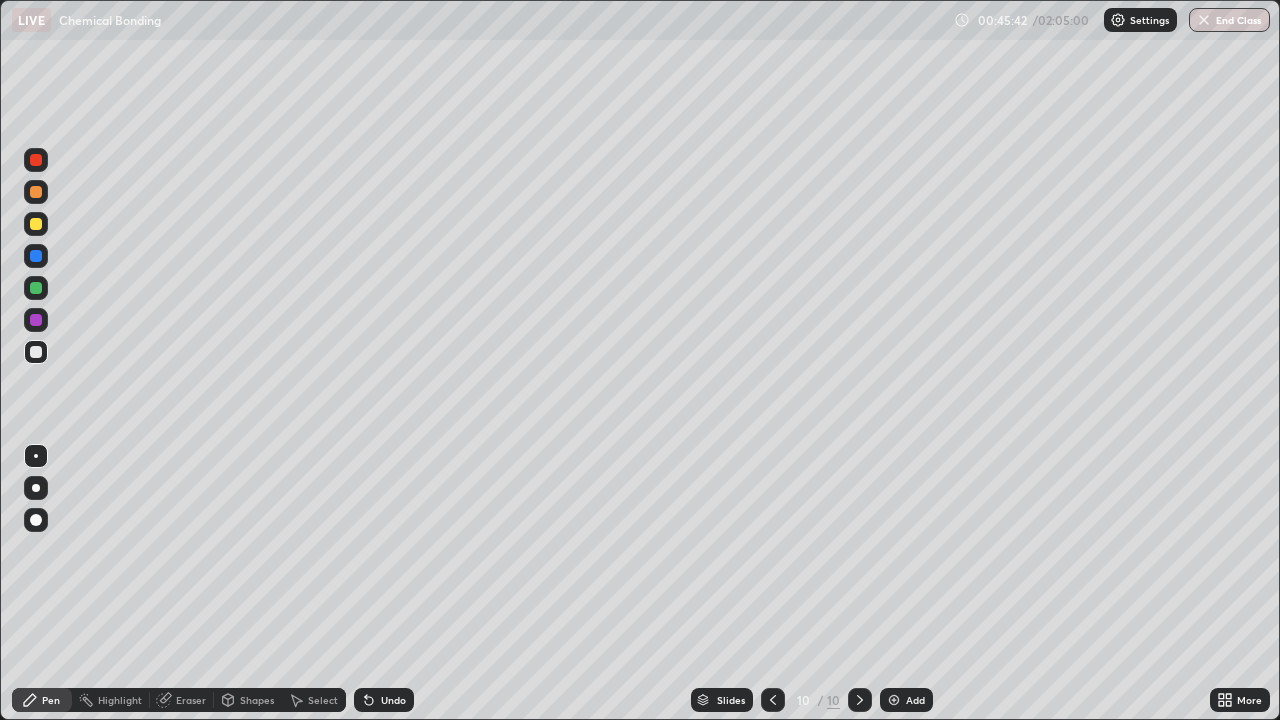 click at bounding box center [36, 224] 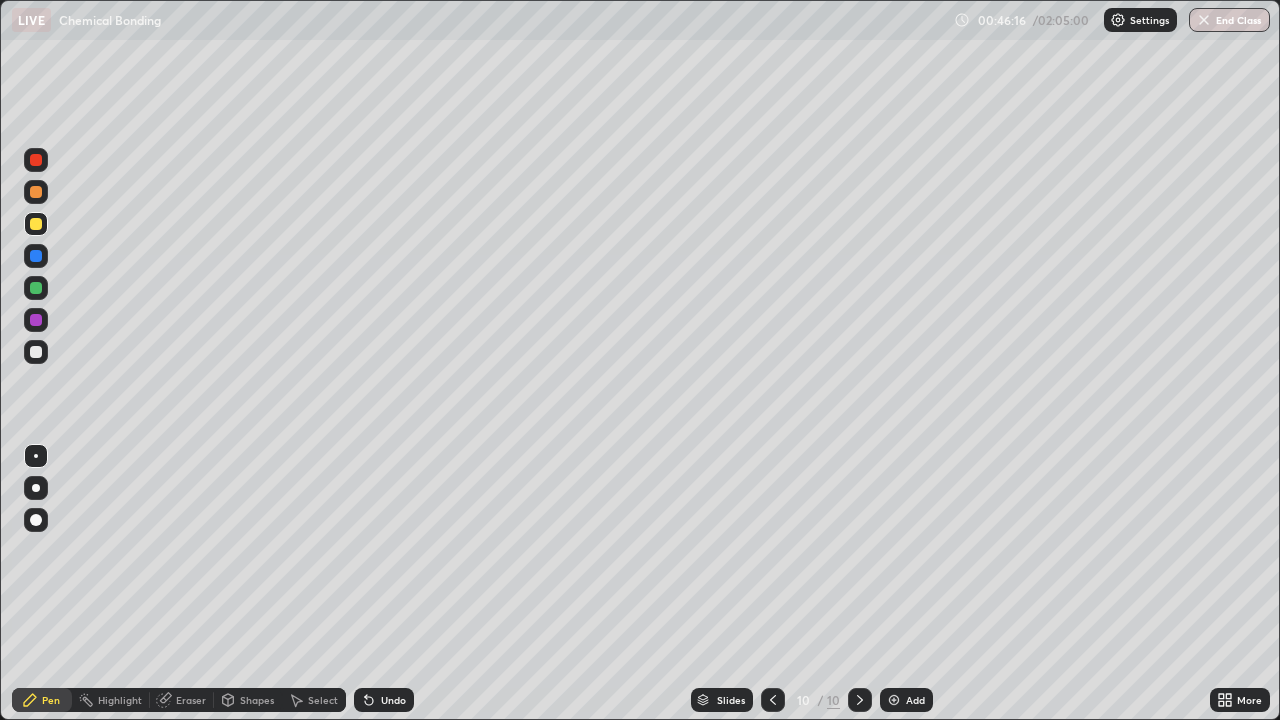 click on "Undo" at bounding box center (393, 700) 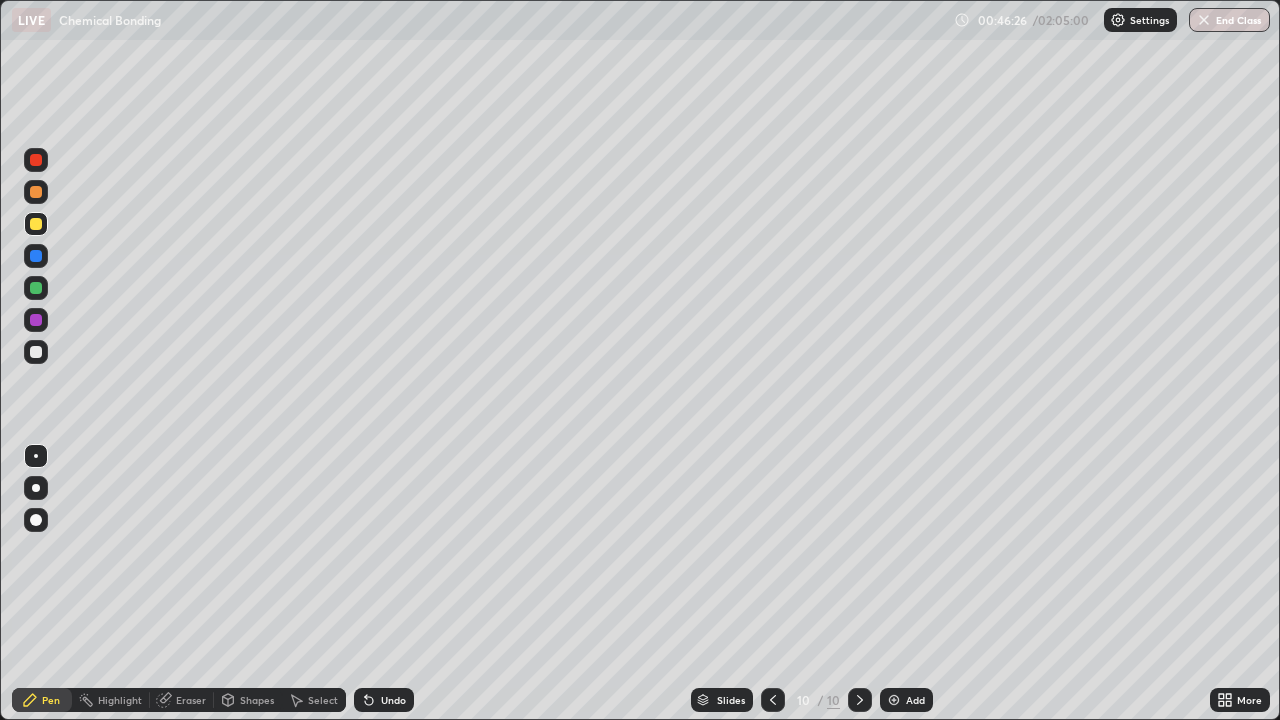 click on "Slides 10 / 10 Add" at bounding box center (812, 700) 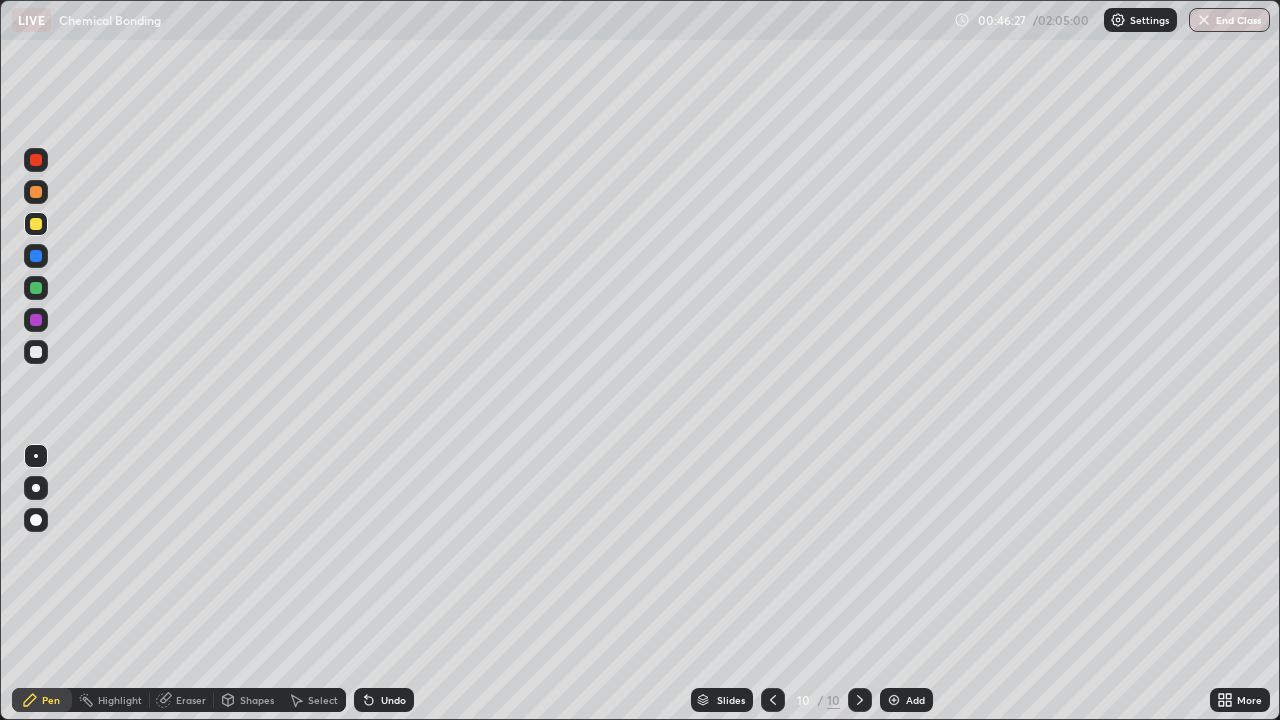 click on "Slides 10 / 10 Add" at bounding box center [812, 700] 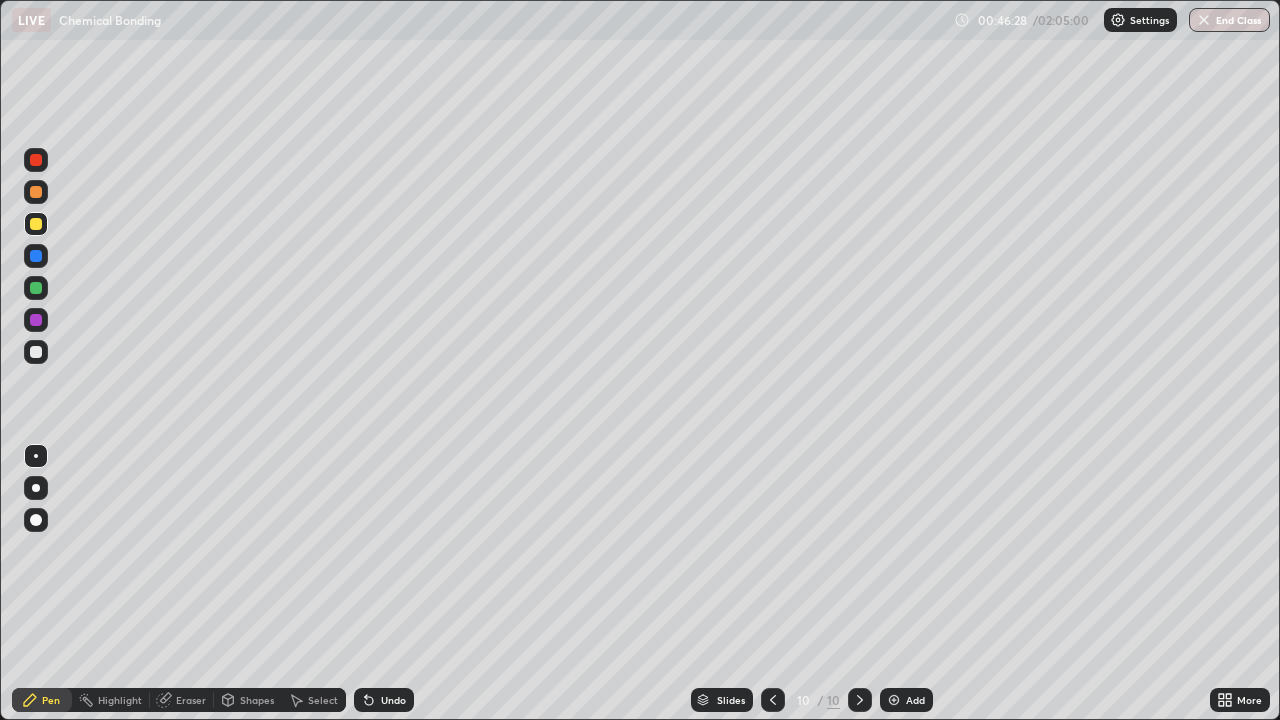 click on "Slides 10 / 10 Add" at bounding box center [812, 700] 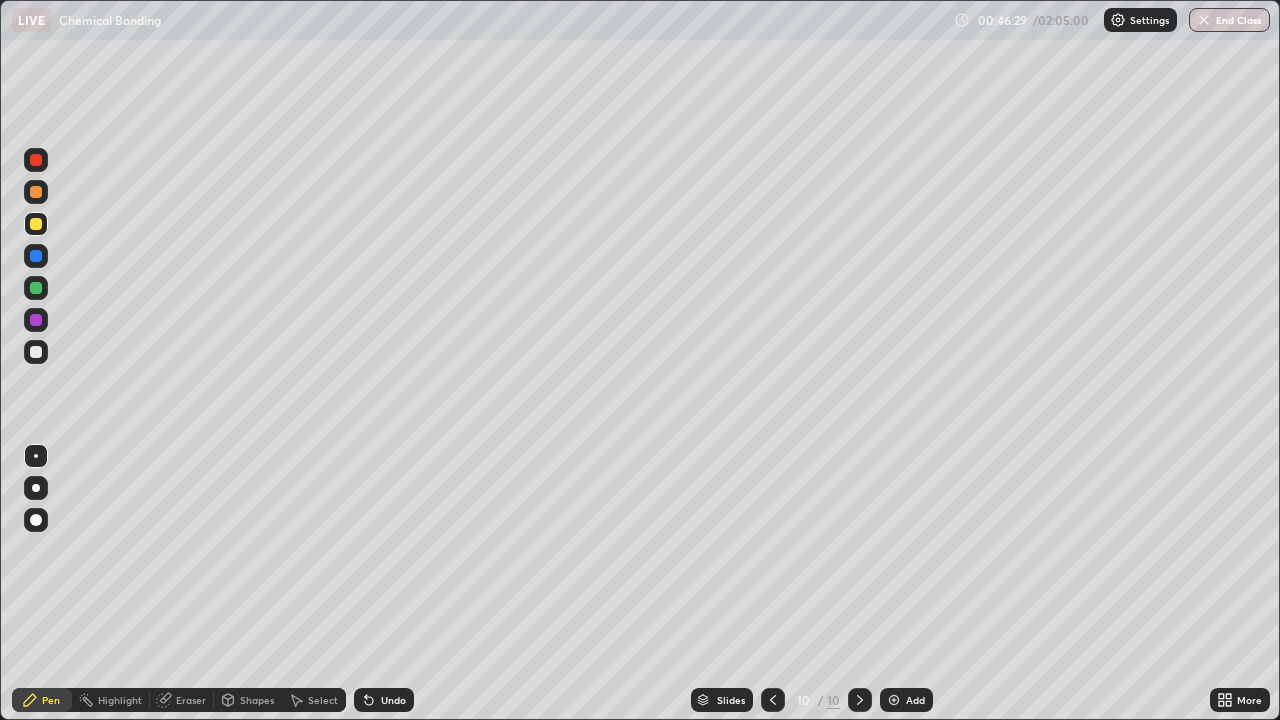 click on "Slides 10 / 10 Add" at bounding box center (812, 700) 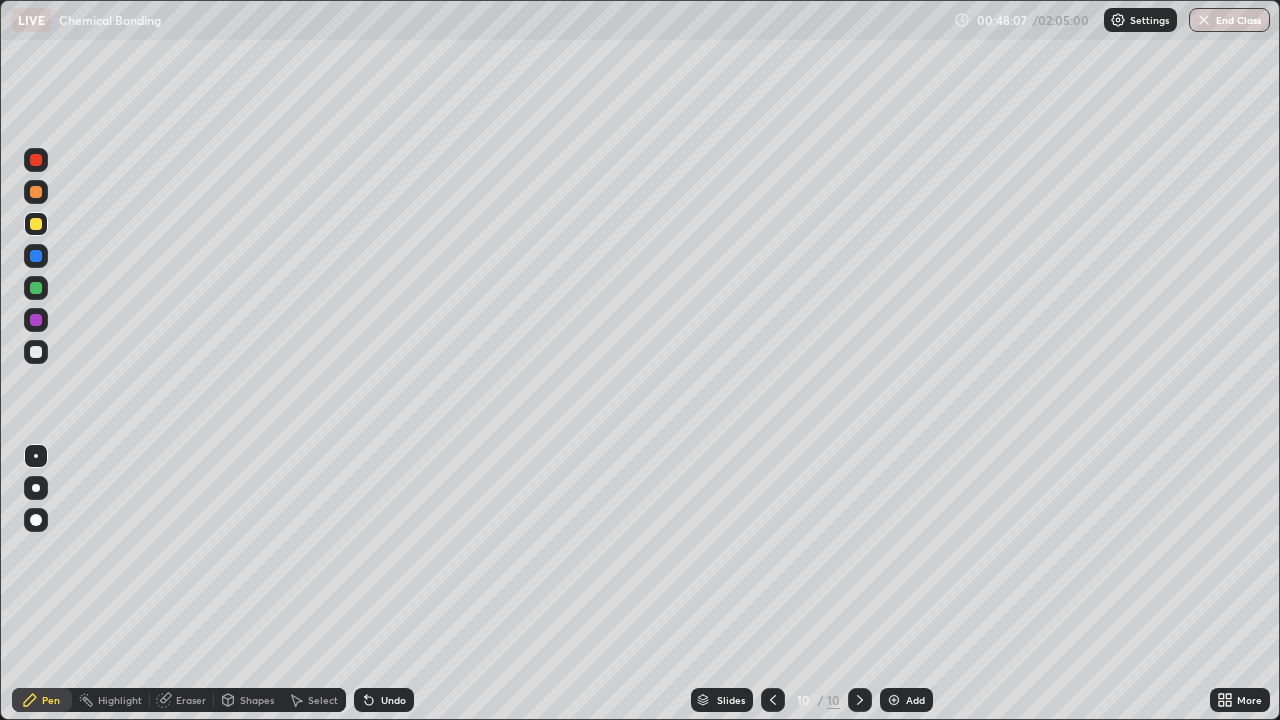 click on "Add" at bounding box center [915, 700] 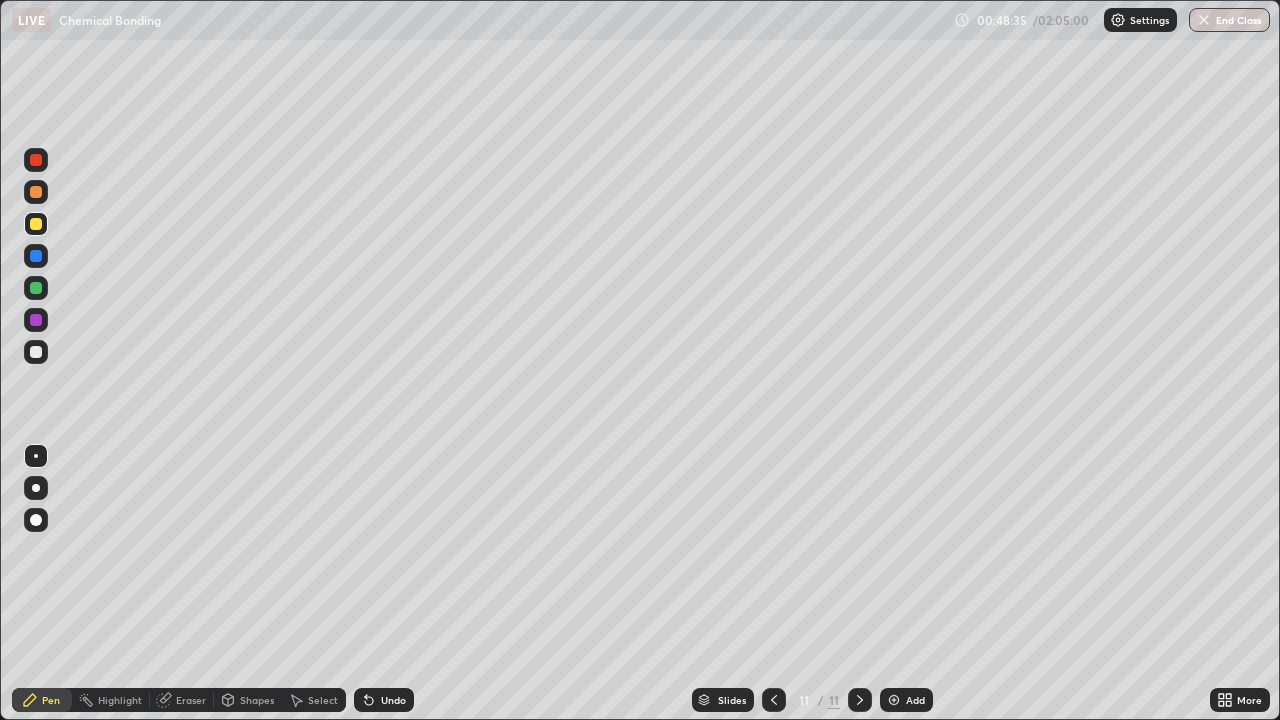 click at bounding box center (36, 352) 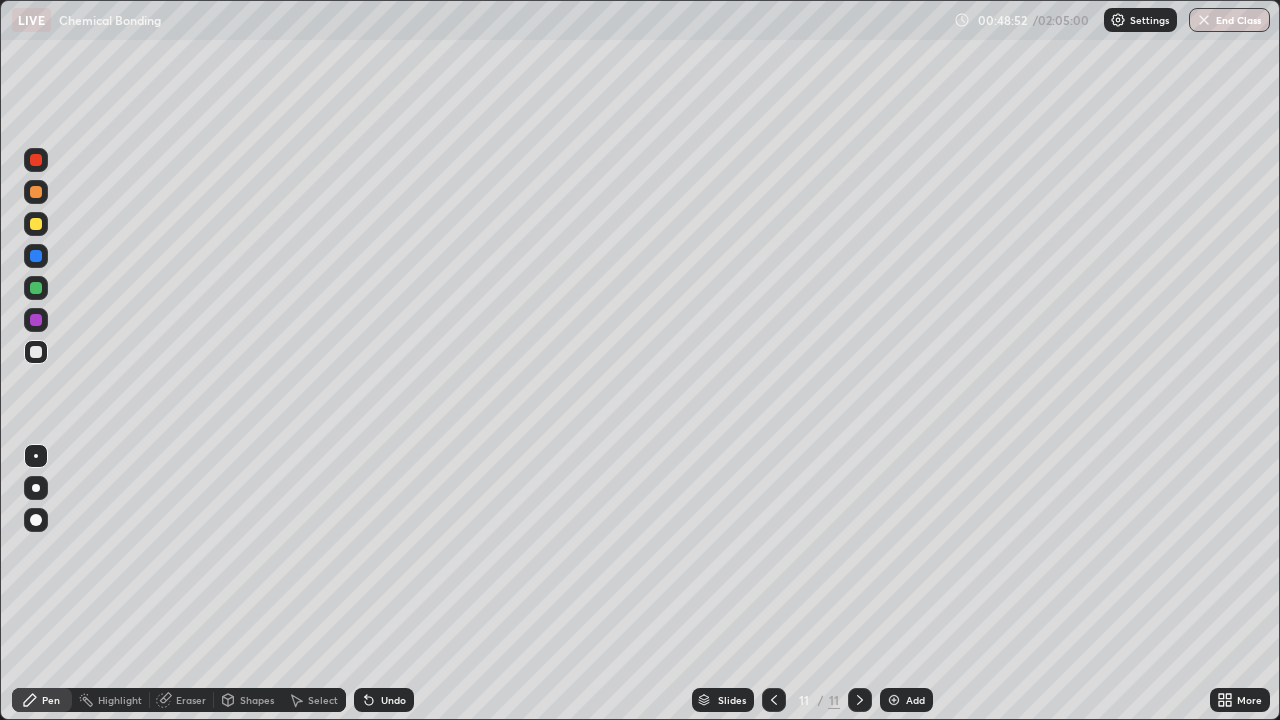 click on "Select" at bounding box center (323, 700) 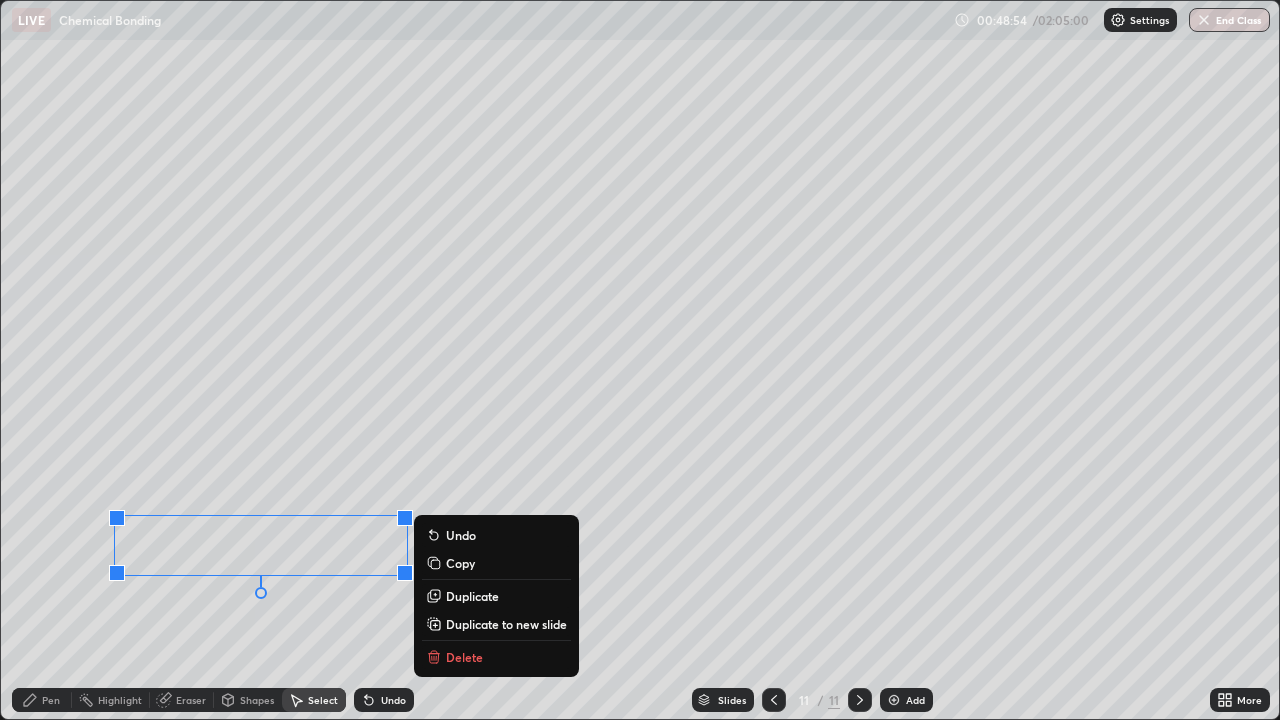 click on "Delete" at bounding box center (464, 657) 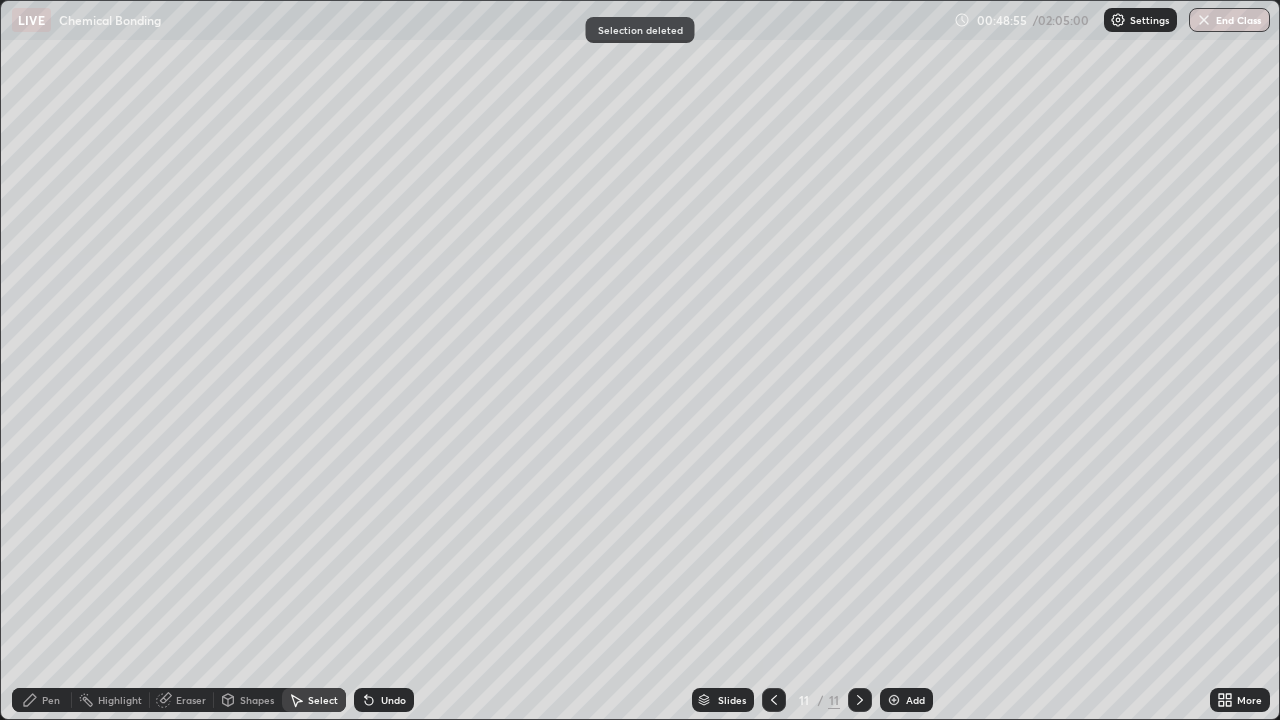 click on "Pen" at bounding box center (42, 700) 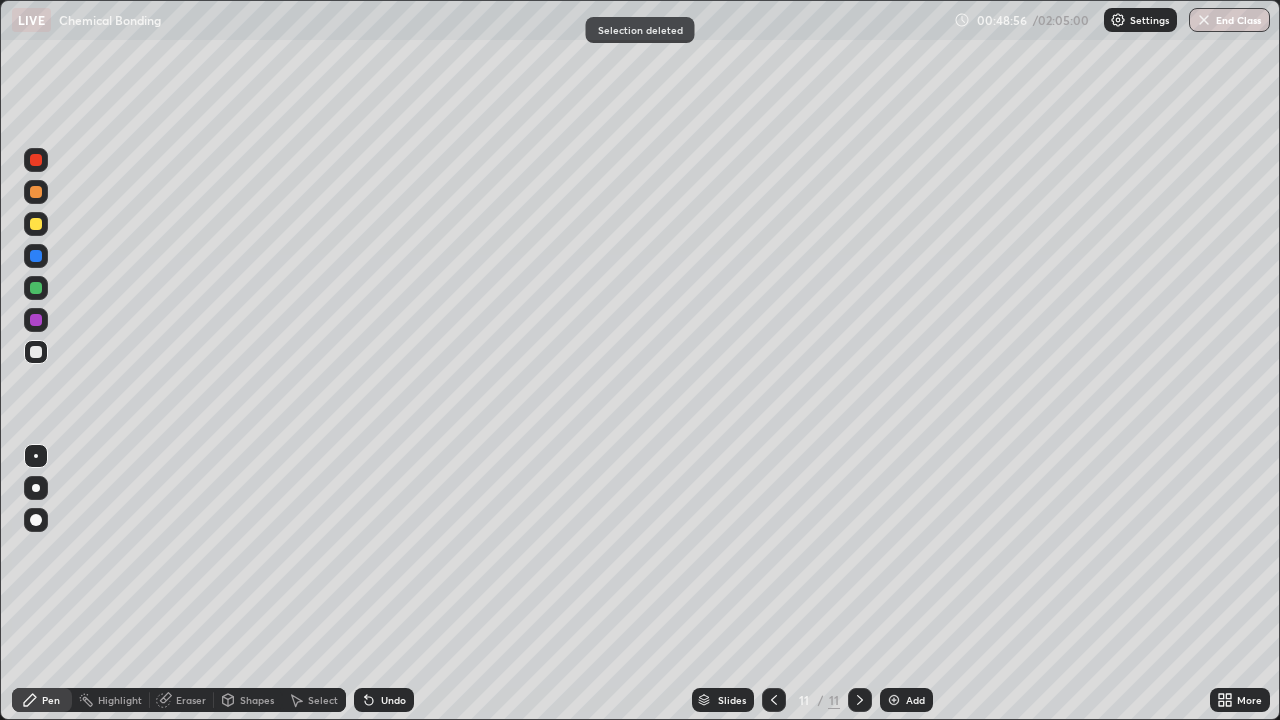 click at bounding box center [36, 352] 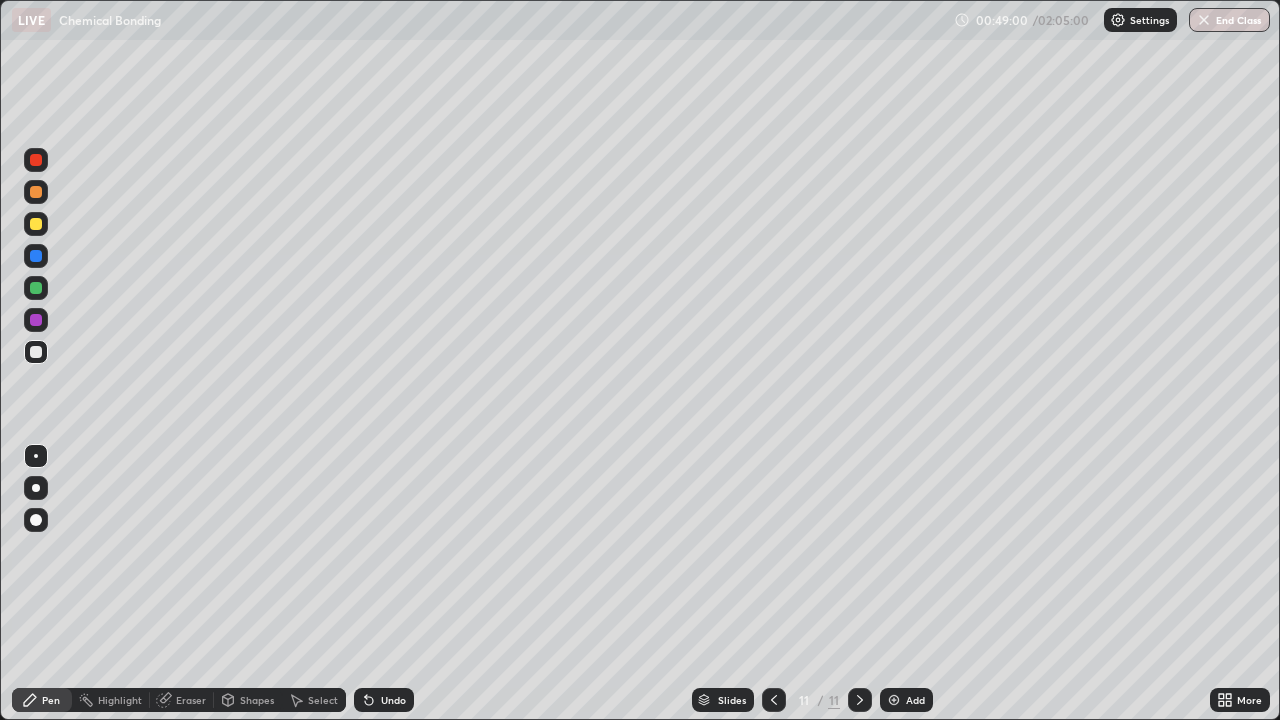 click on "Undo" at bounding box center [393, 700] 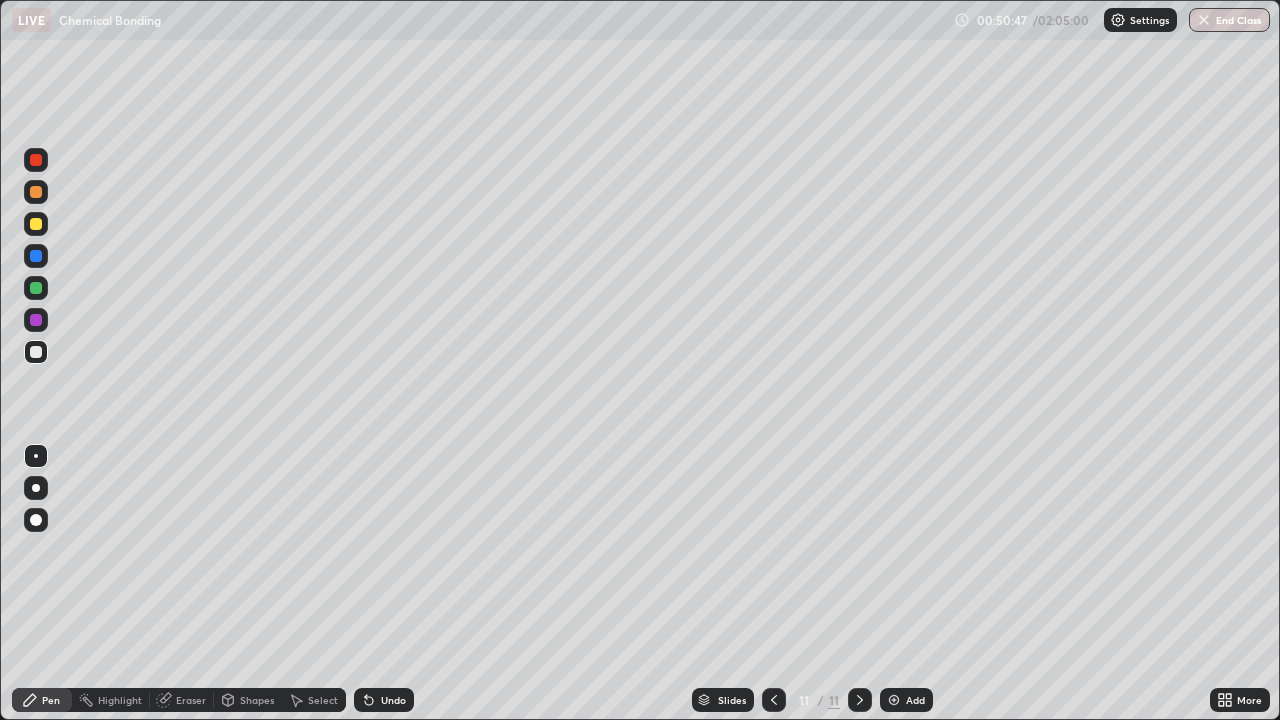 click on "Undo" at bounding box center (393, 700) 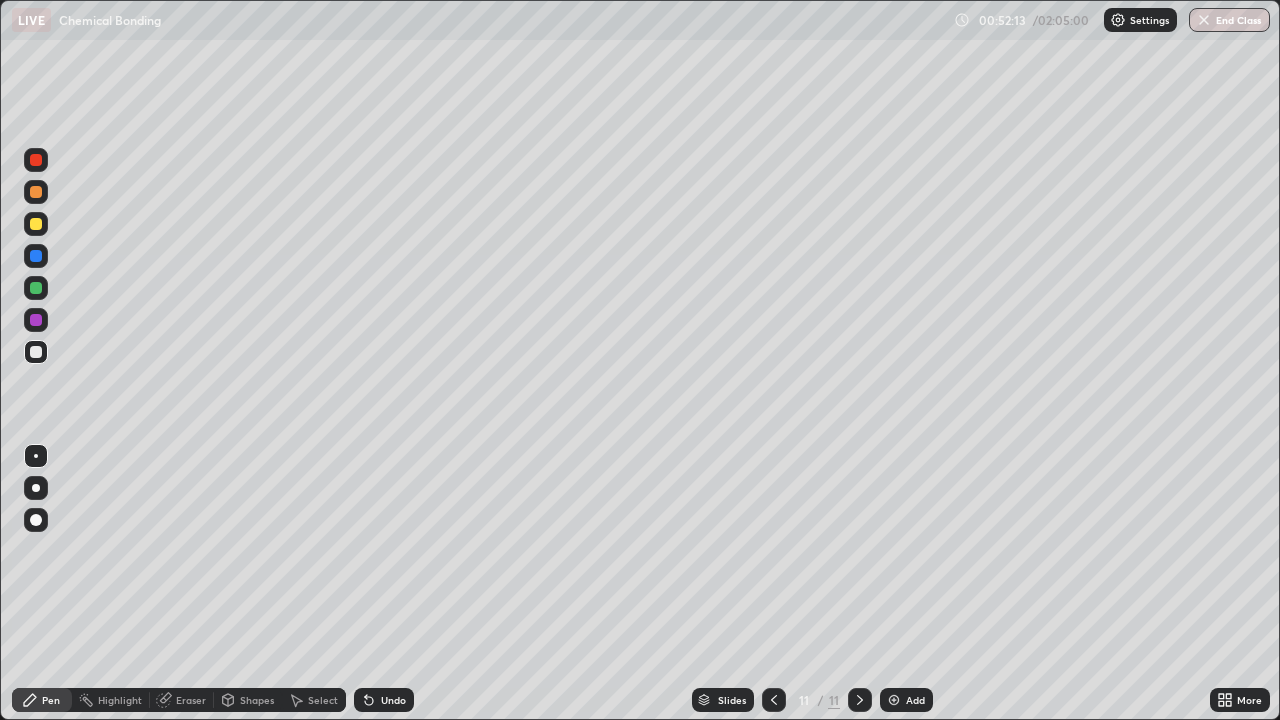click on "Undo" at bounding box center [393, 700] 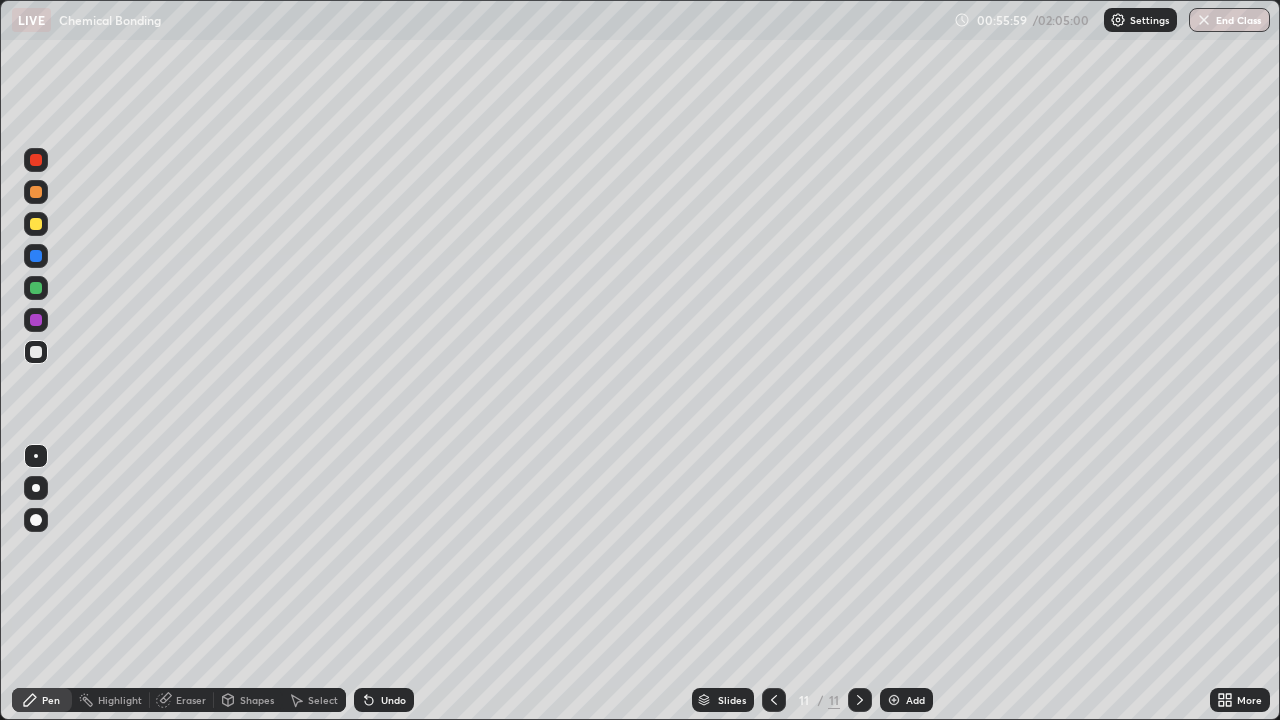 click on "Add" at bounding box center (906, 700) 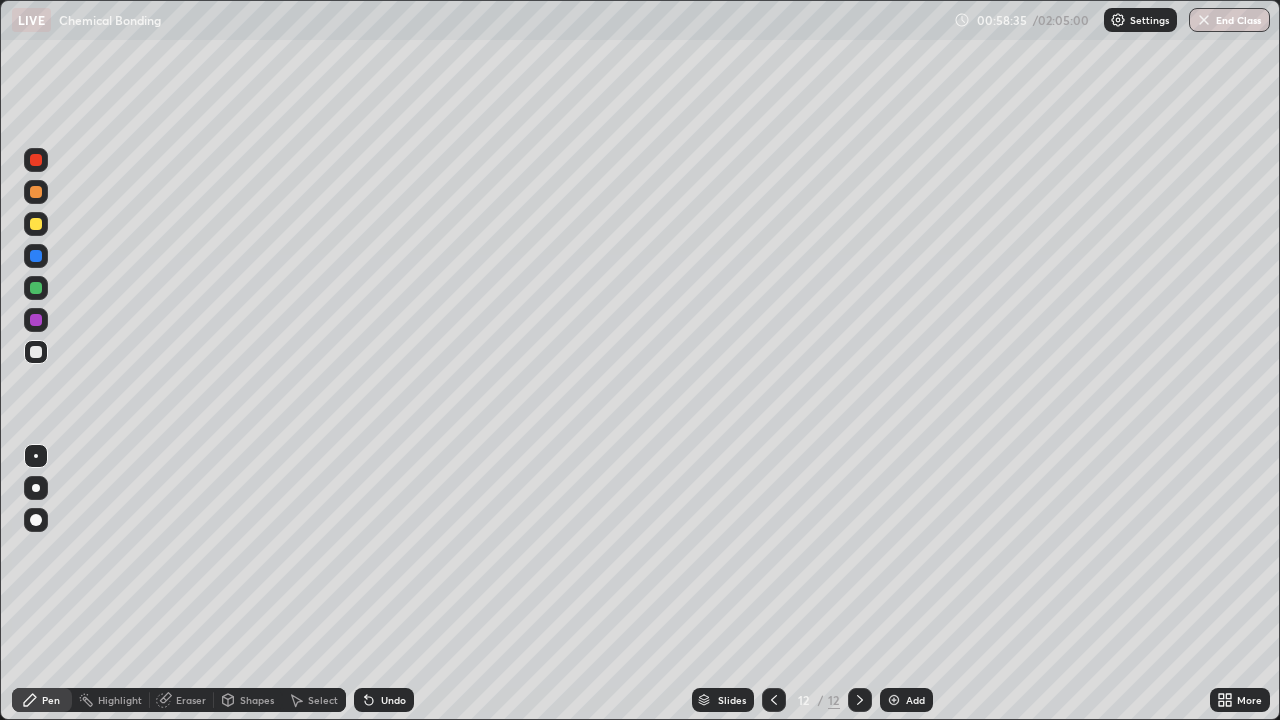 click on "Undo" at bounding box center [384, 700] 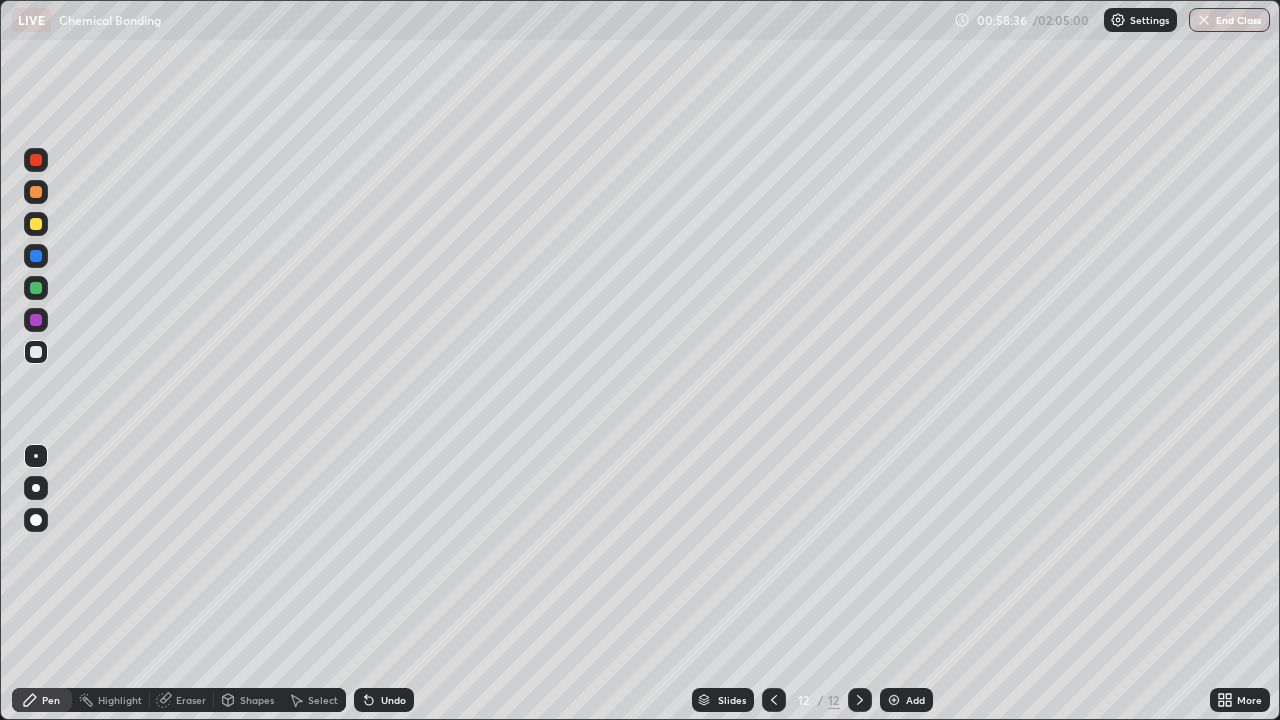 click on "Eraser" at bounding box center (191, 700) 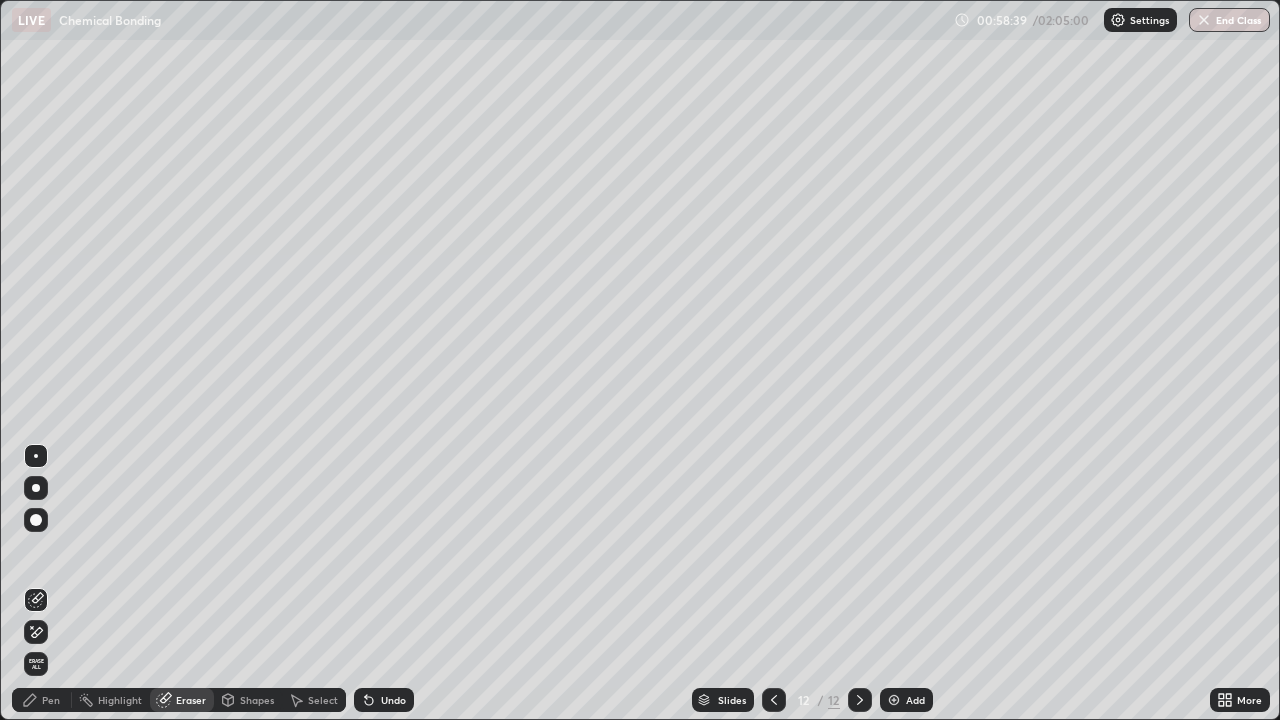 click on "Pen" at bounding box center [42, 700] 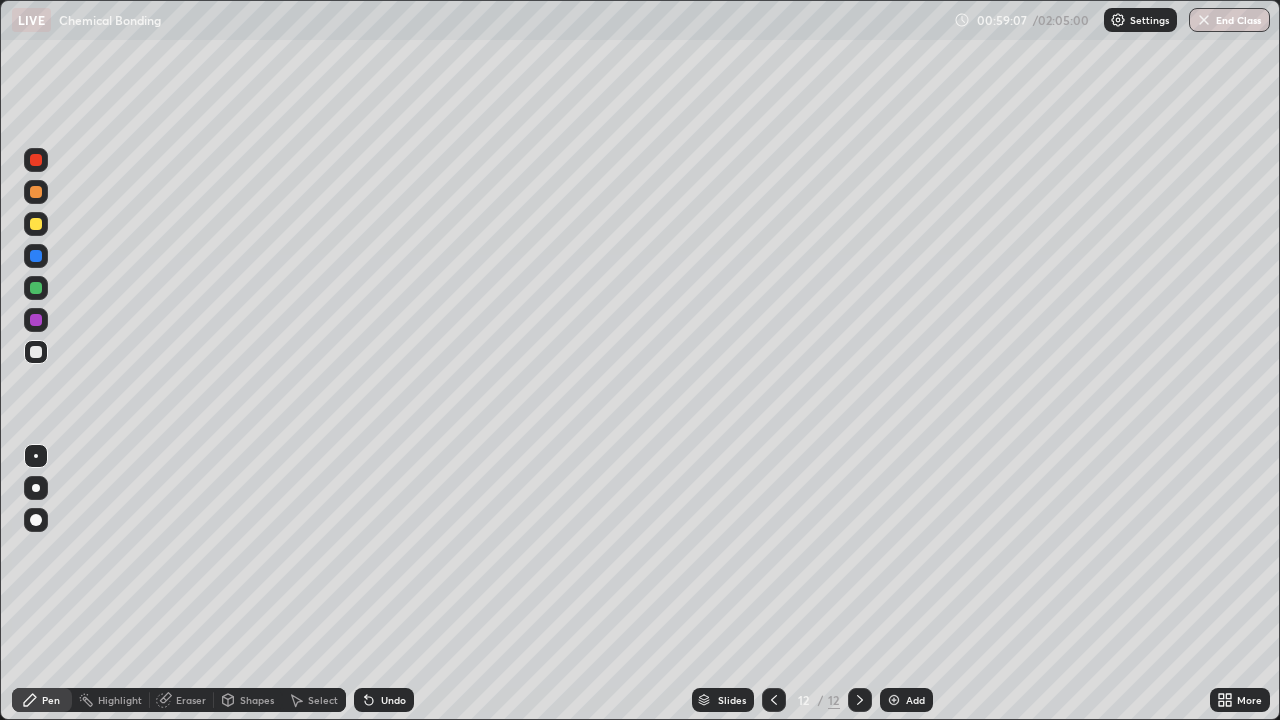 click on "Select" at bounding box center [323, 700] 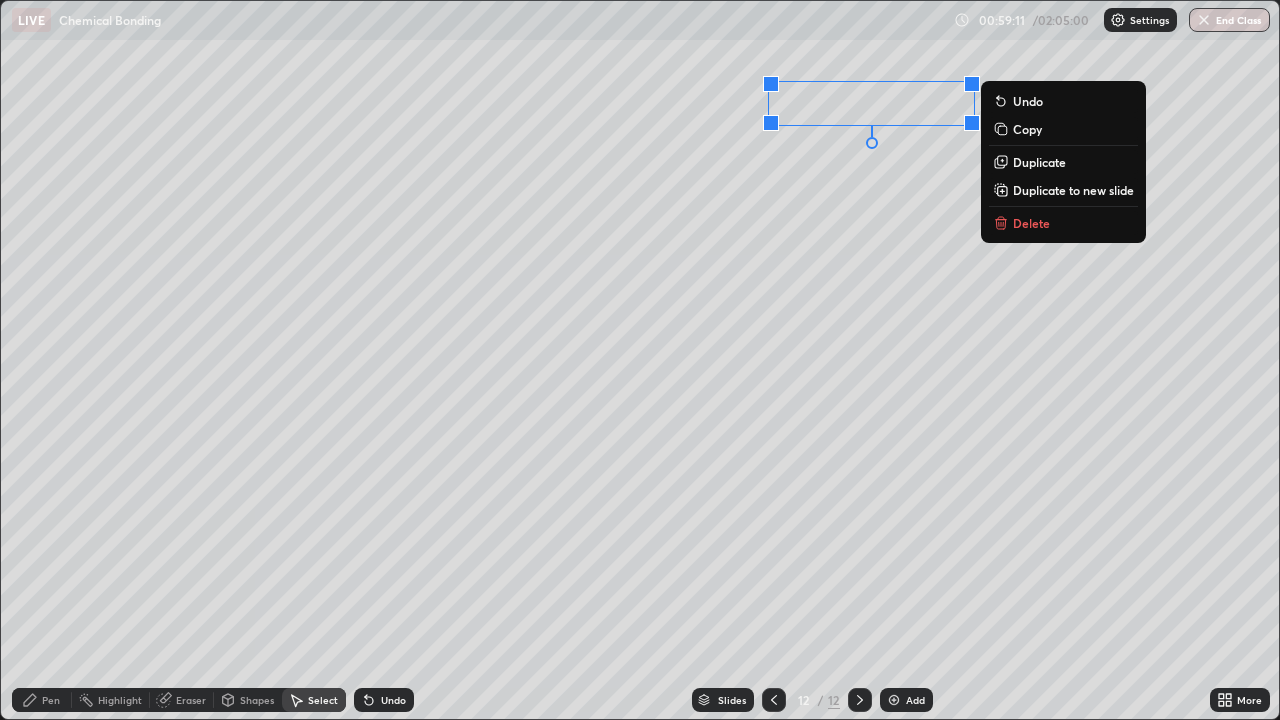 click on "Pen" at bounding box center [51, 700] 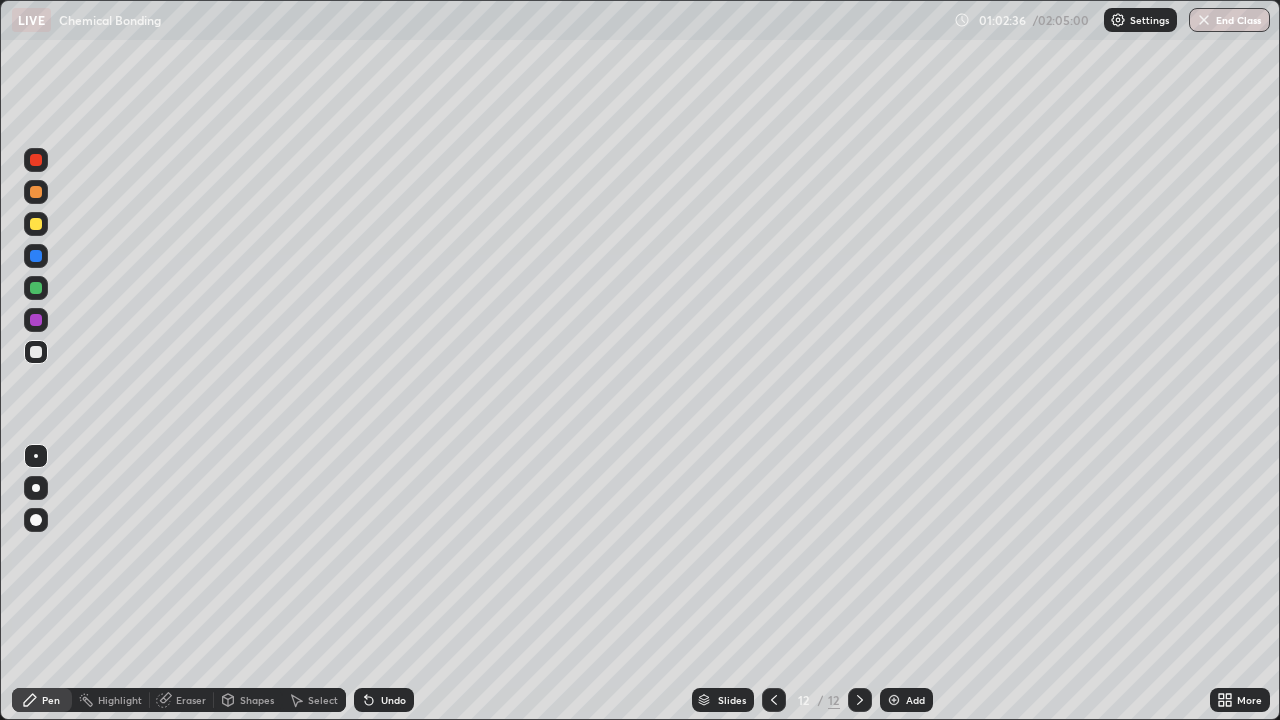 click at bounding box center [894, 700] 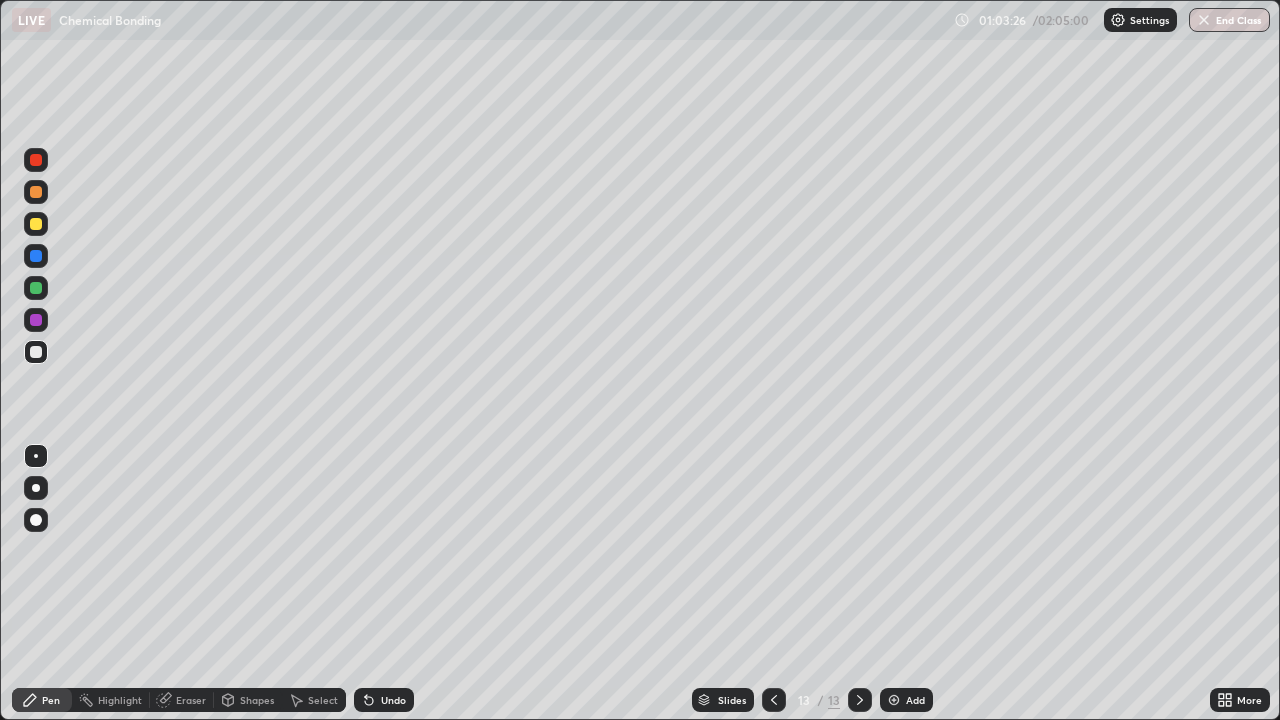 click 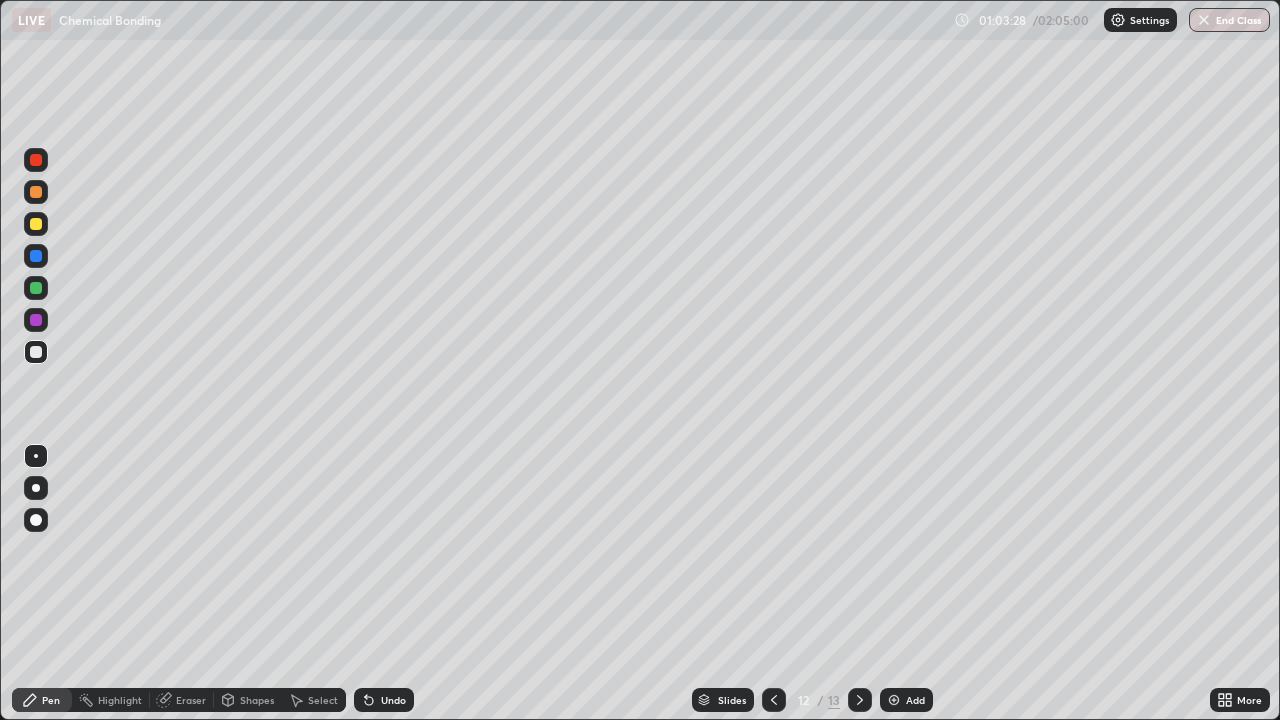click 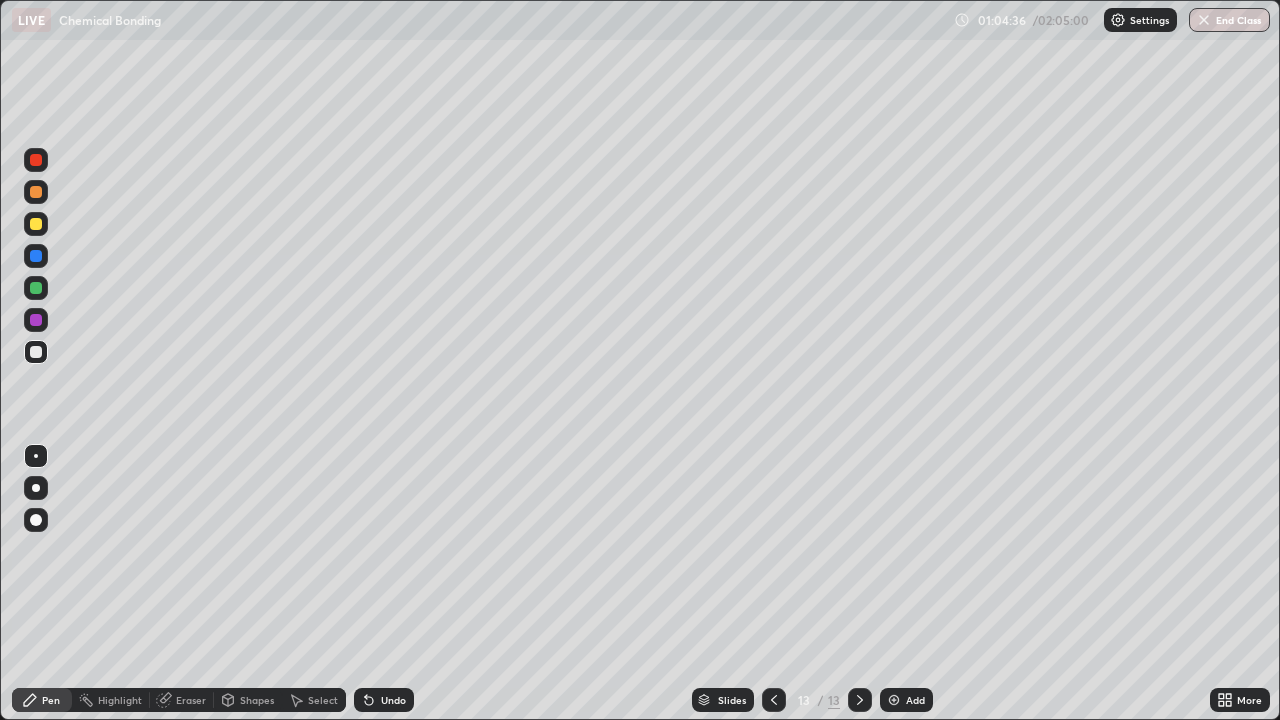 click at bounding box center [894, 700] 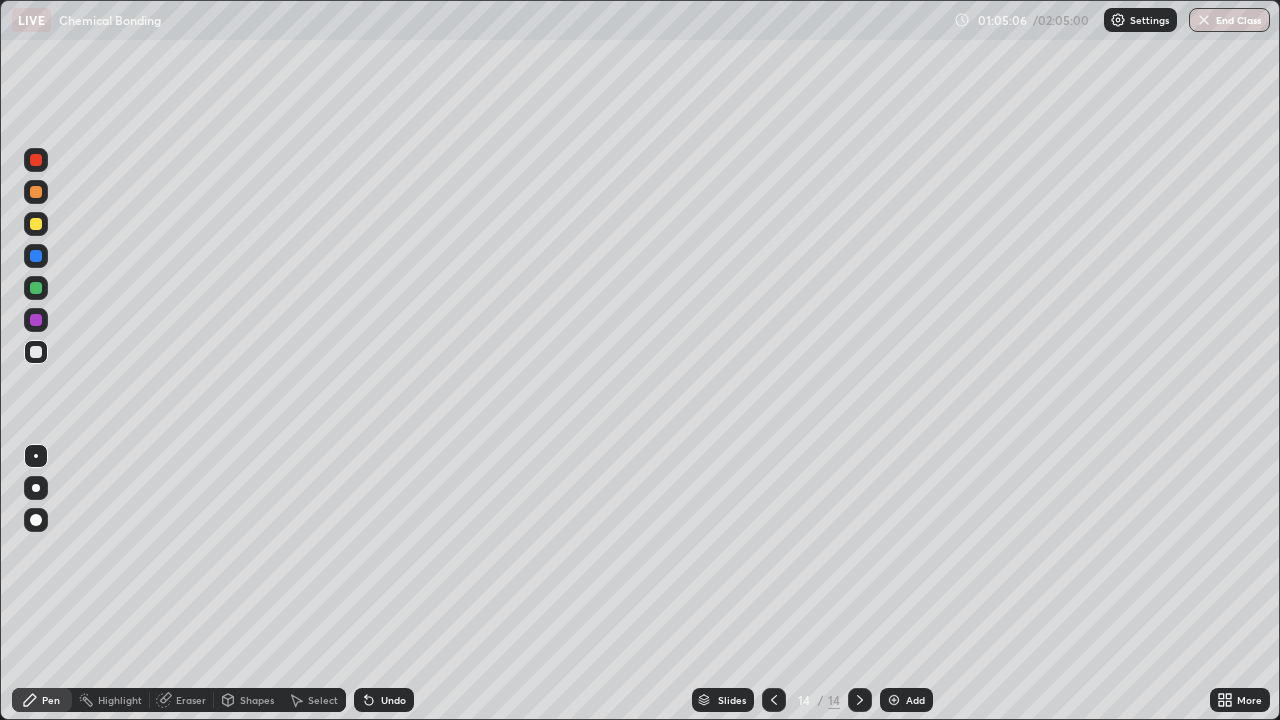click on "Eraser" at bounding box center (182, 700) 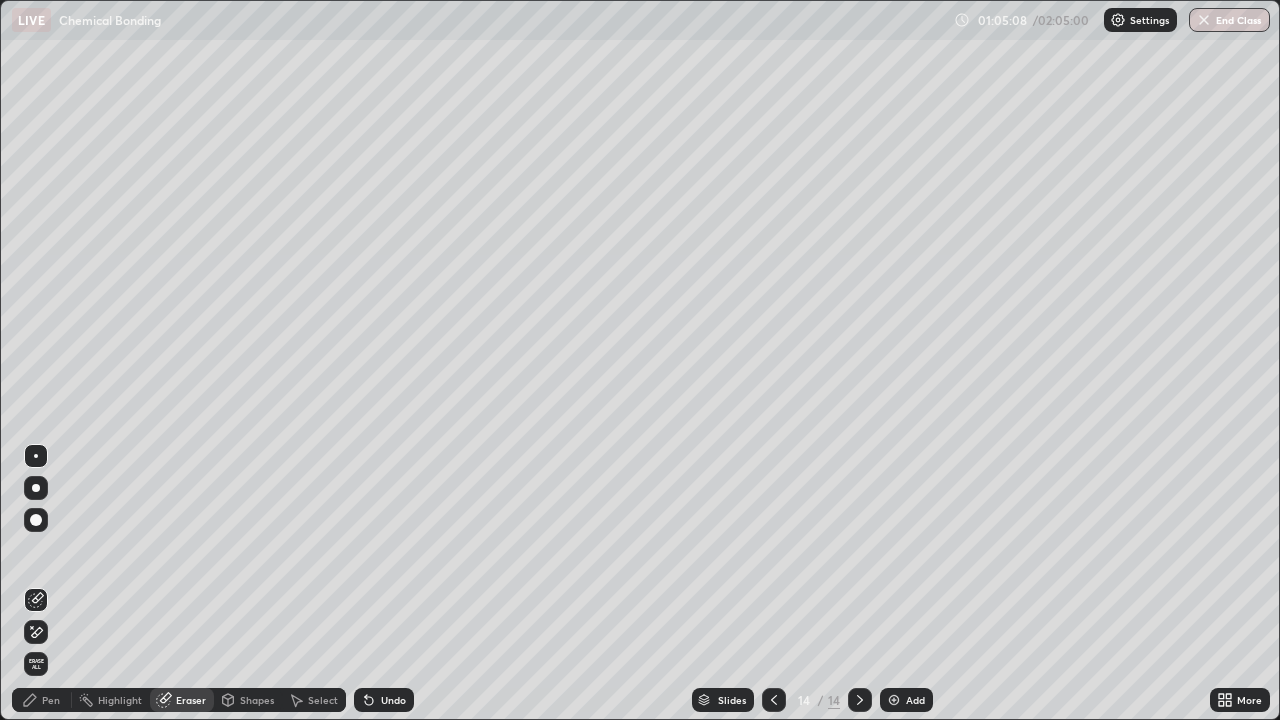click on "Pen" at bounding box center [42, 700] 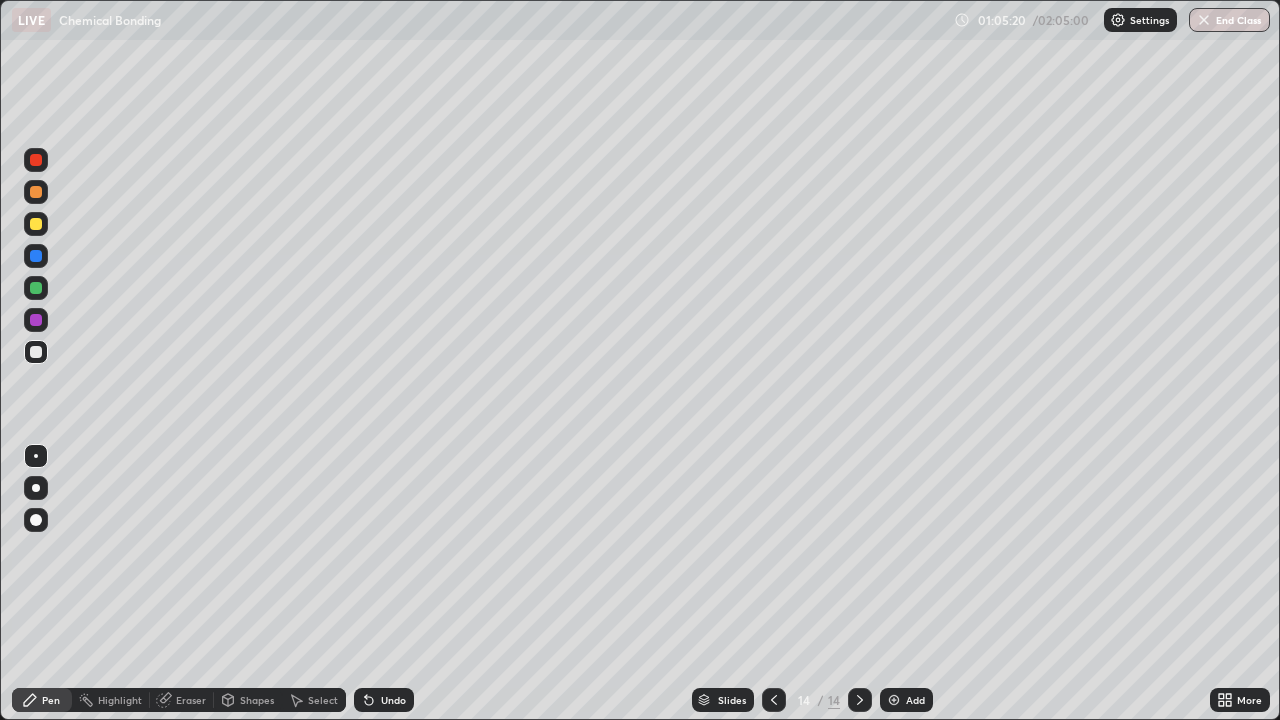 click at bounding box center (774, 700) 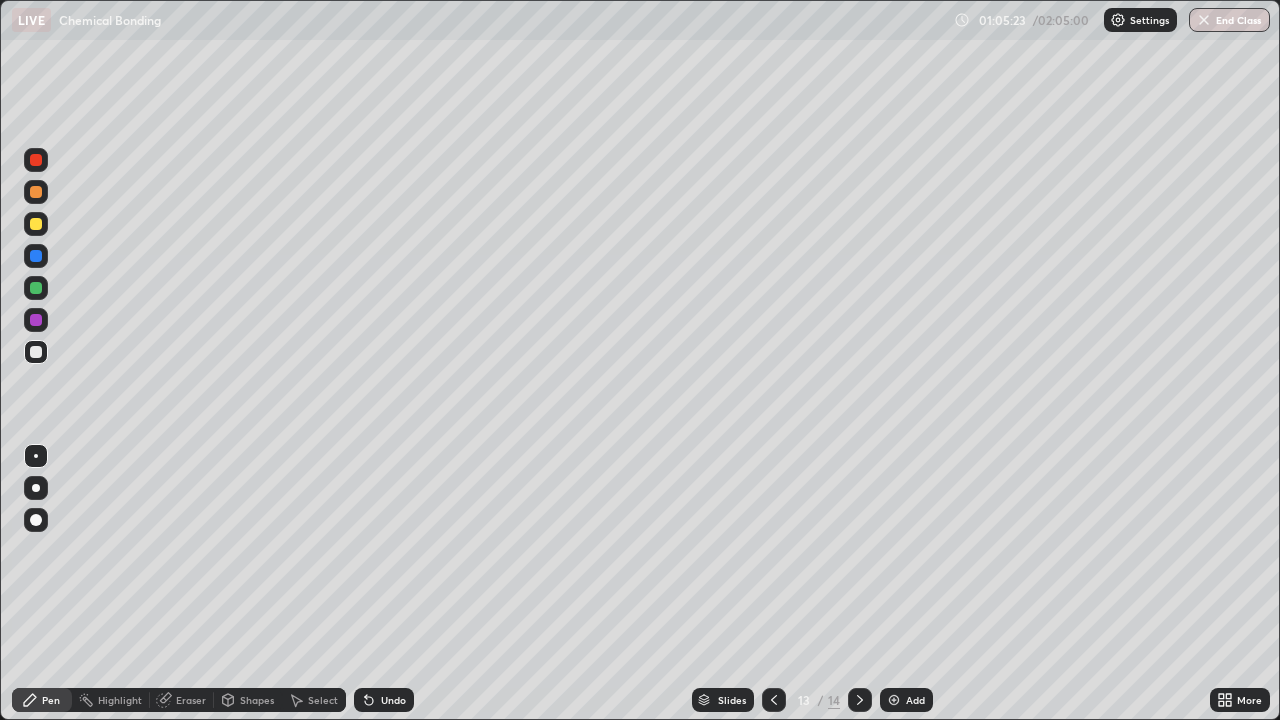 click at bounding box center (860, 700) 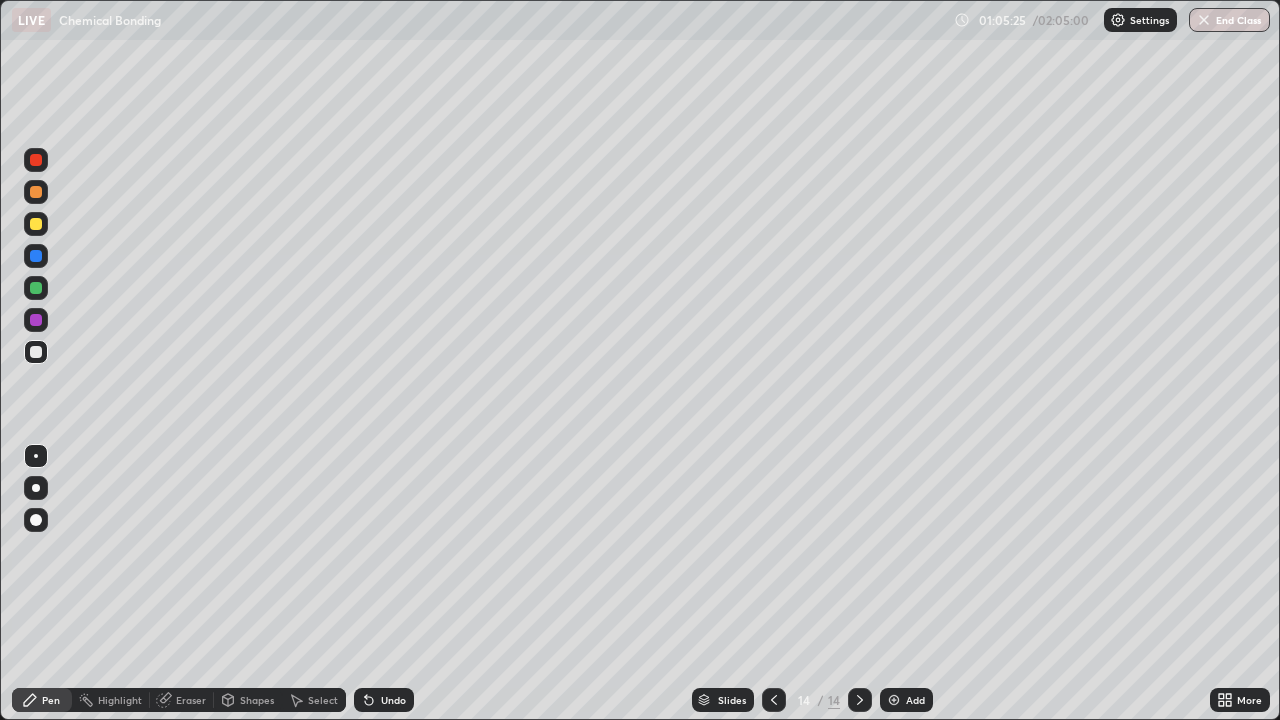 click at bounding box center [774, 700] 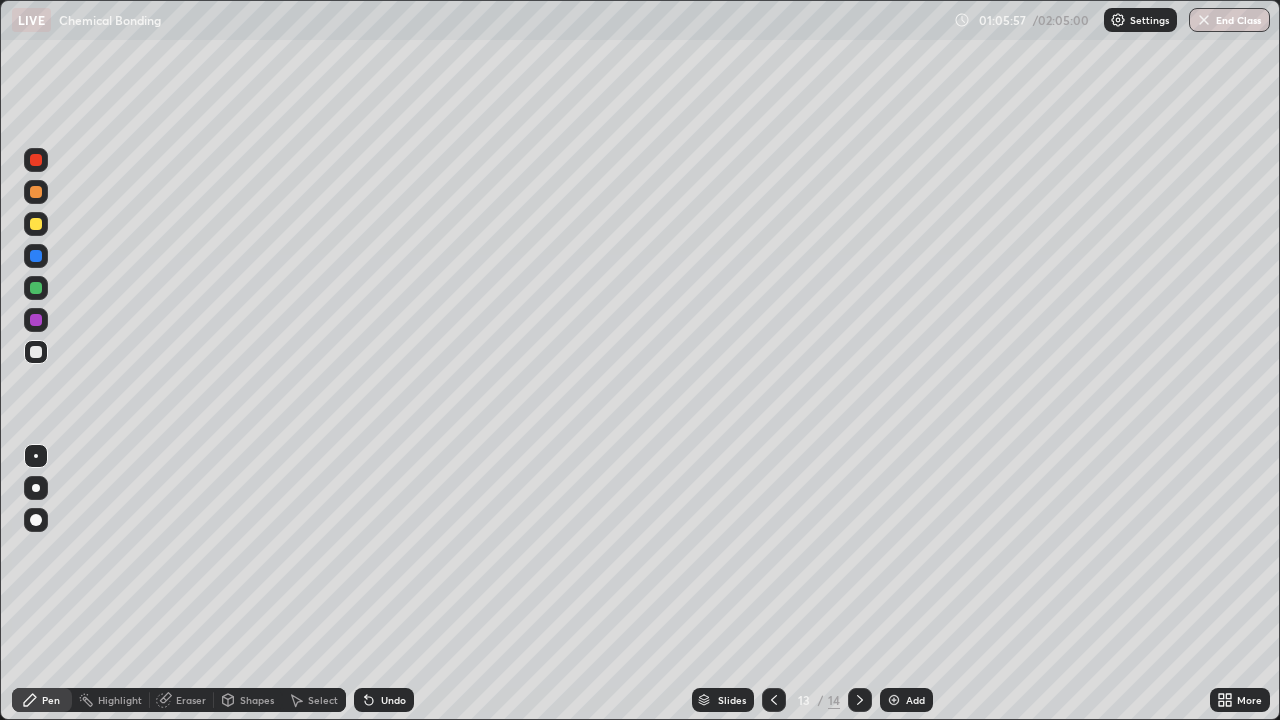 click at bounding box center (860, 700) 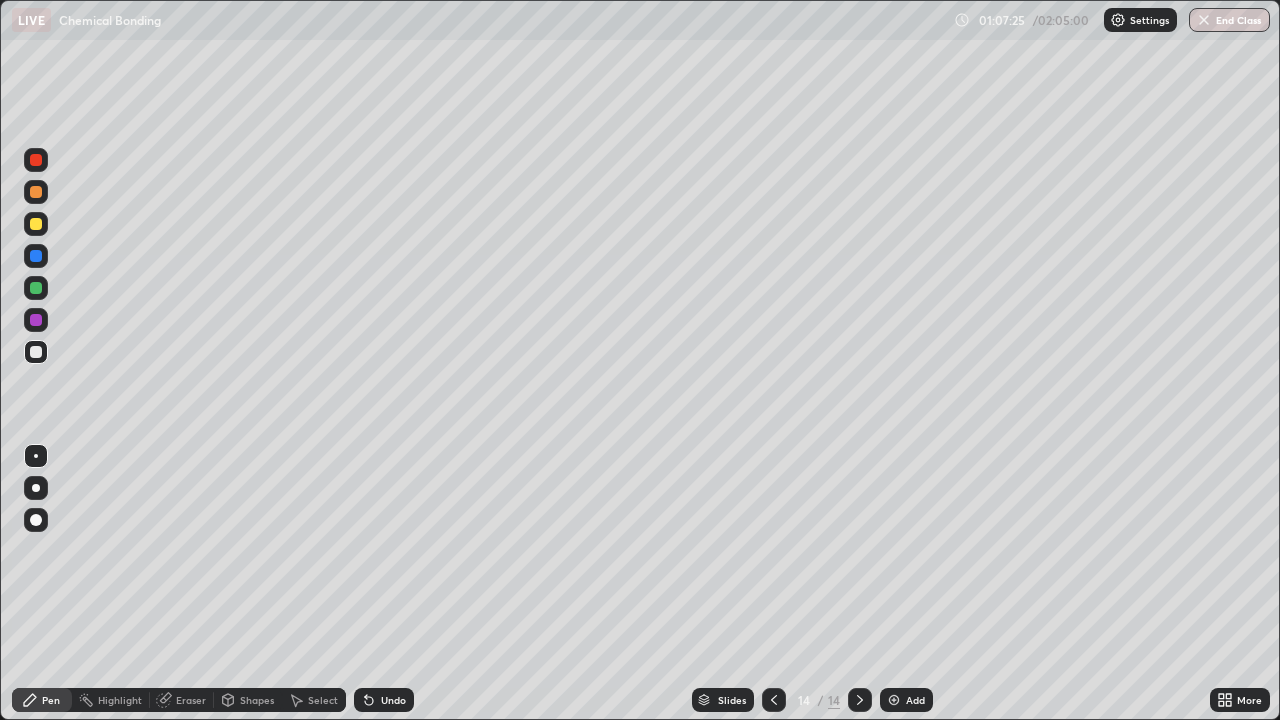 click at bounding box center (36, 320) 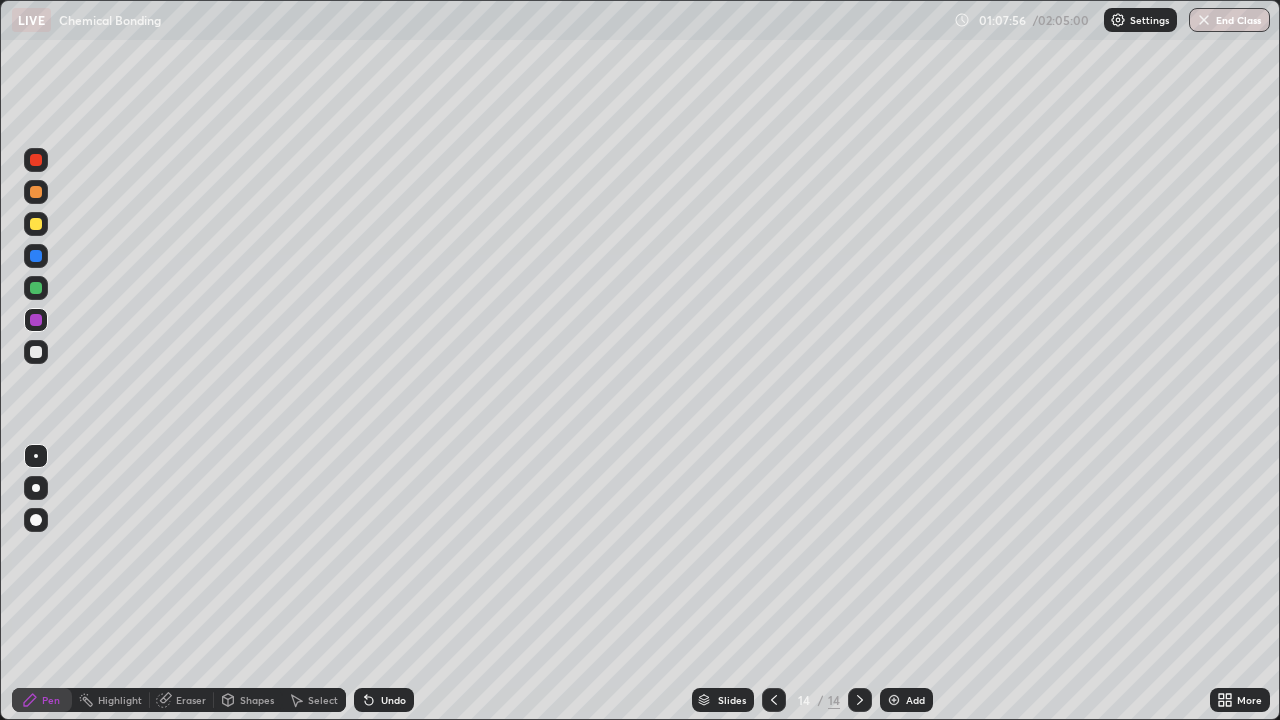click at bounding box center [36, 288] 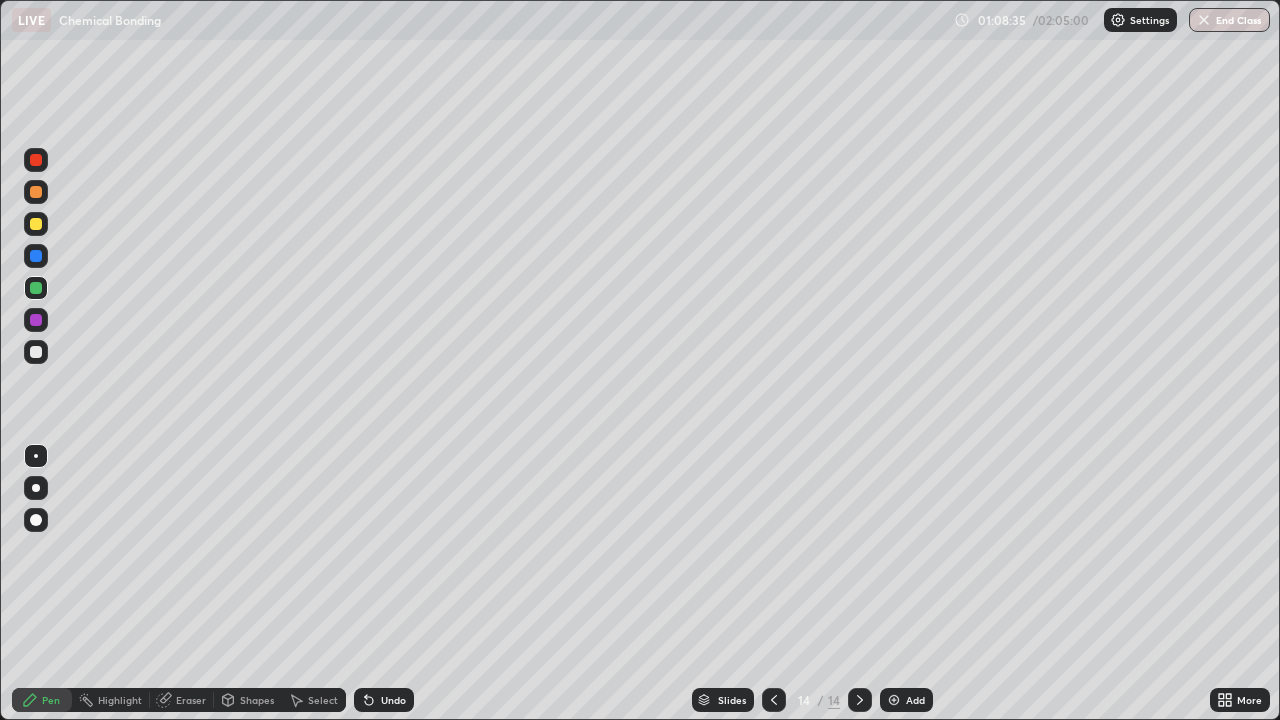click at bounding box center (36, 352) 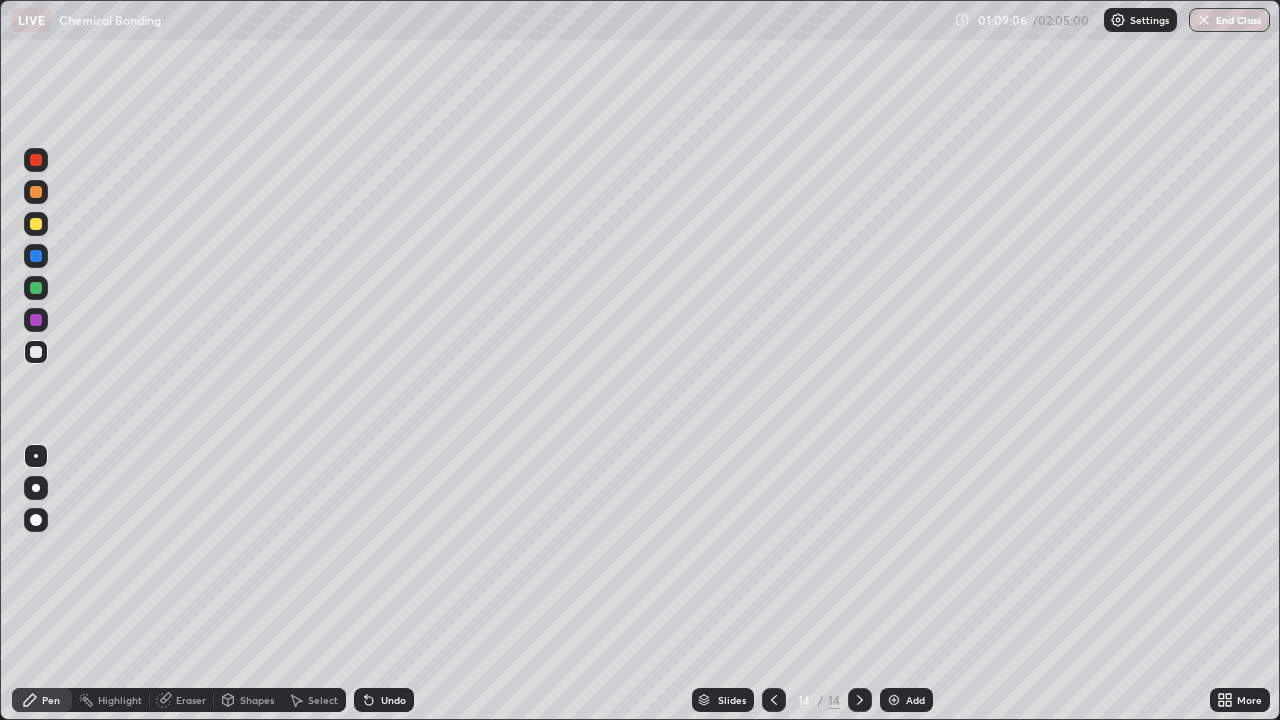 click 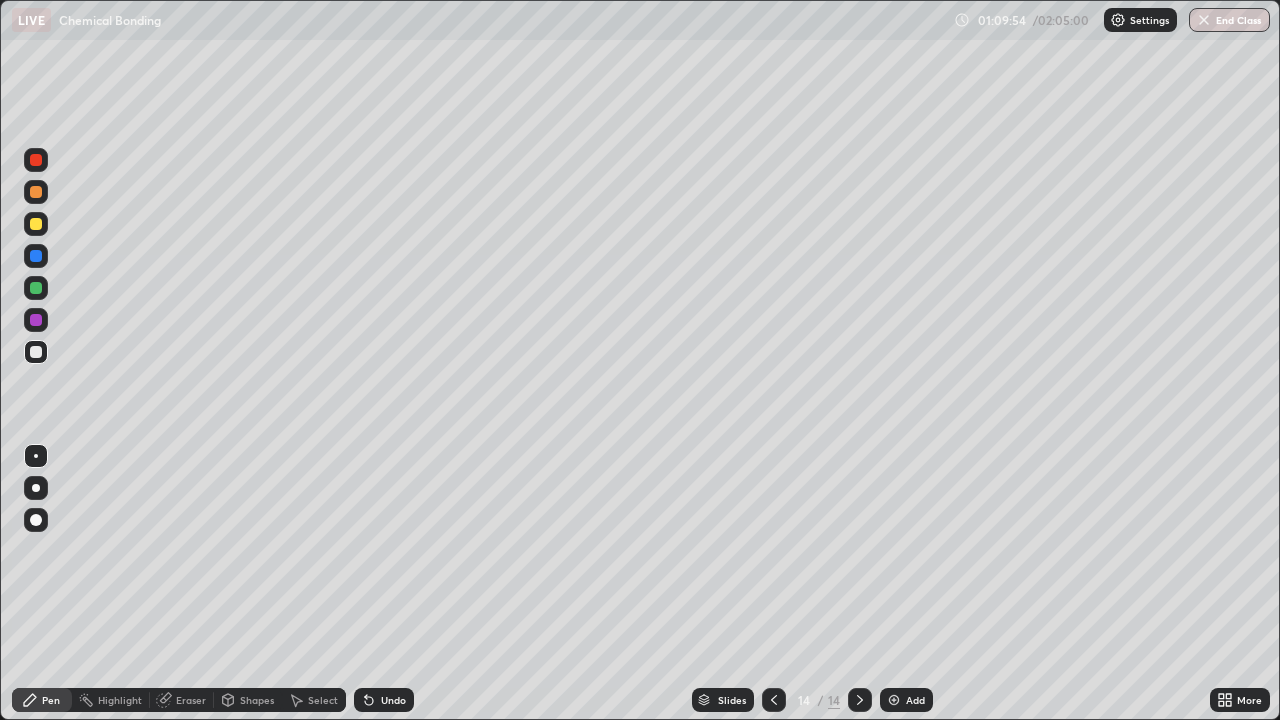 click 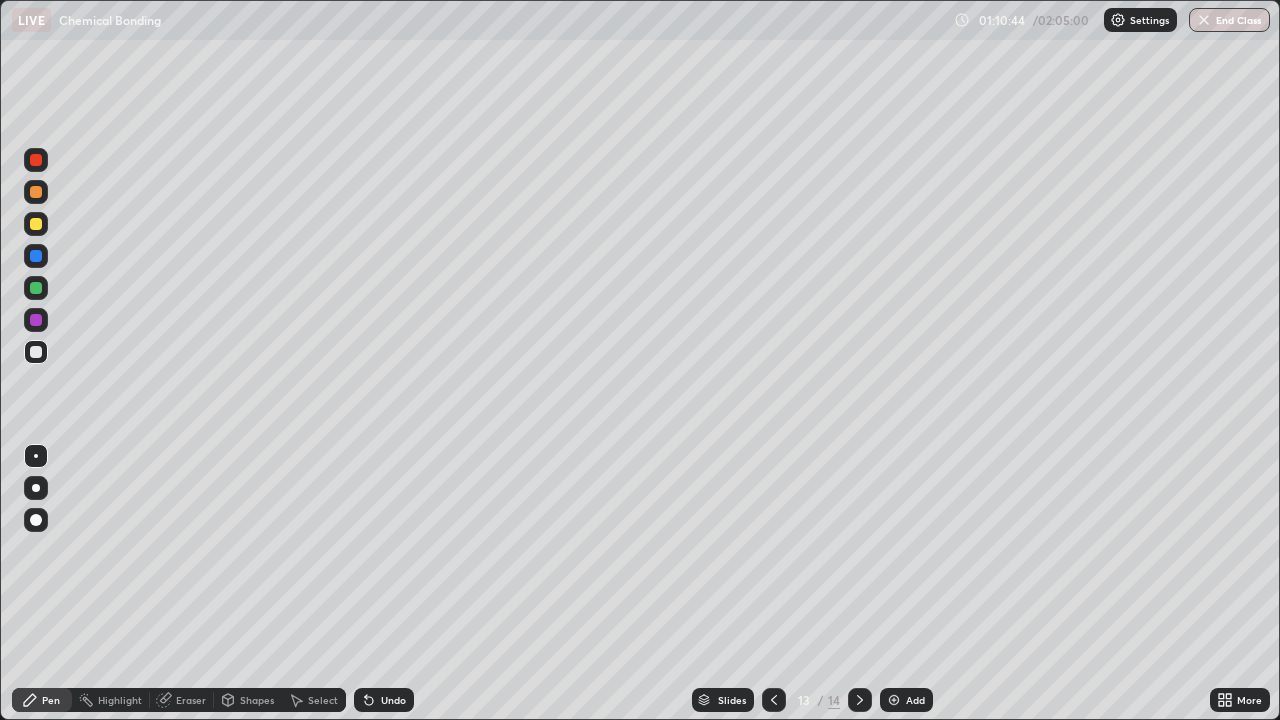 click 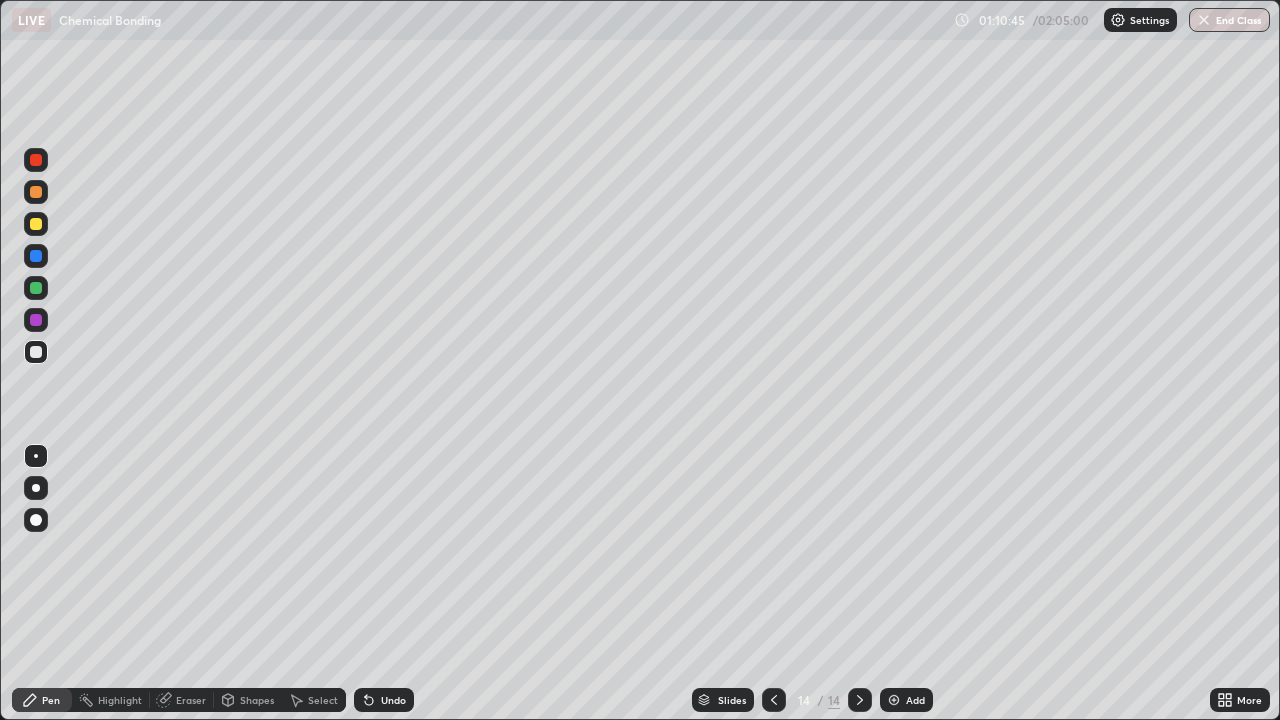 click 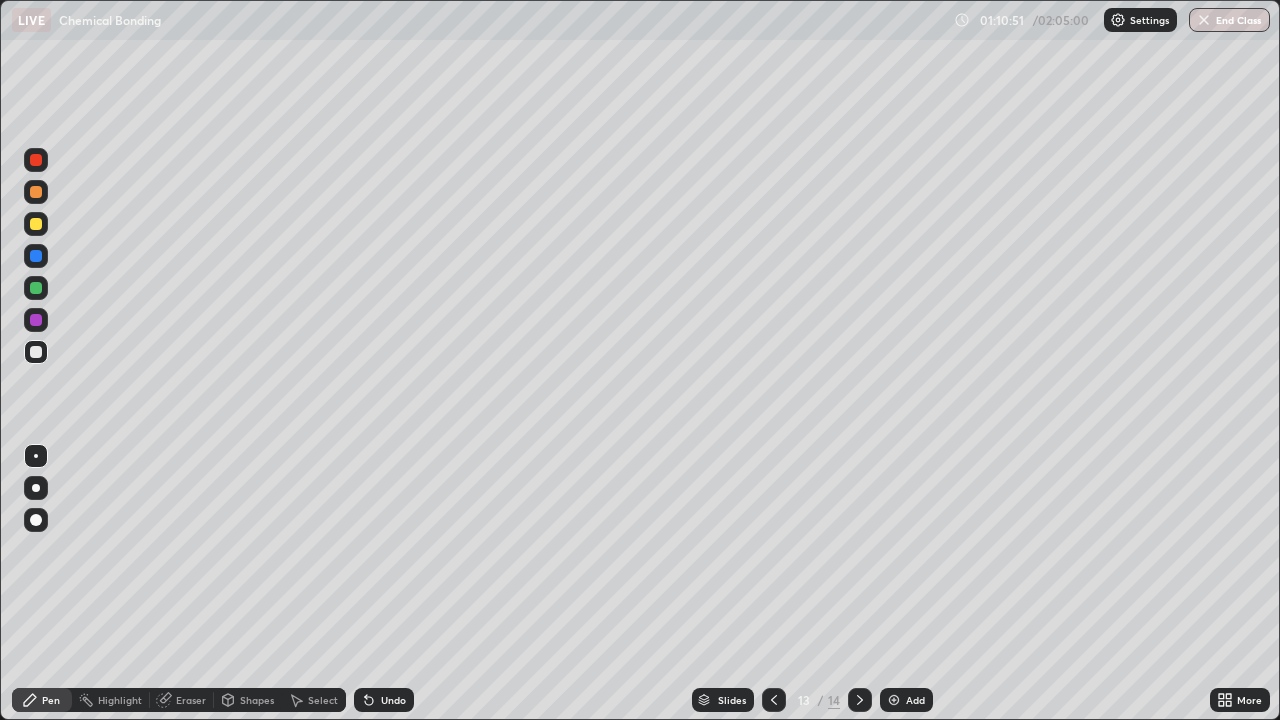 click 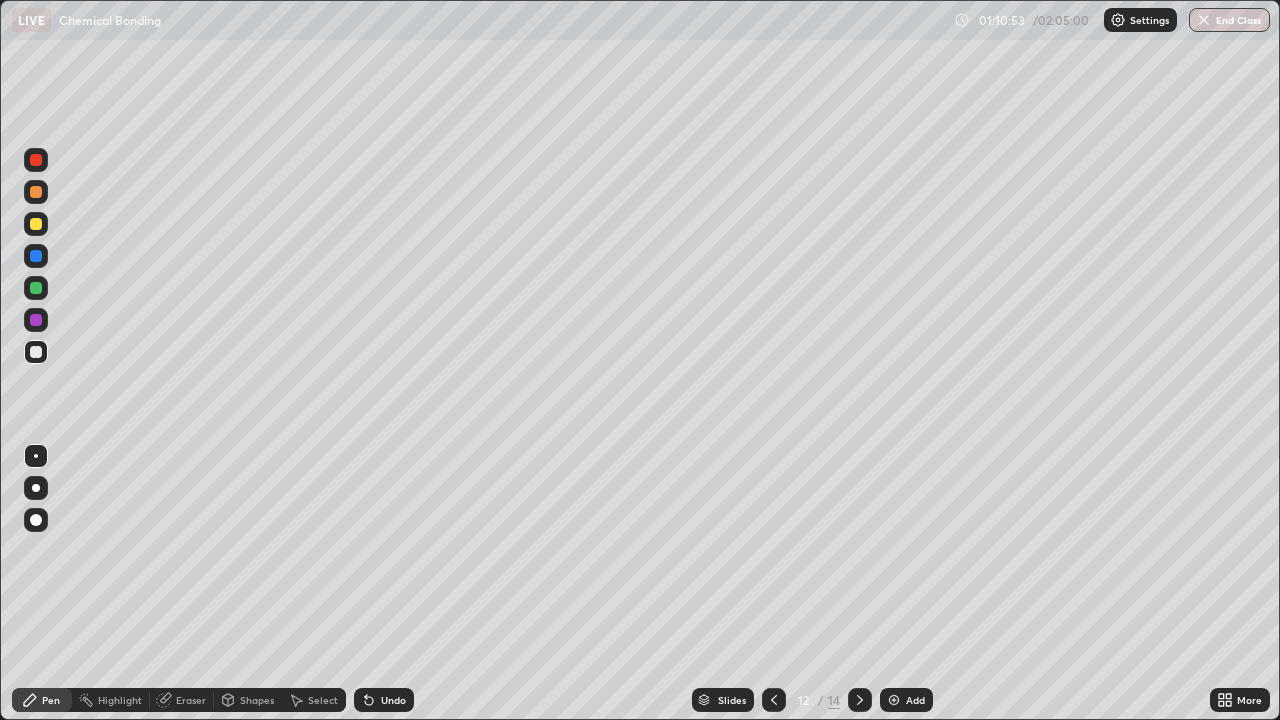 click 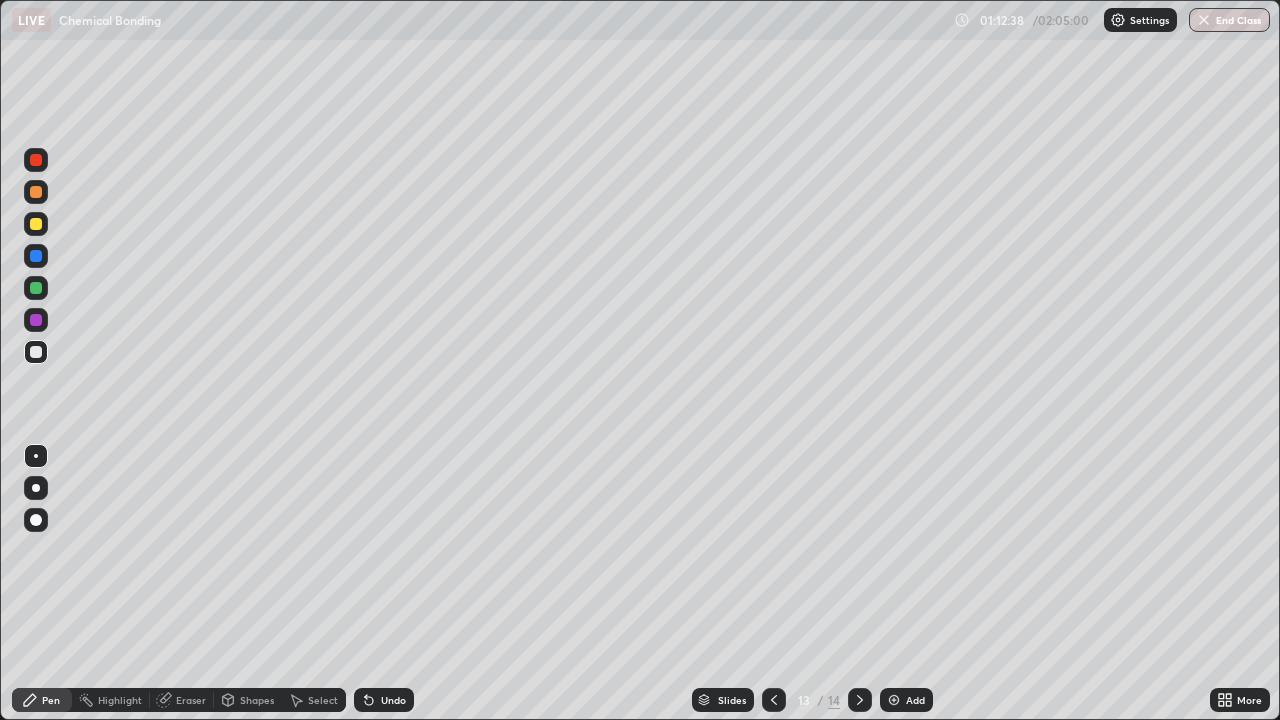 click at bounding box center [860, 700] 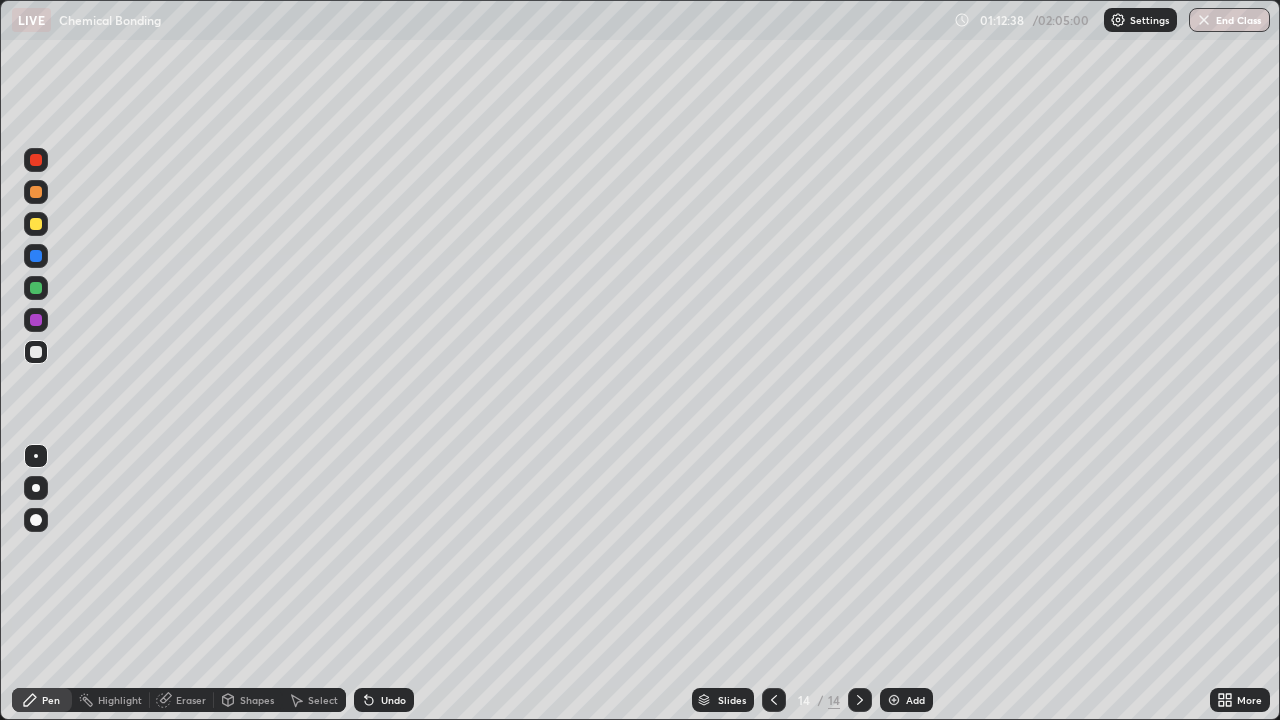click on "Add" at bounding box center [906, 700] 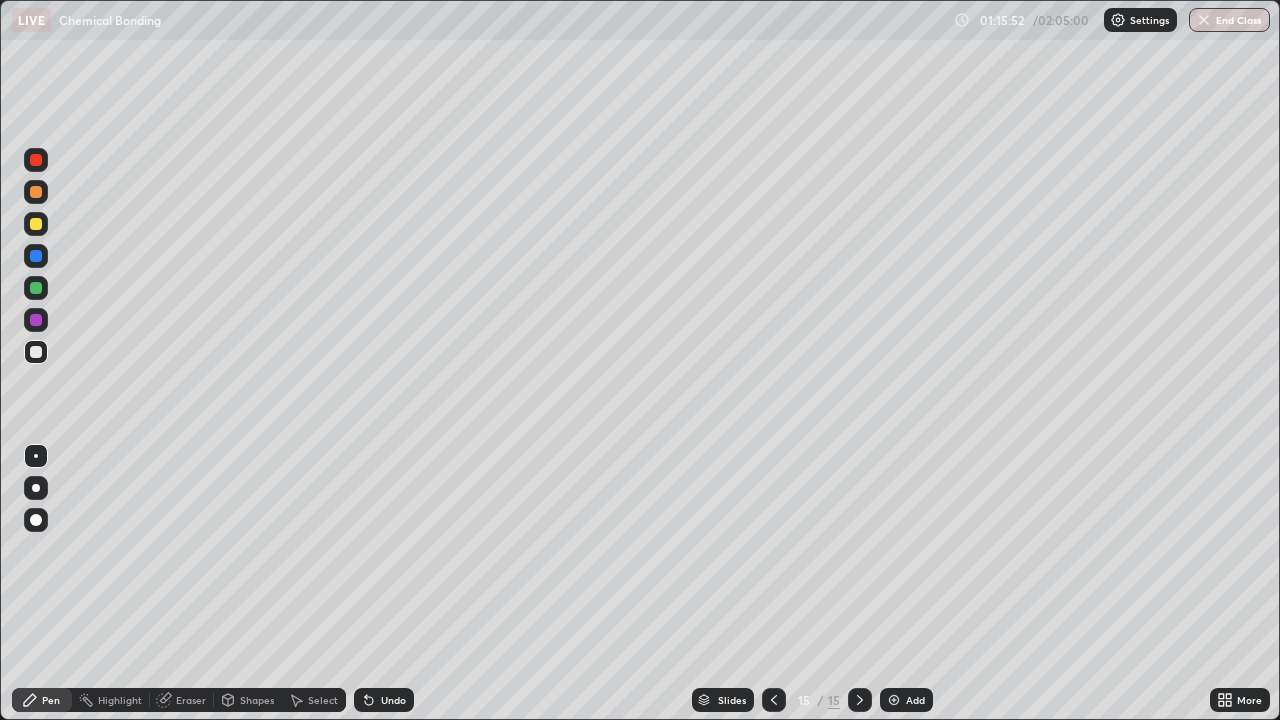 click at bounding box center [894, 700] 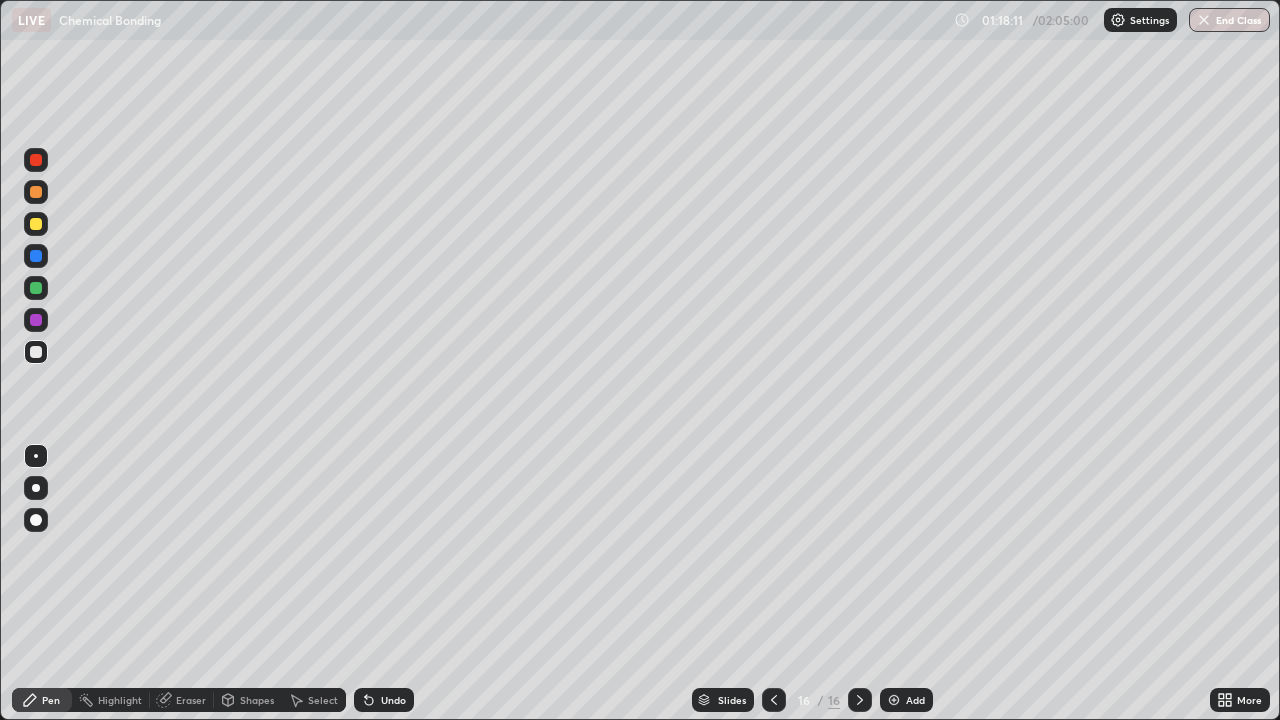 click on "Undo" at bounding box center (393, 700) 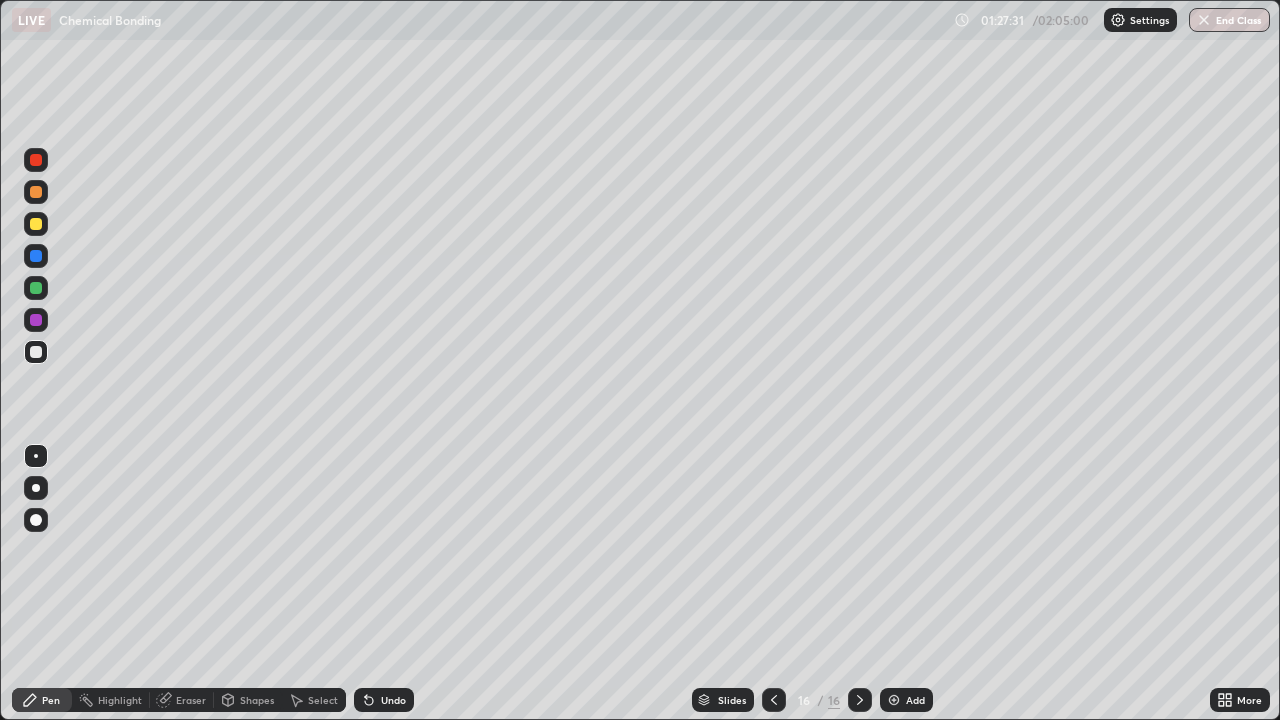 click on "Add" at bounding box center (906, 700) 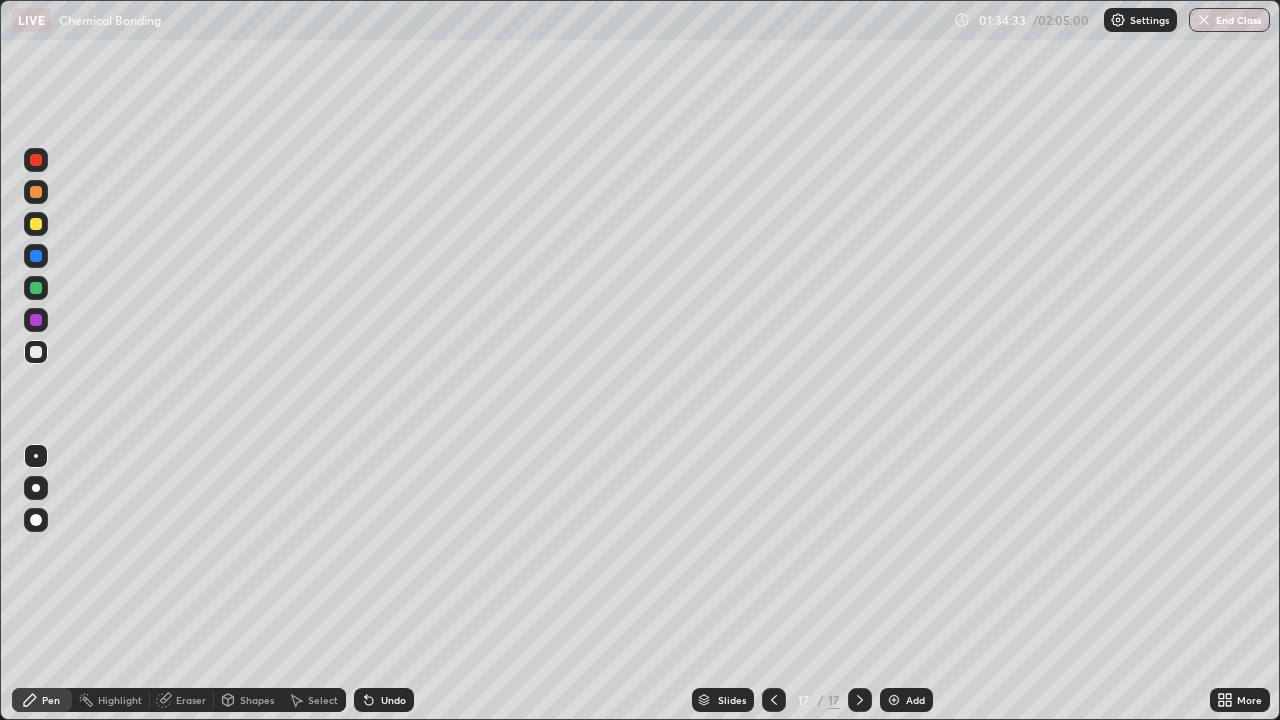 click at bounding box center (894, 700) 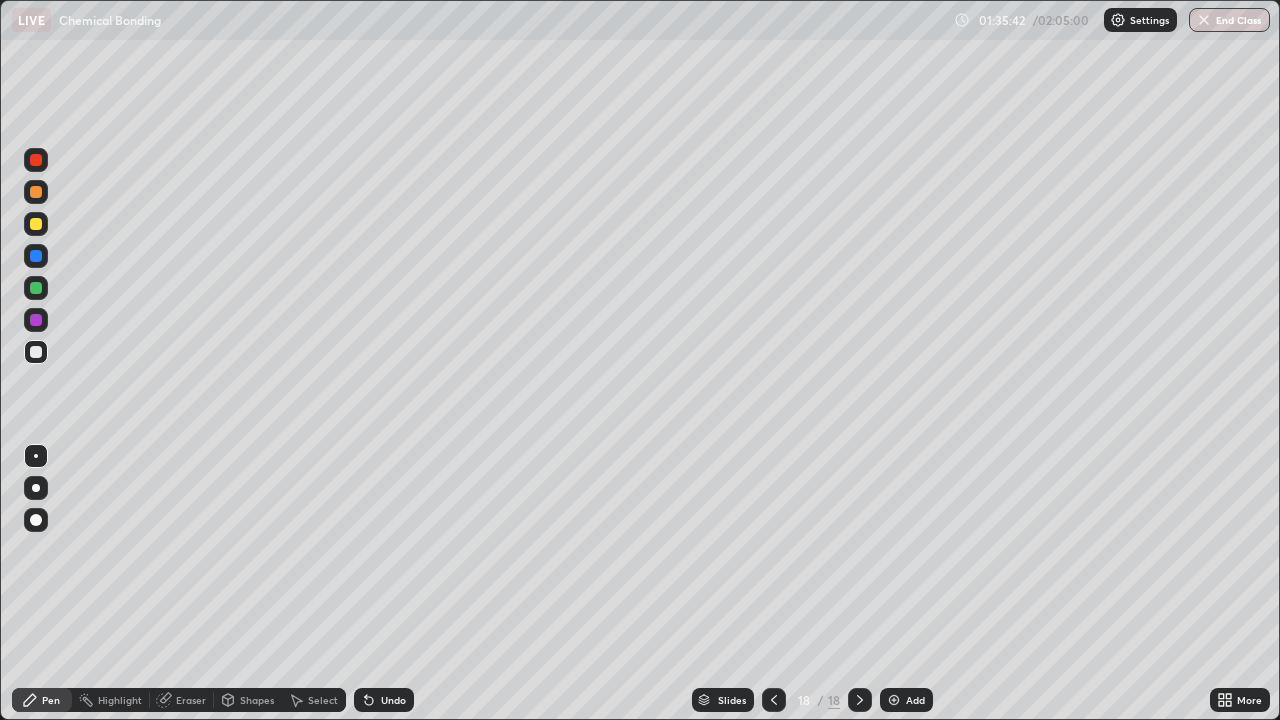 click on "Erase all" at bounding box center [36, 360] 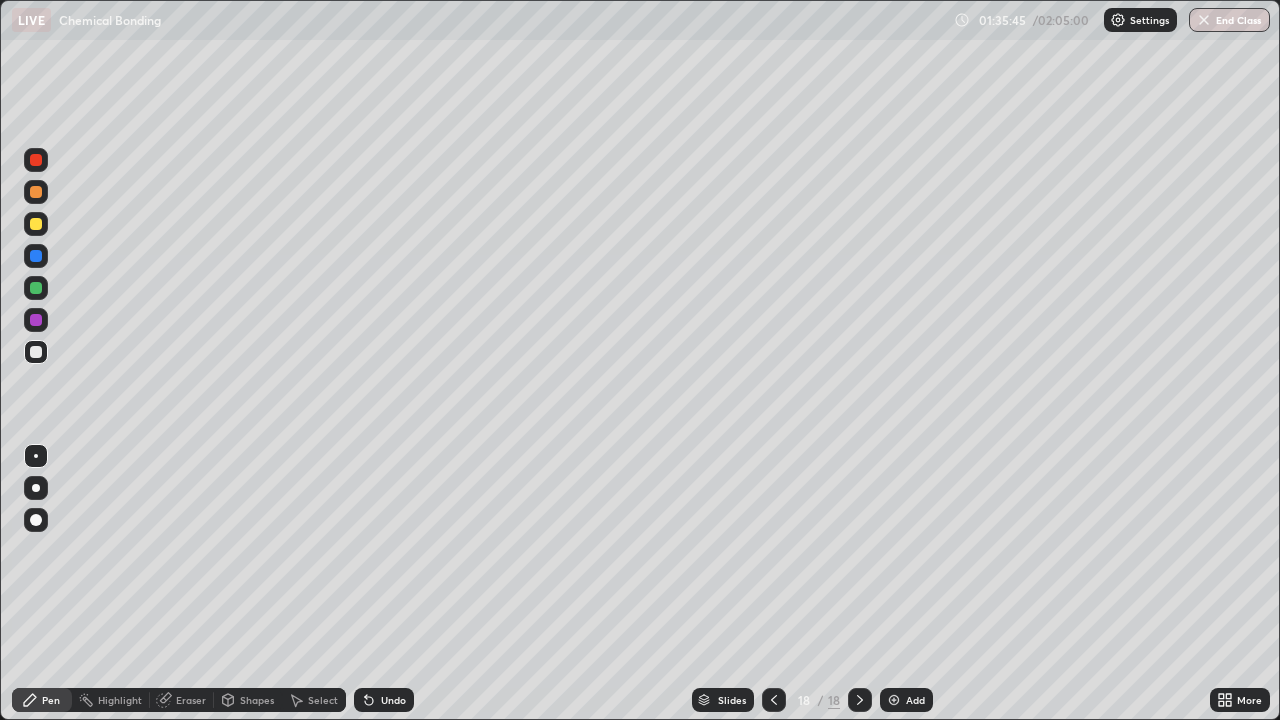 click 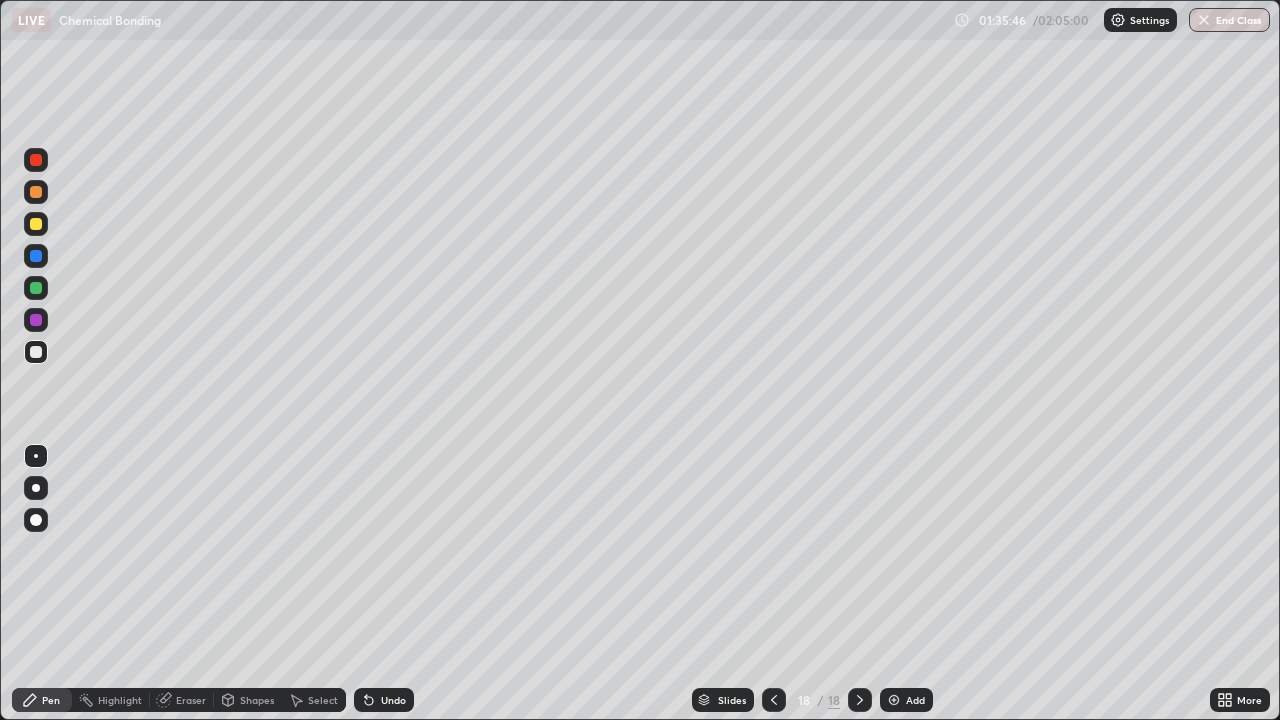 click 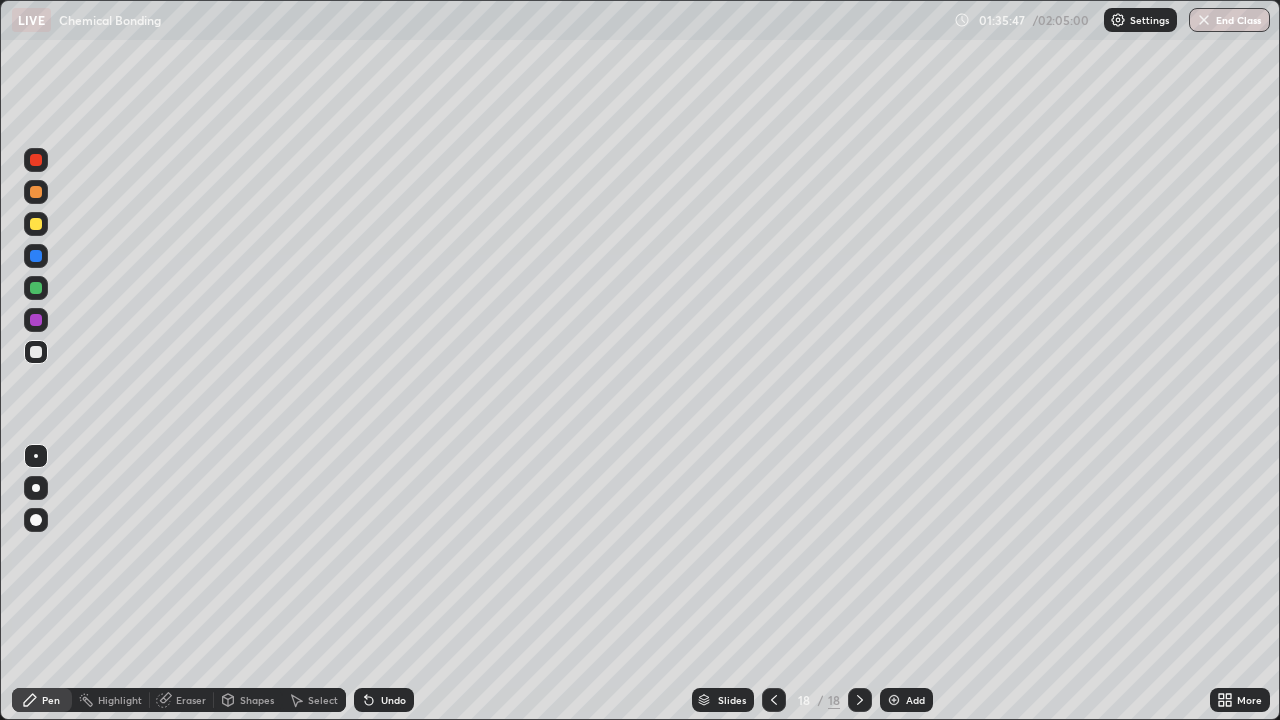 click 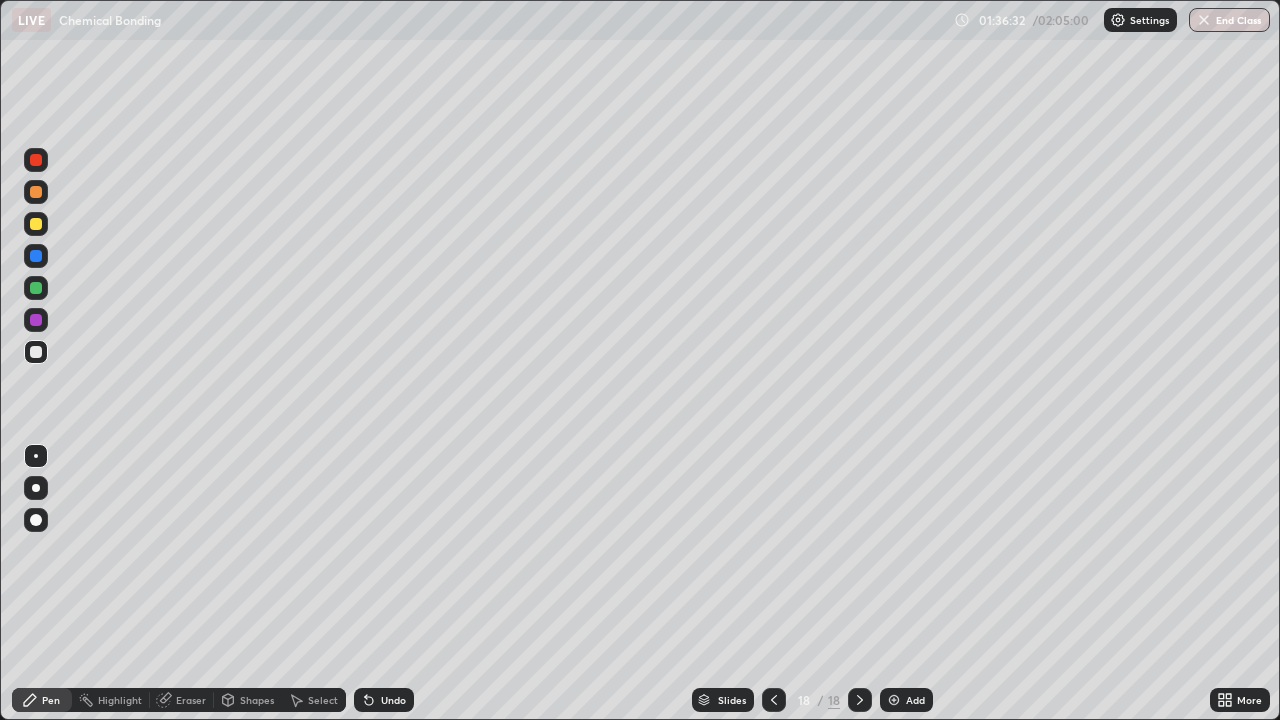 click on "Eraser" at bounding box center (191, 700) 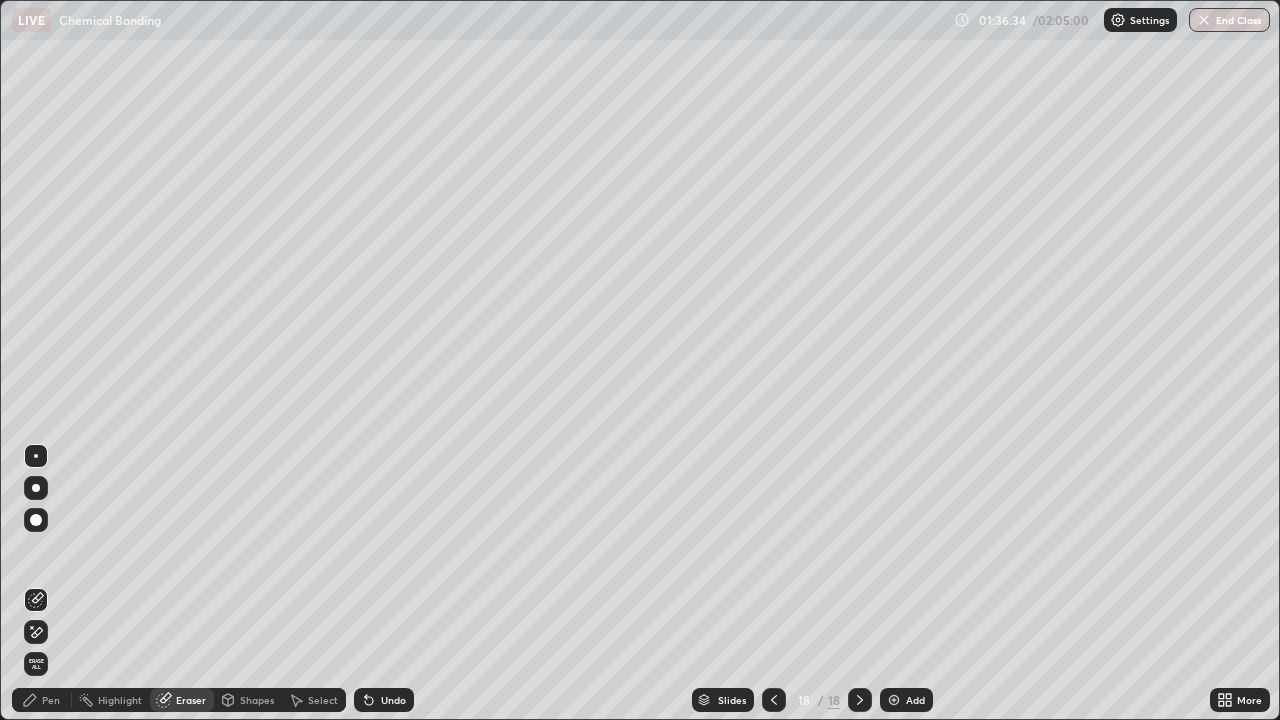 click on "Pen" at bounding box center (51, 700) 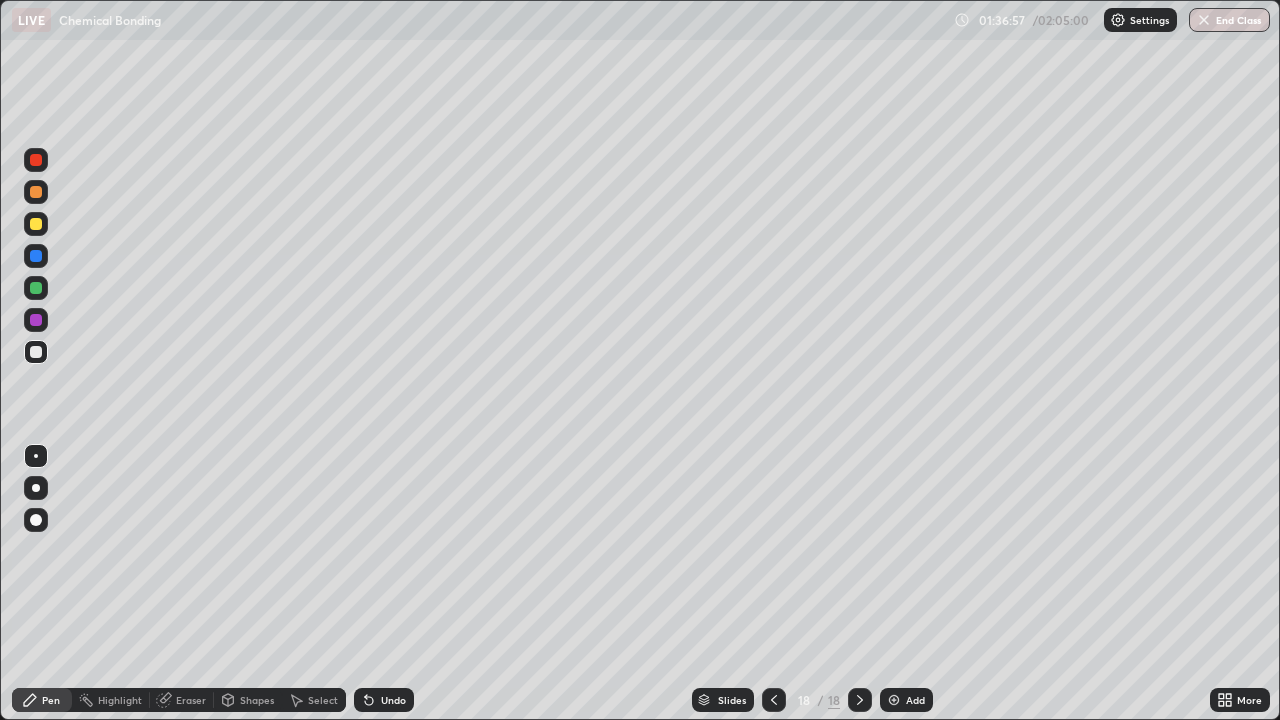 click 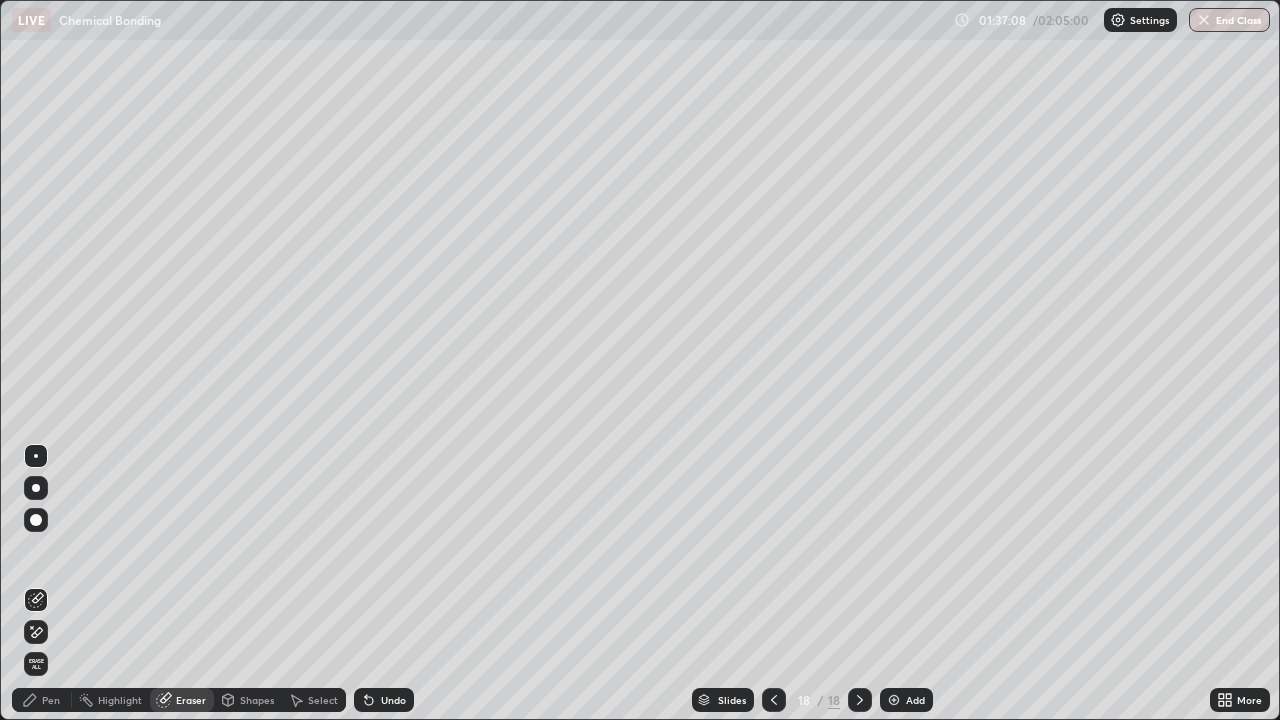 click on "Pen" at bounding box center (51, 700) 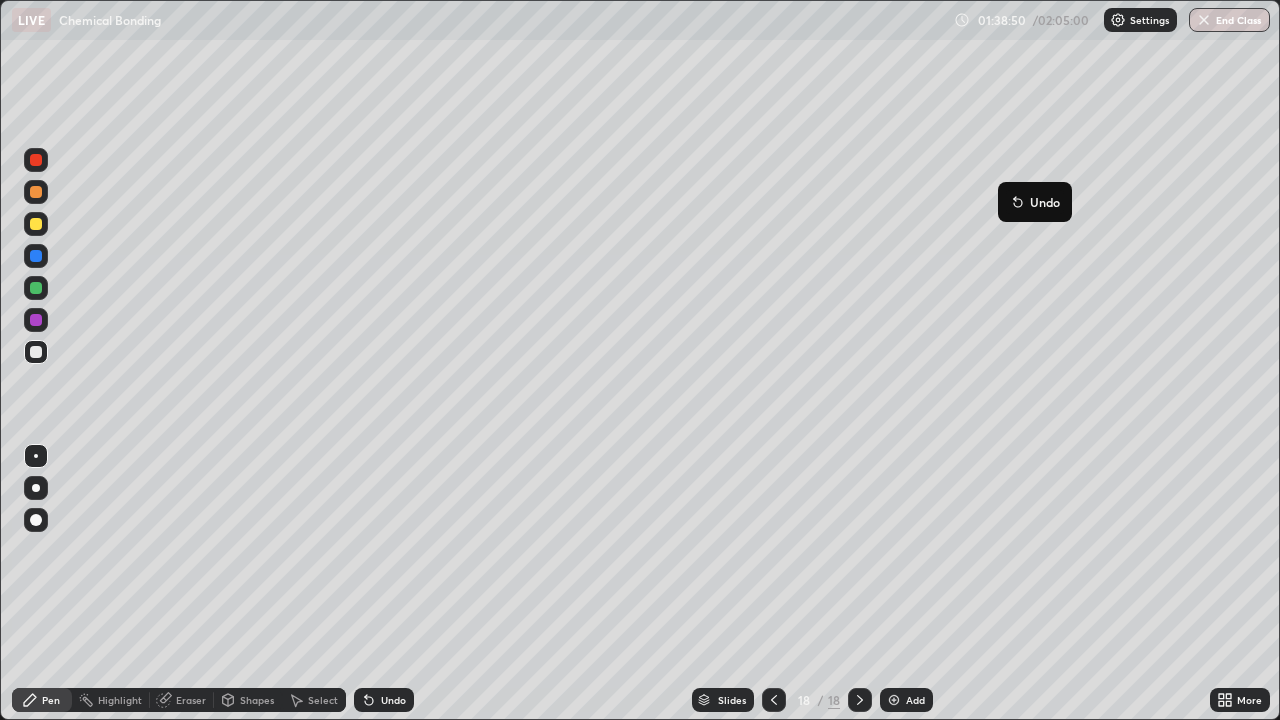 click 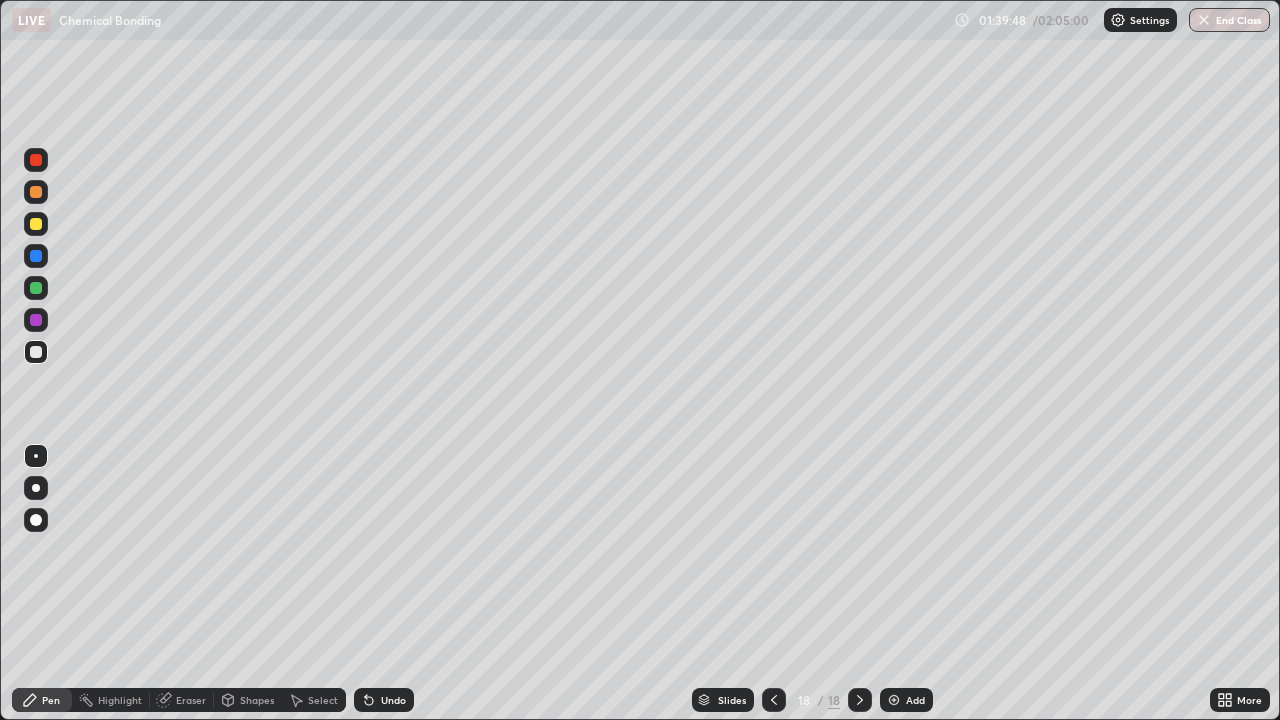 click at bounding box center [894, 700] 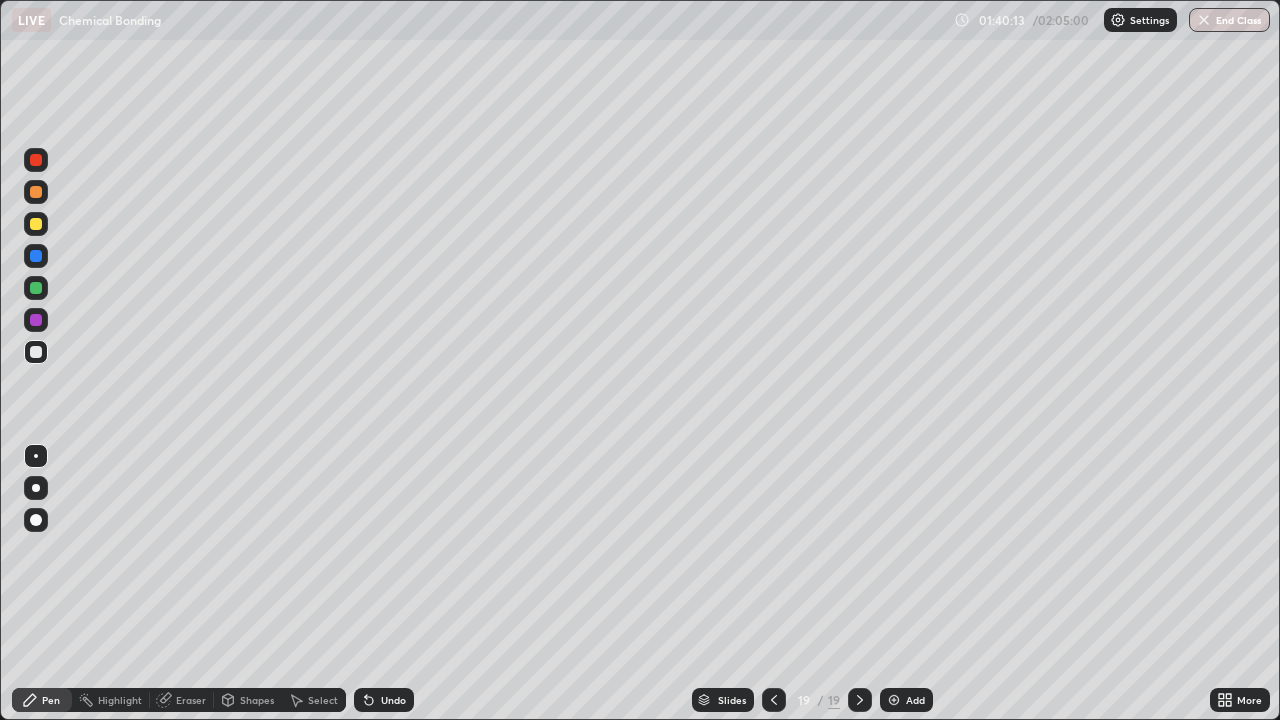 click at bounding box center (36, 224) 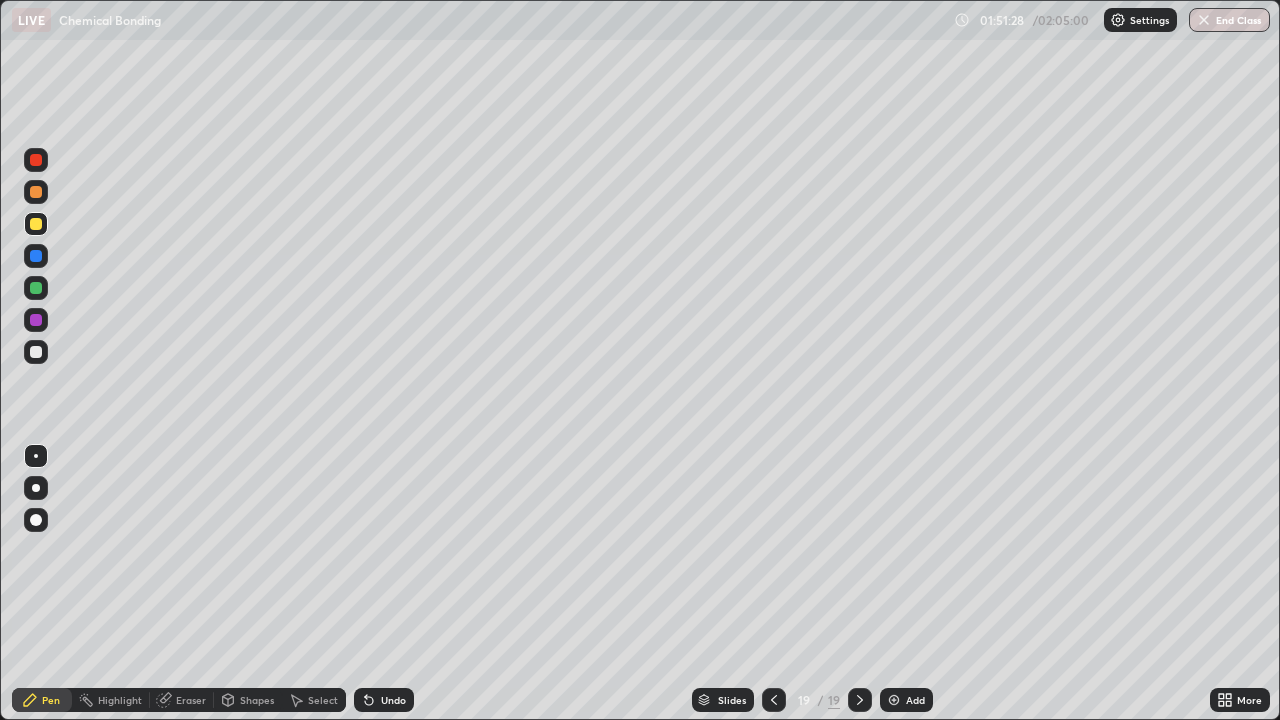 click on "Add" at bounding box center [915, 700] 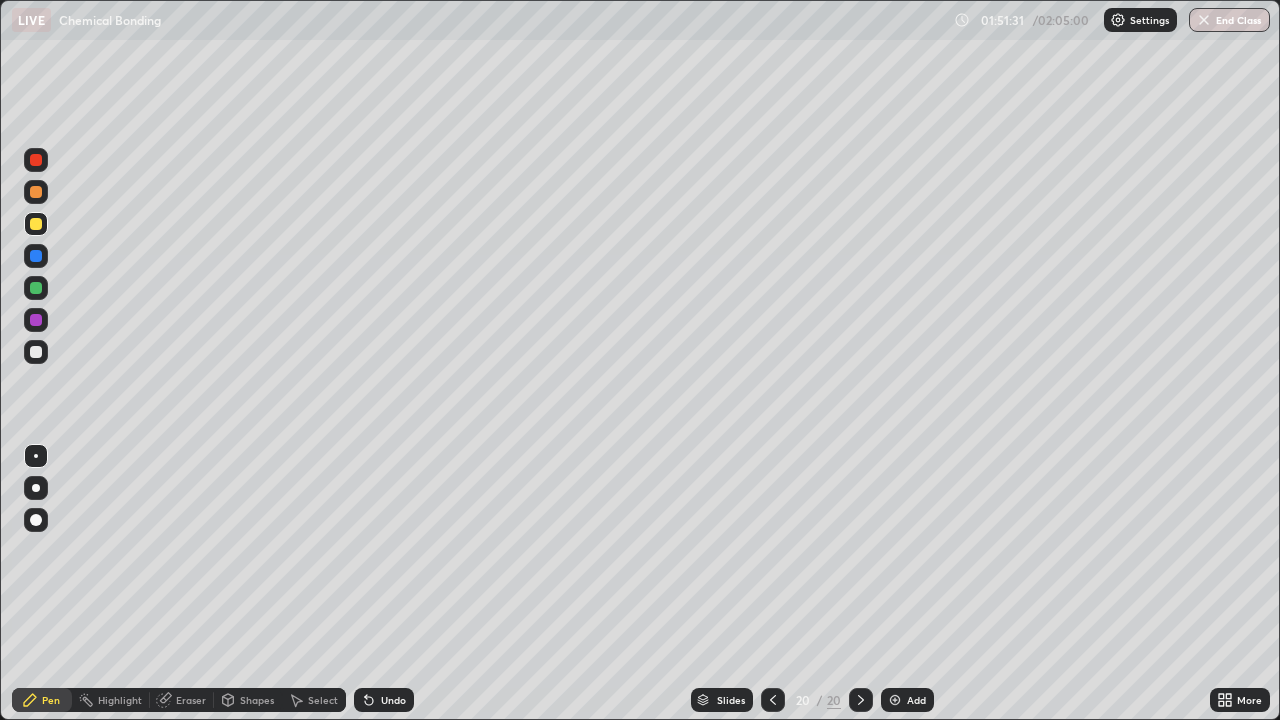 click at bounding box center (36, 352) 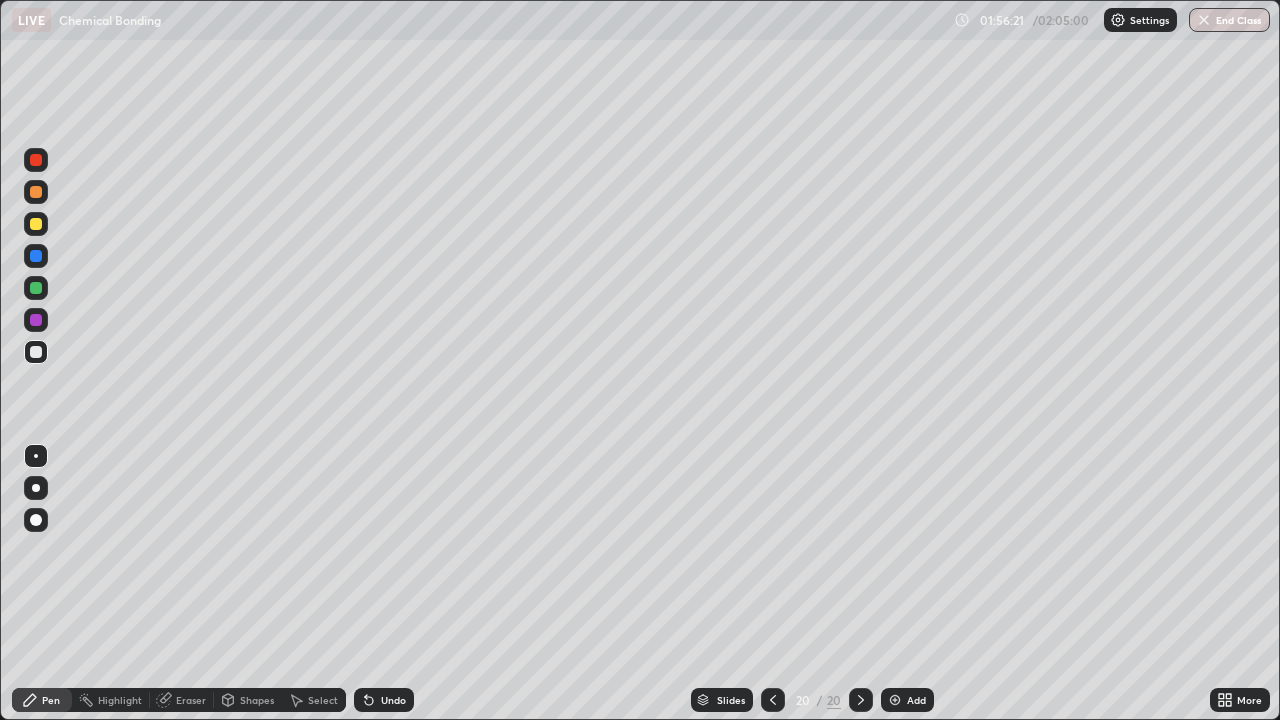 click at bounding box center [895, 700] 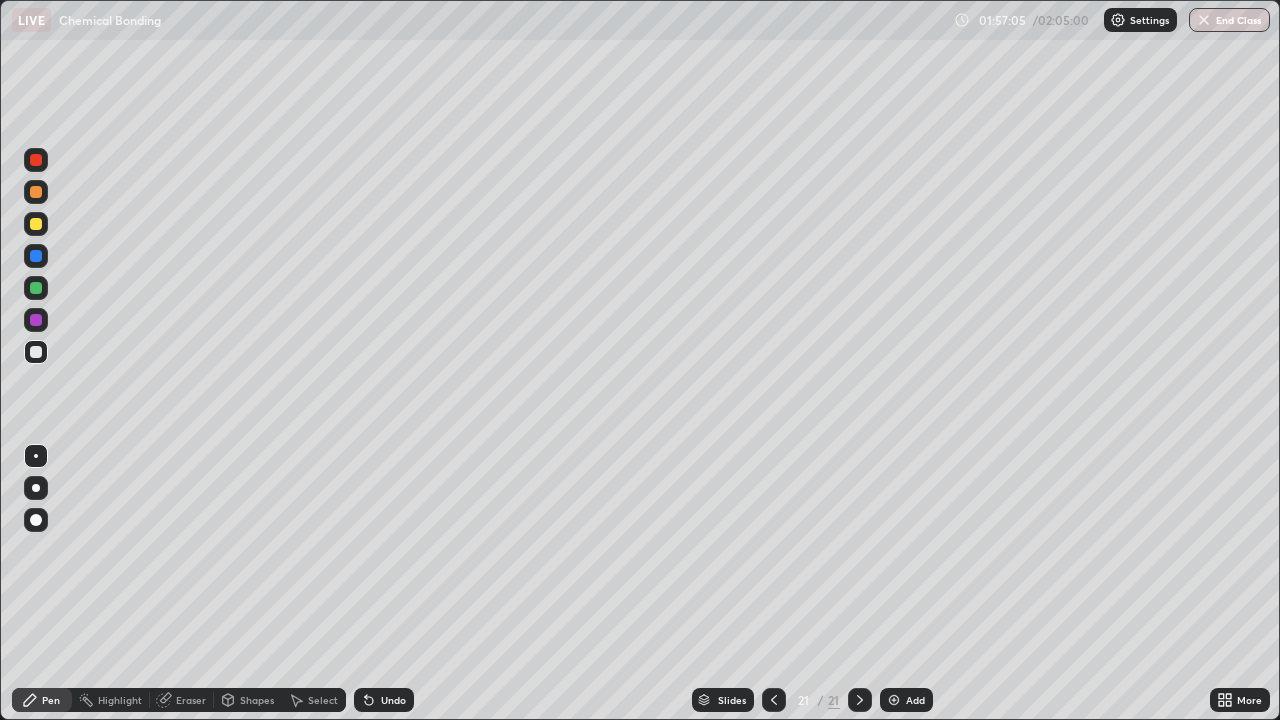 click on "End Class" at bounding box center (1229, 20) 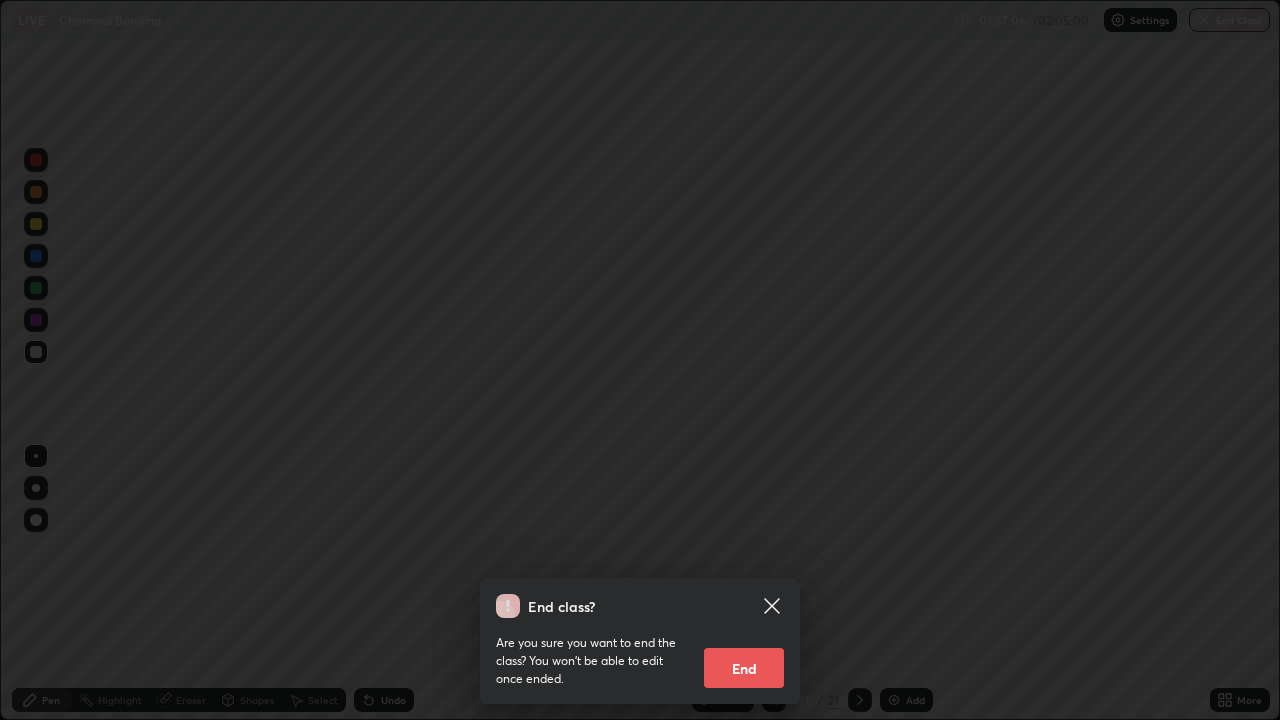 click on "End" at bounding box center [744, 668] 